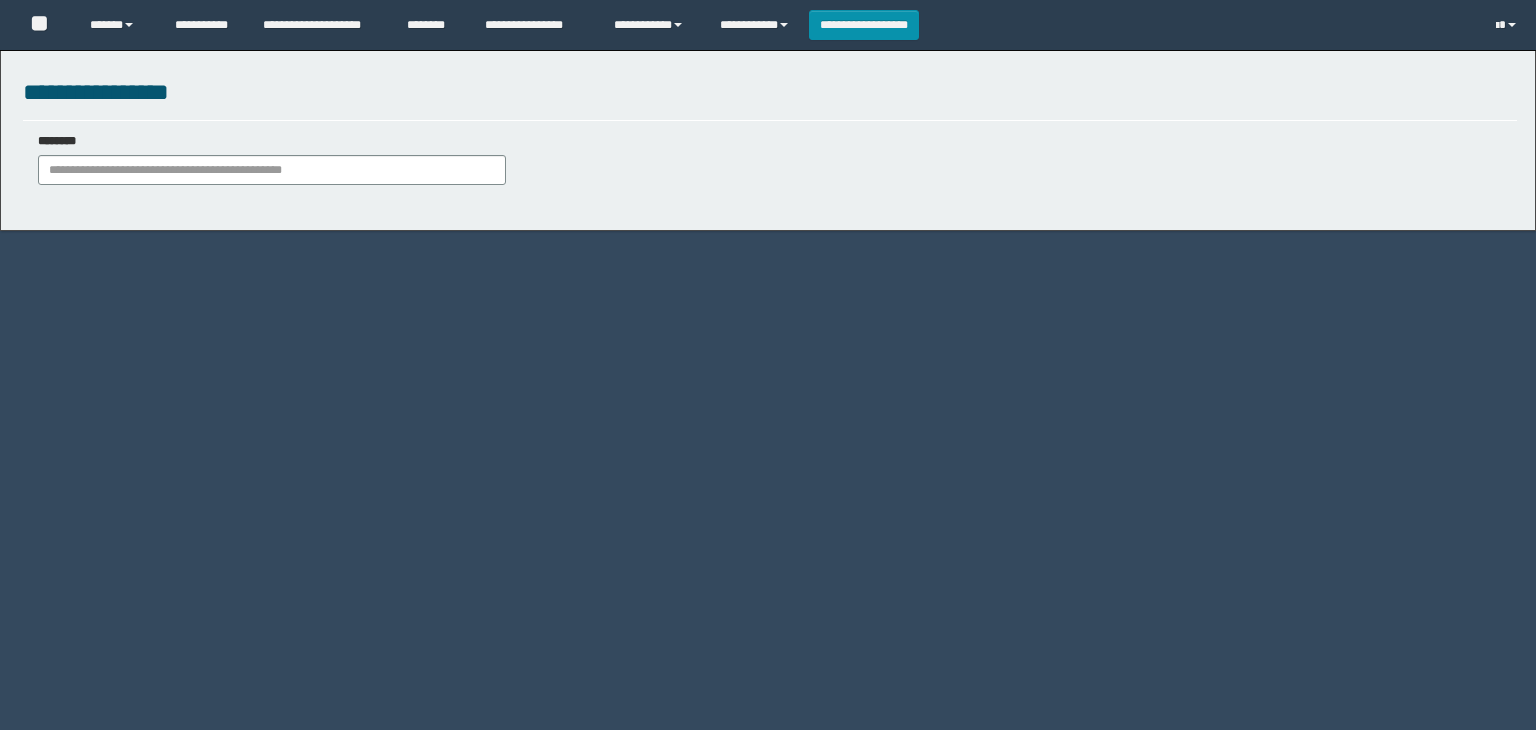scroll, scrollTop: 0, scrollLeft: 0, axis: both 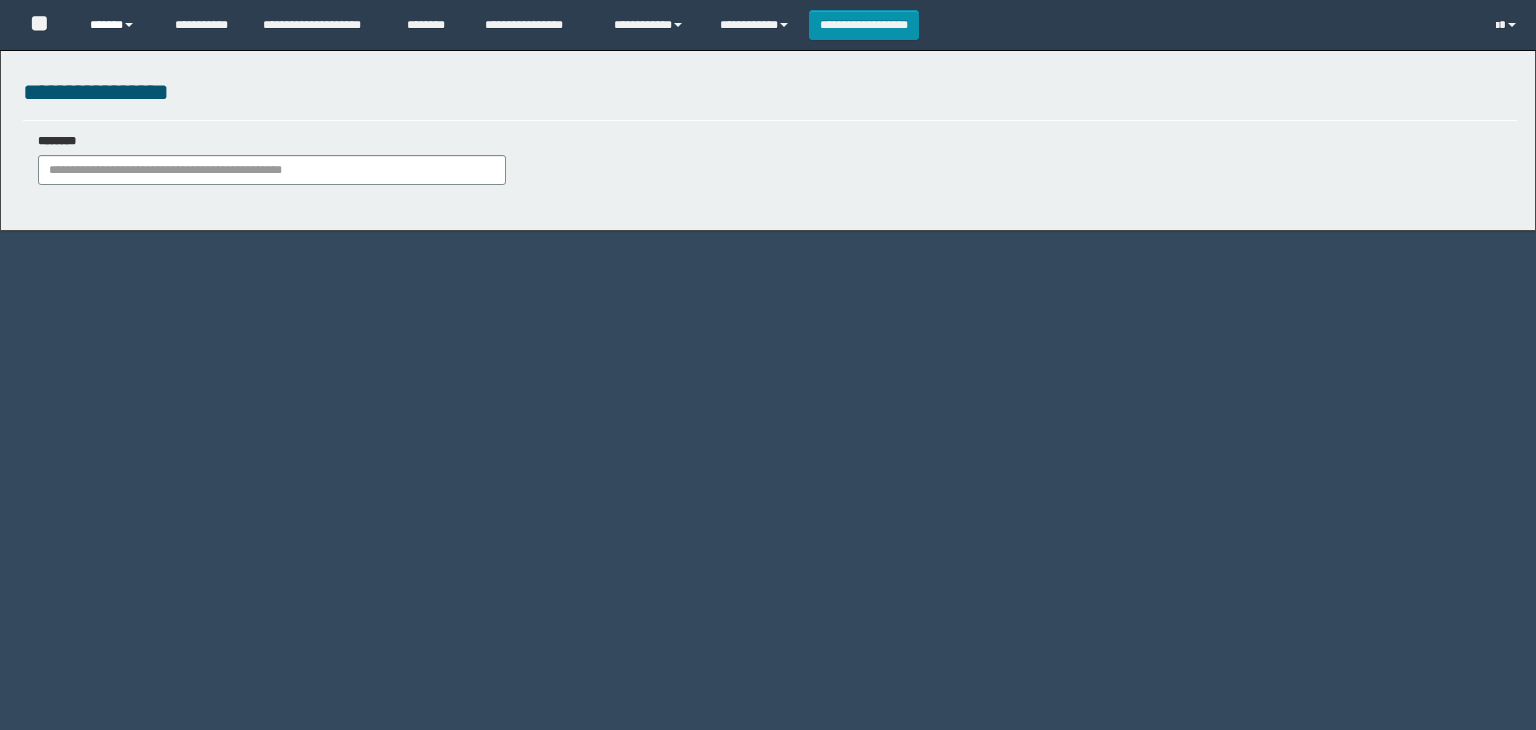 click on "******" at bounding box center (117, 25) 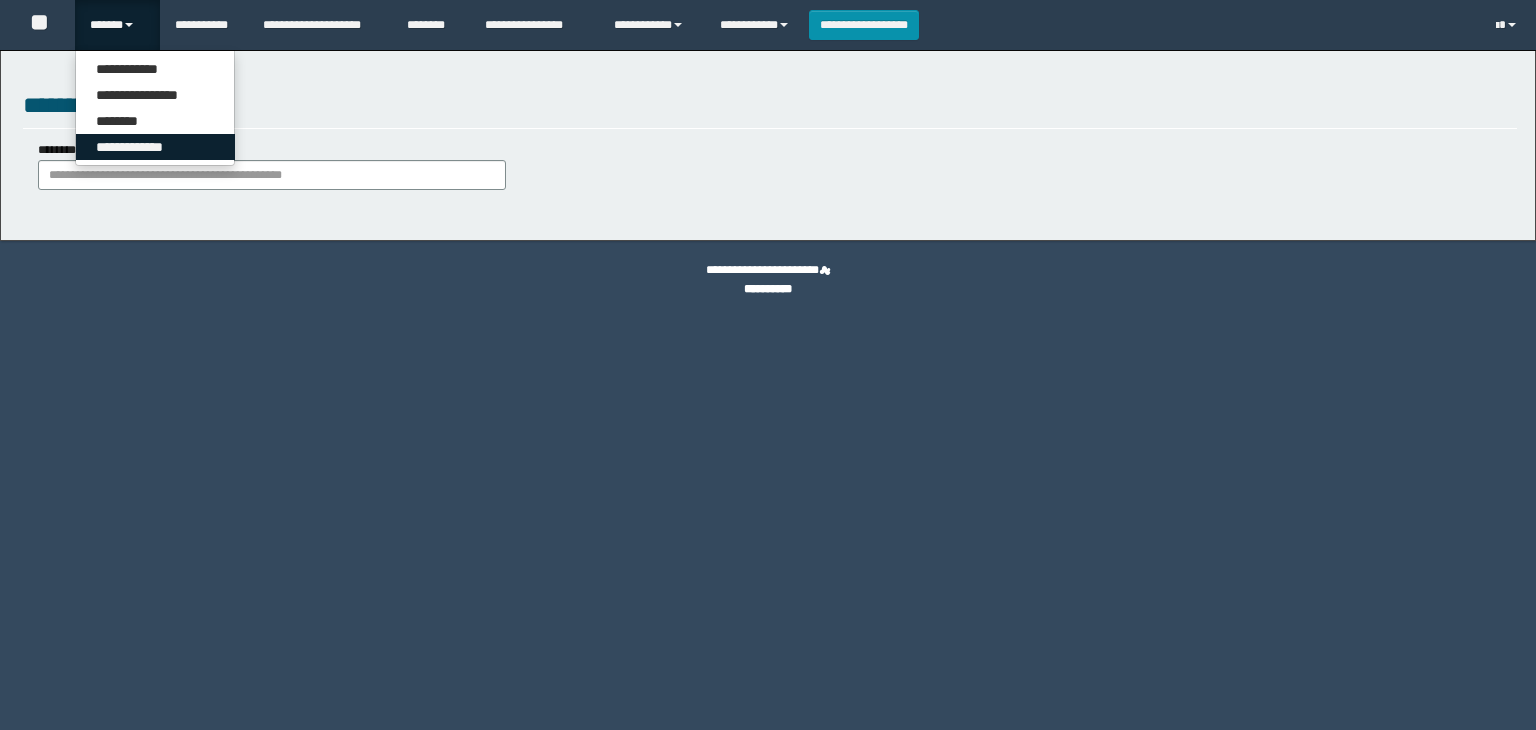 click on "**********" at bounding box center (155, 147) 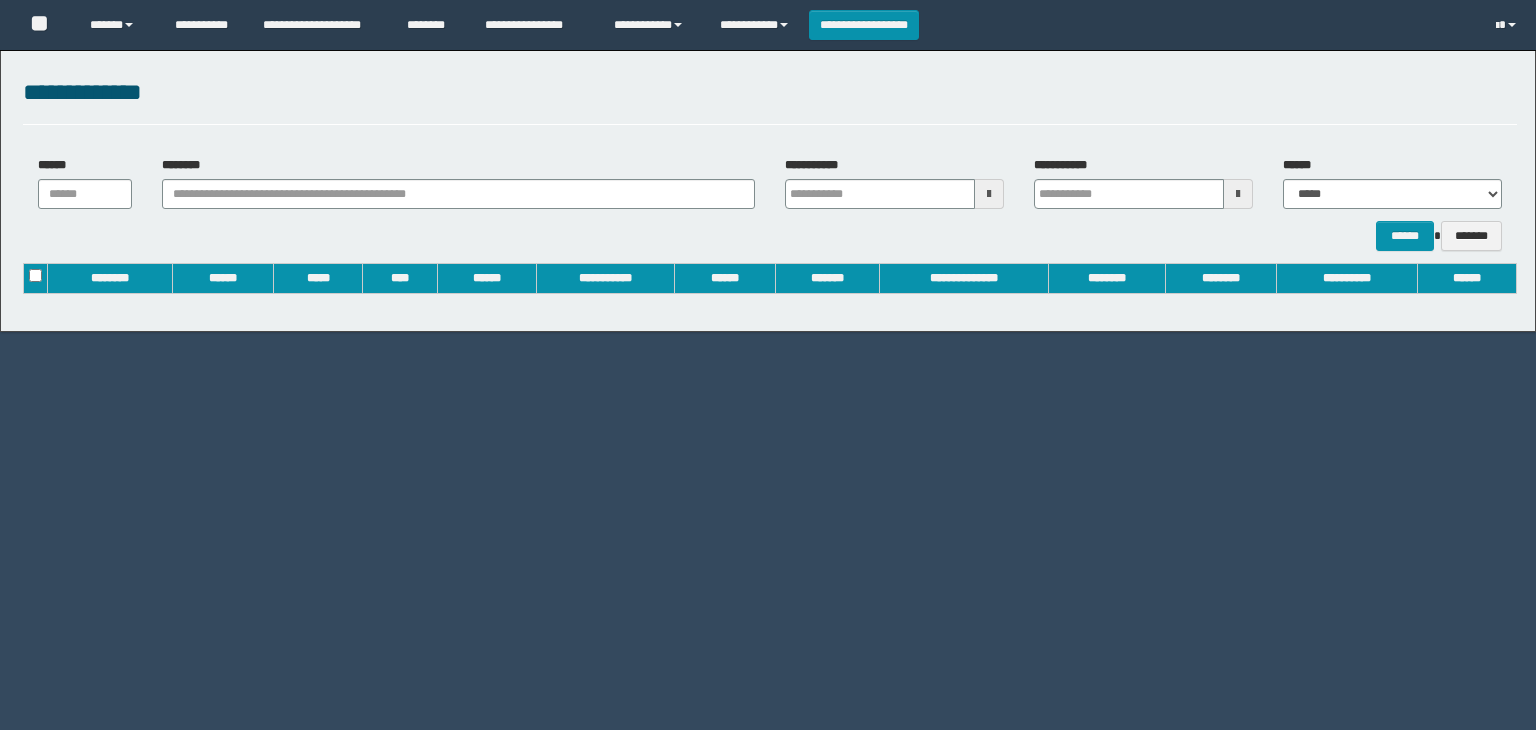 scroll, scrollTop: 0, scrollLeft: 0, axis: both 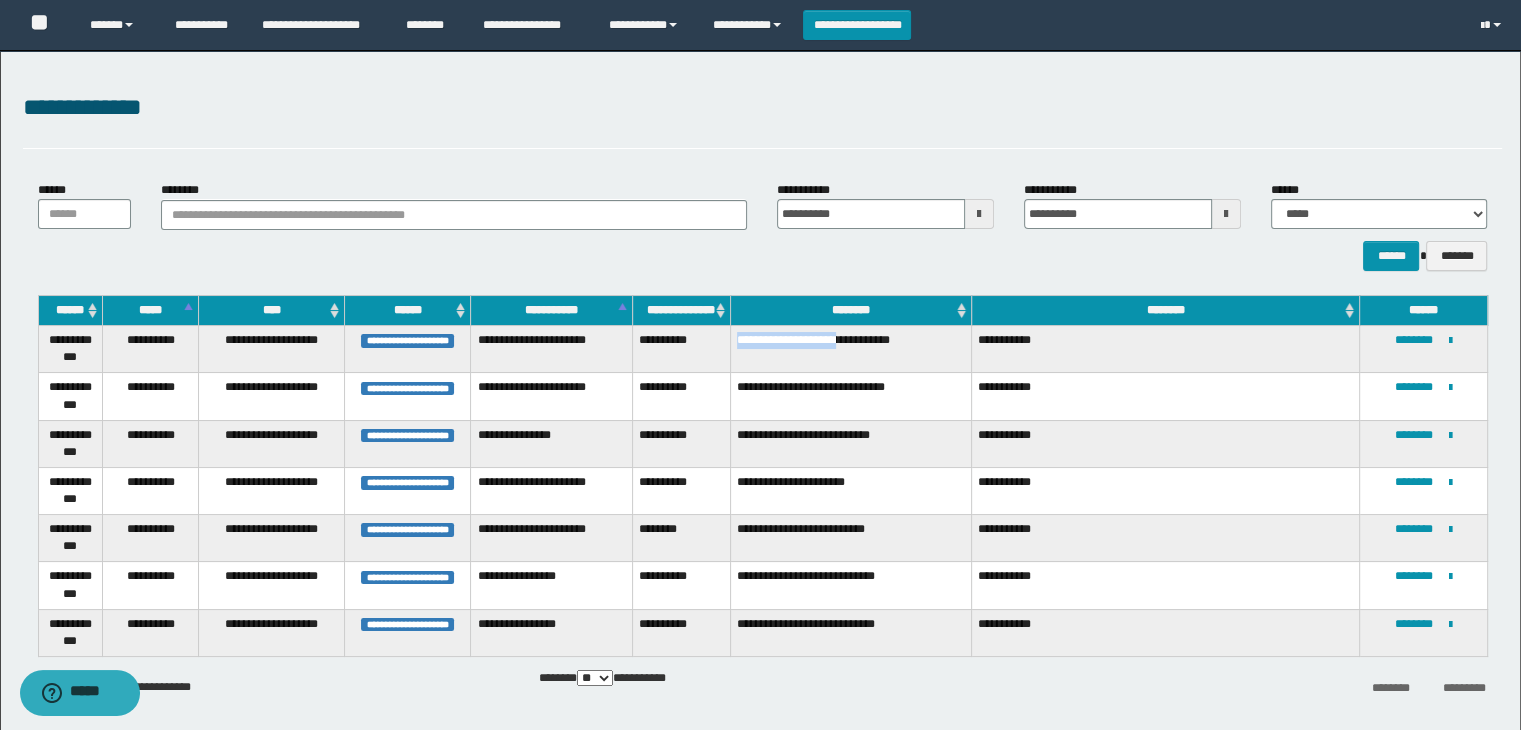 drag, startPoint x: 735, startPoint y: 339, endPoint x: 850, endPoint y: 355, distance: 116.10771 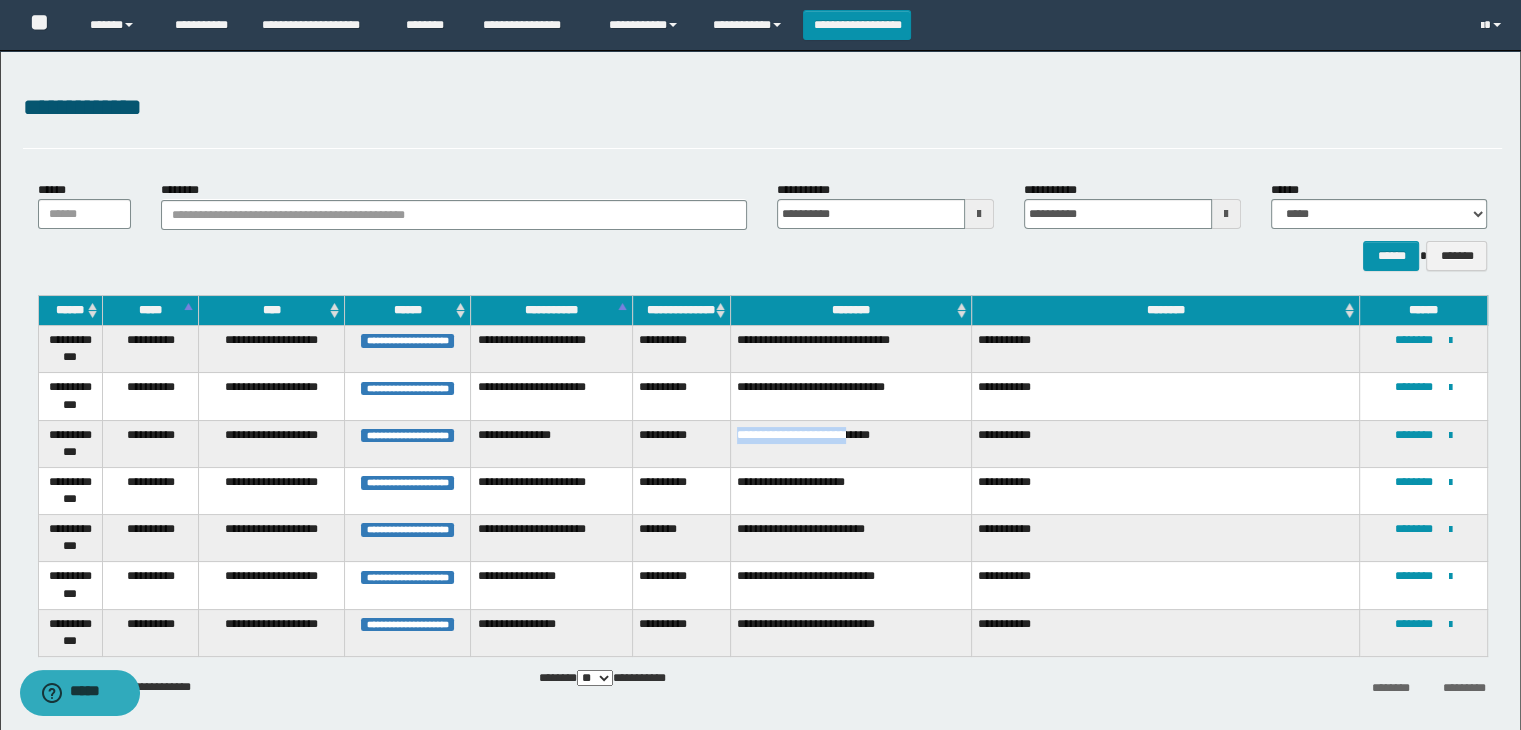 drag, startPoint x: 738, startPoint y: 432, endPoint x: 860, endPoint y: 455, distance: 124.1491 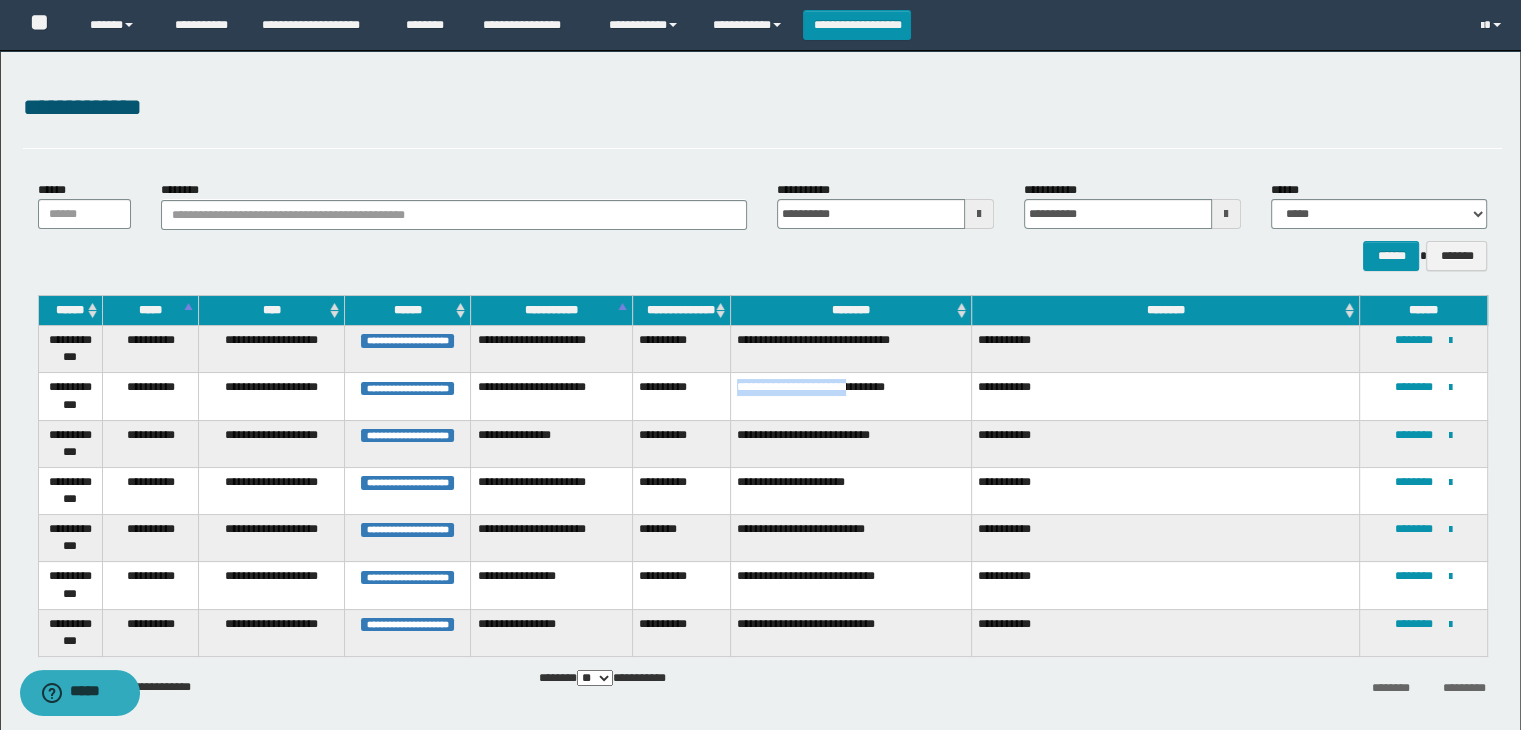 drag, startPoint x: 735, startPoint y: 386, endPoint x: 867, endPoint y: 398, distance: 132.54433 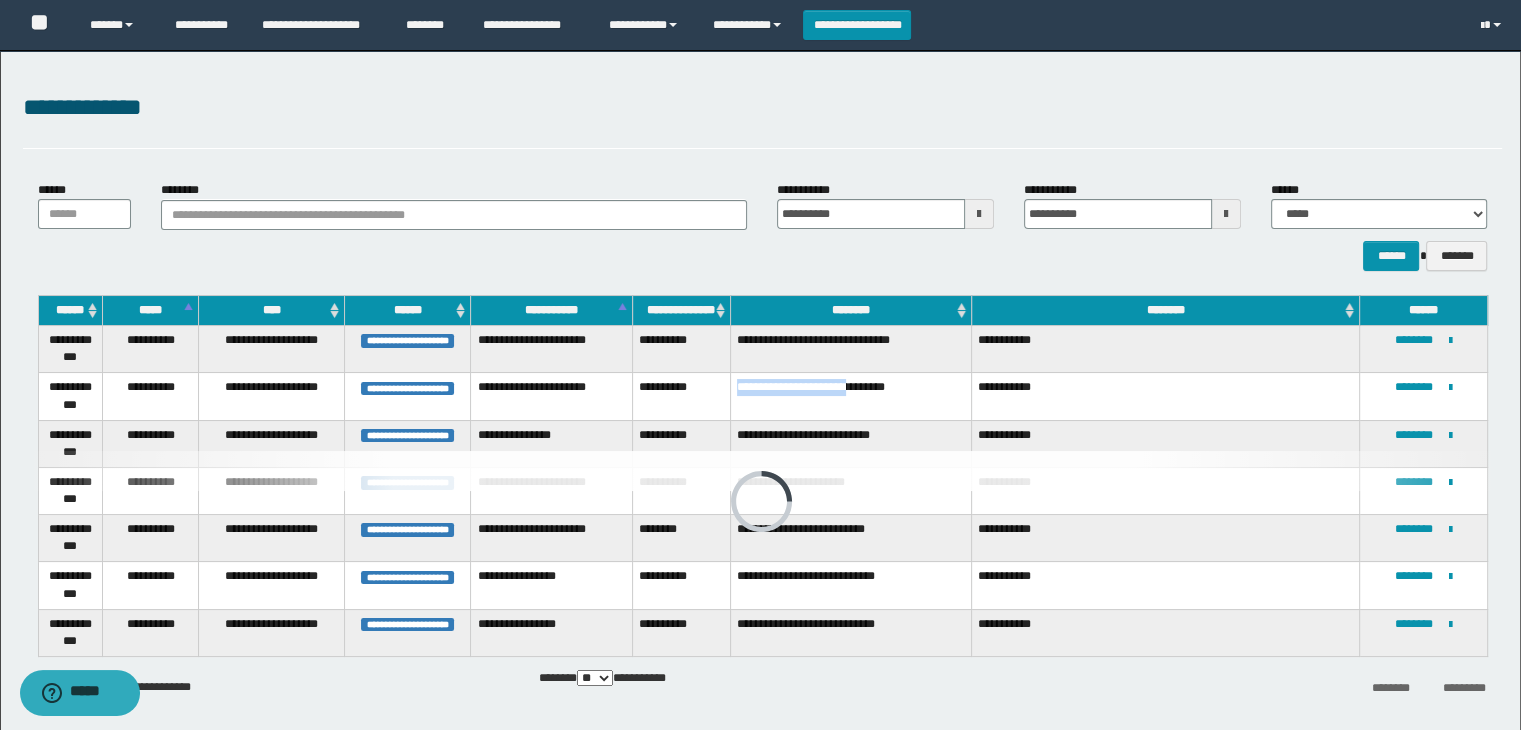 scroll, scrollTop: 81, scrollLeft: 0, axis: vertical 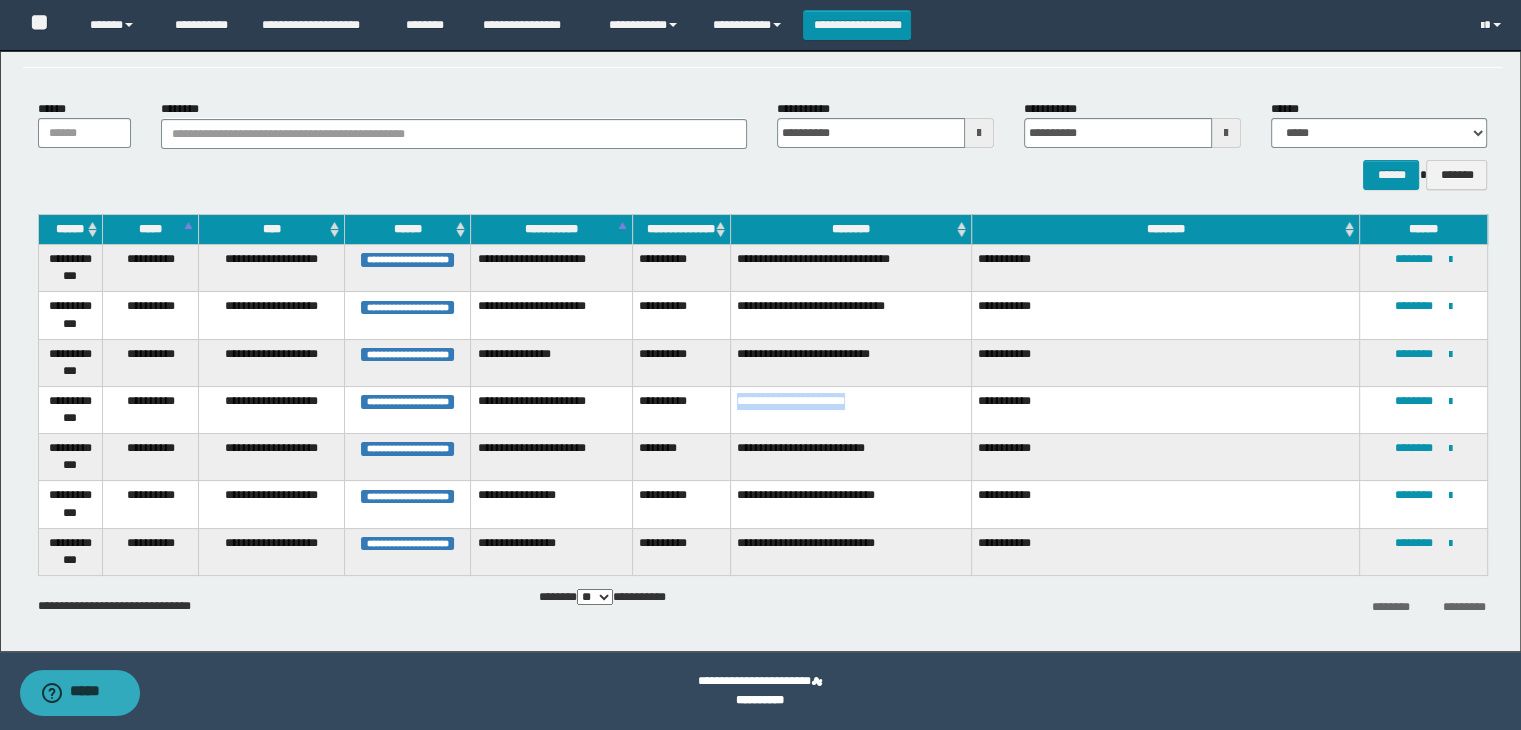 drag, startPoint x: 731, startPoint y: 402, endPoint x: 859, endPoint y: 419, distance: 129.12398 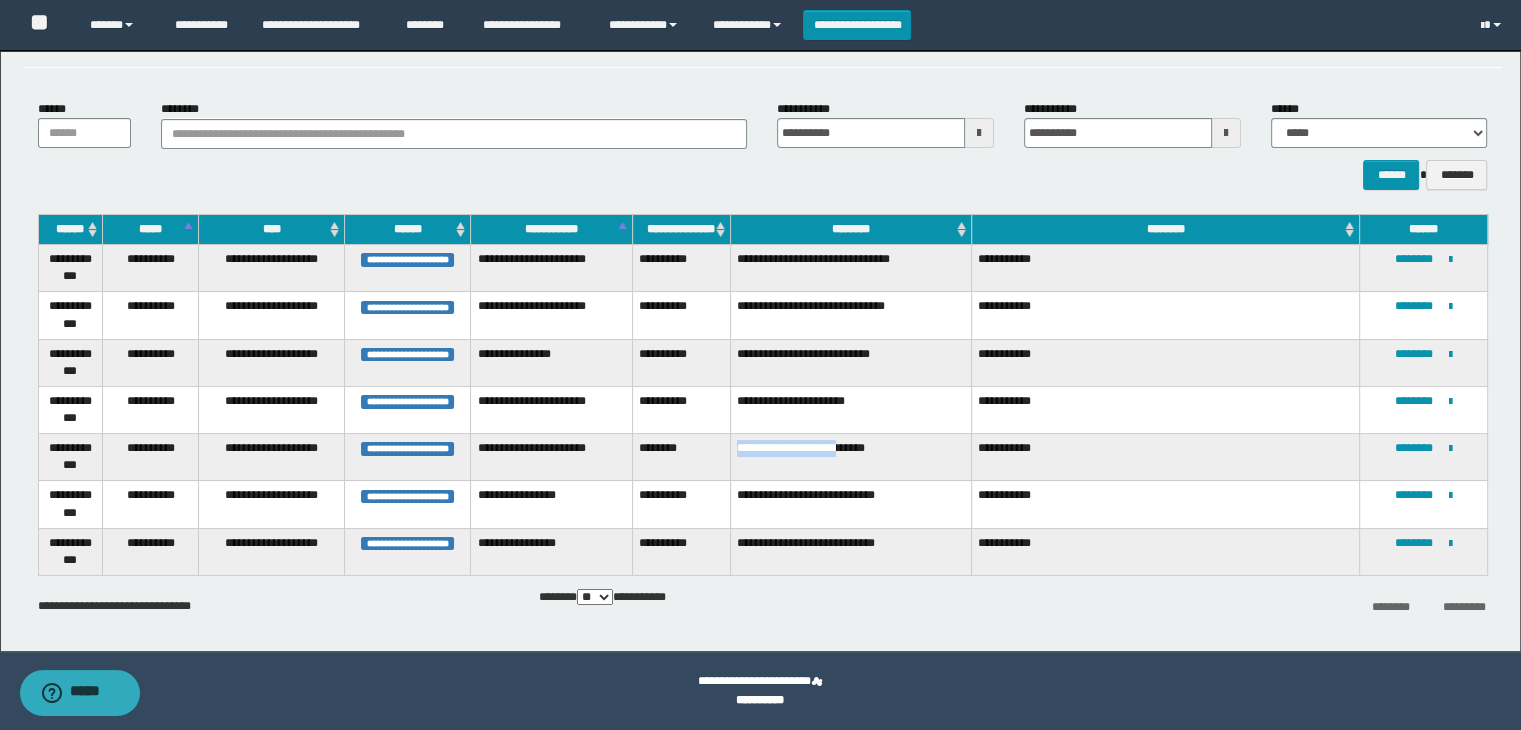 drag, startPoint x: 733, startPoint y: 447, endPoint x: 852, endPoint y: 461, distance: 119.8207 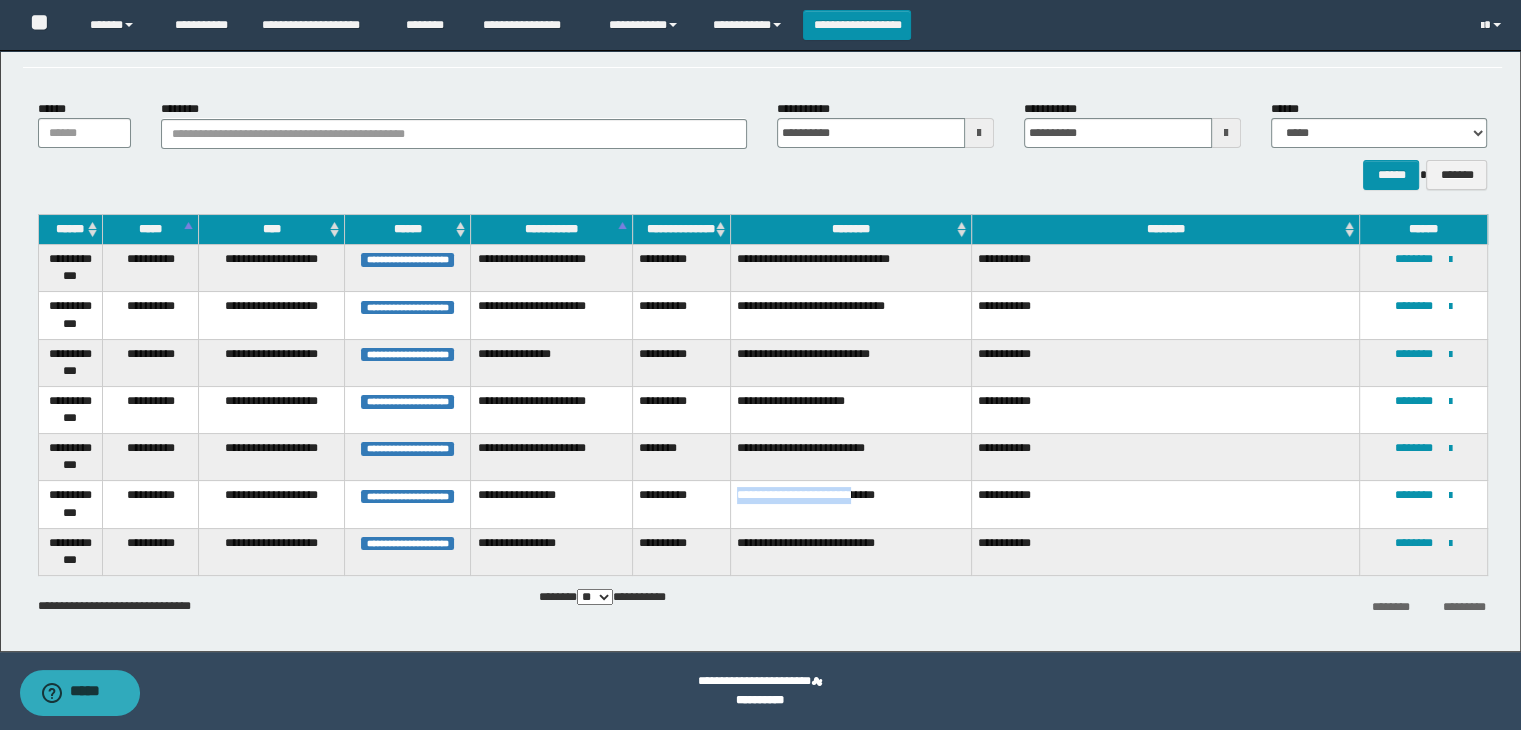 drag, startPoint x: 732, startPoint y: 497, endPoint x: 854, endPoint y: 511, distance: 122.80065 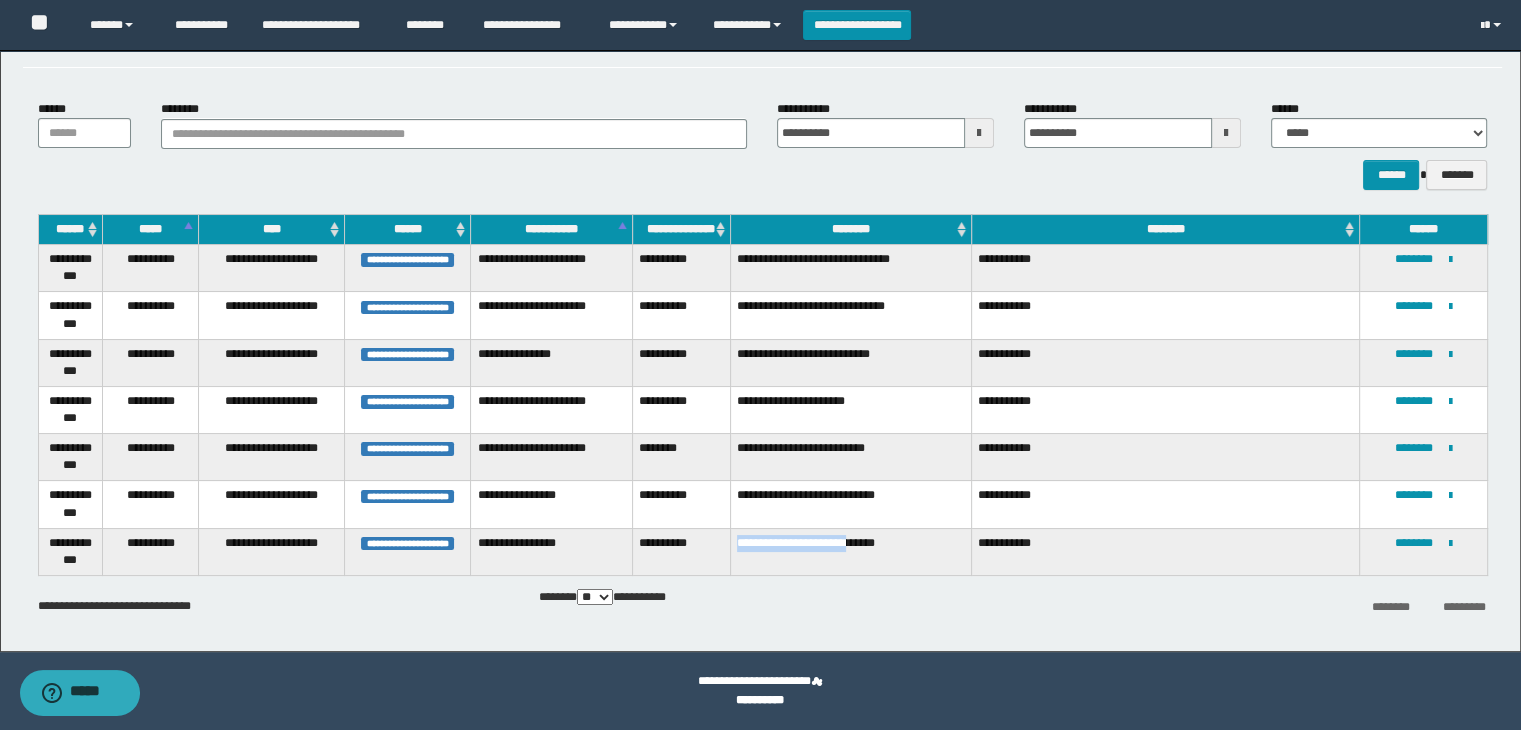drag, startPoint x: 736, startPoint y: 544, endPoint x: 848, endPoint y: 557, distance: 112.75194 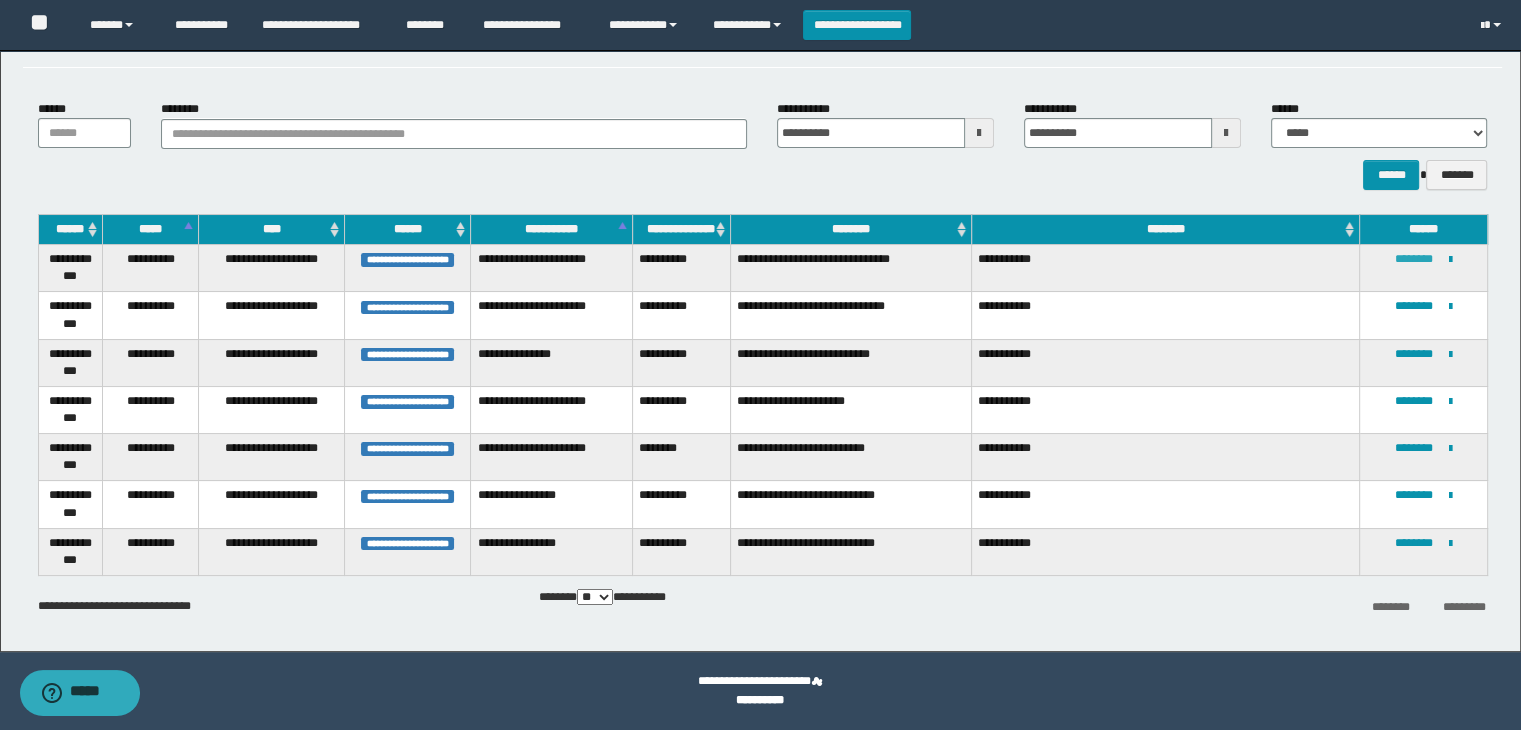 click on "********" at bounding box center [1414, 259] 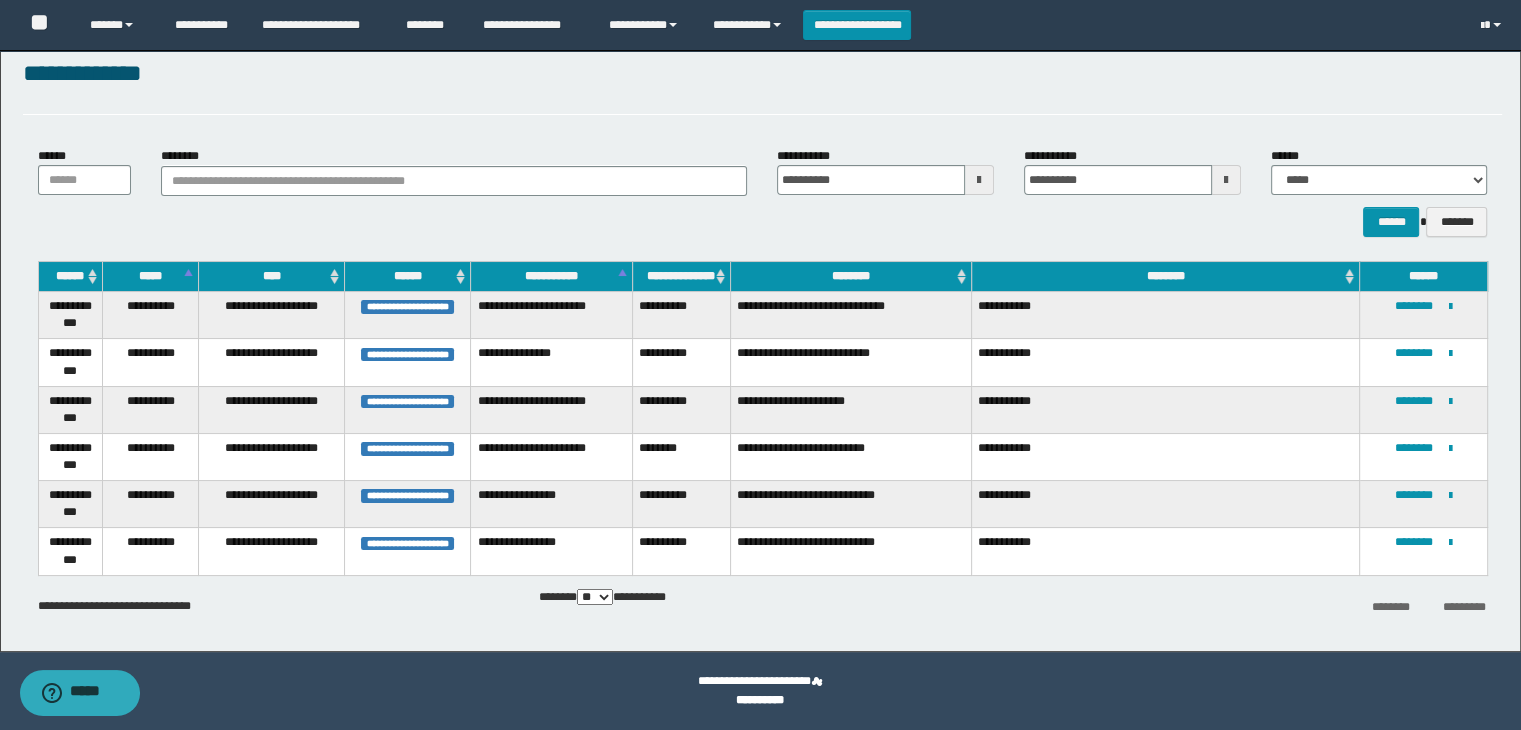 scroll, scrollTop: 34, scrollLeft: 0, axis: vertical 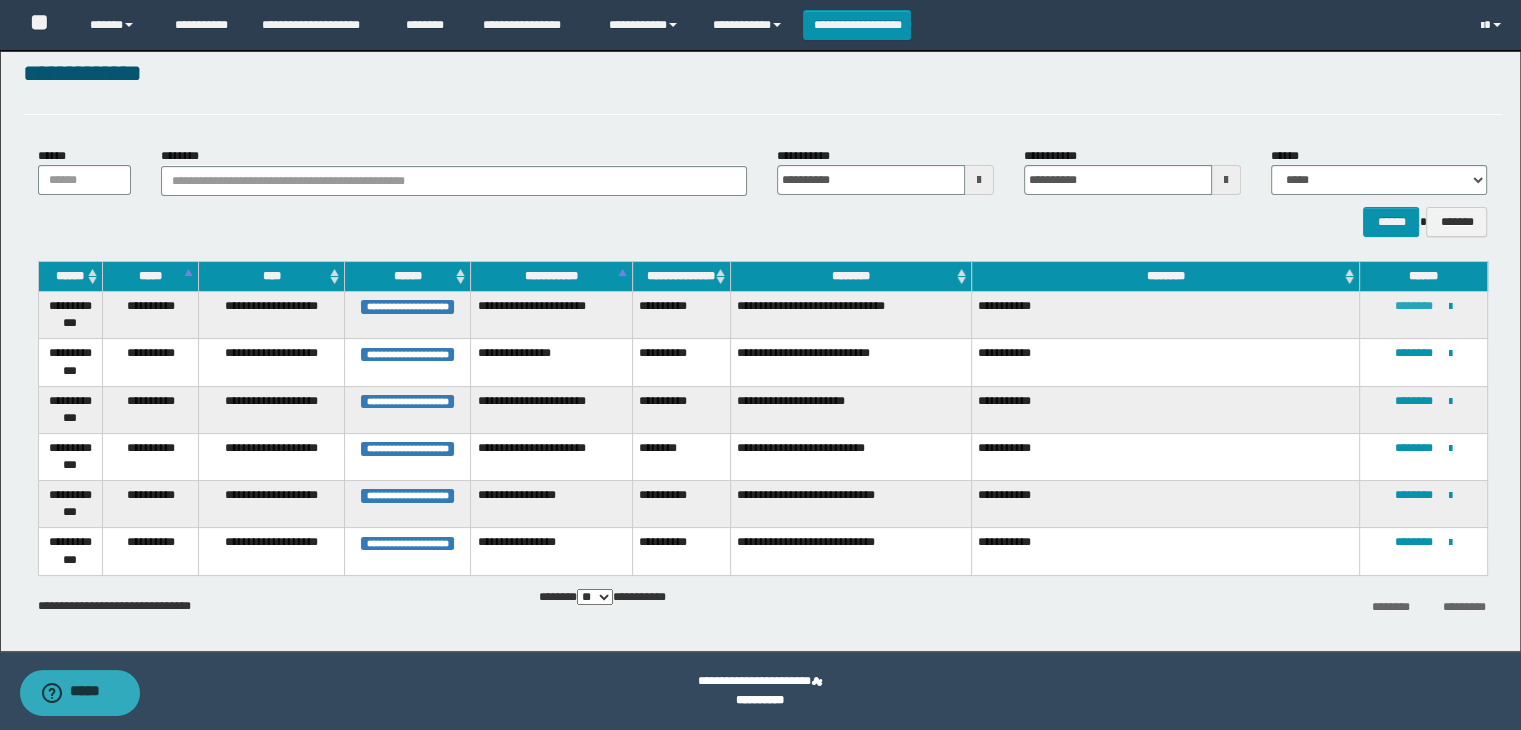 click on "********" at bounding box center (1414, 306) 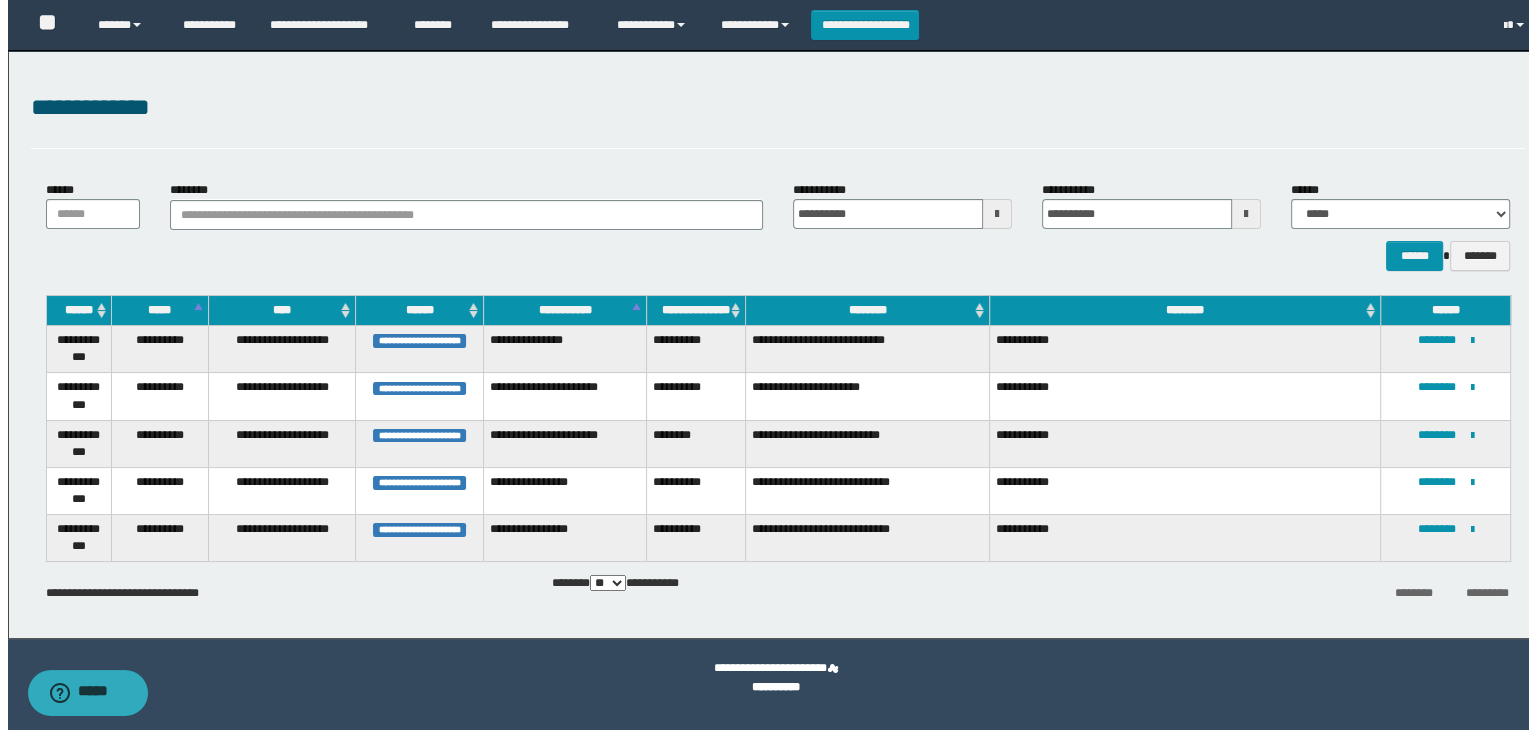 scroll, scrollTop: 0, scrollLeft: 0, axis: both 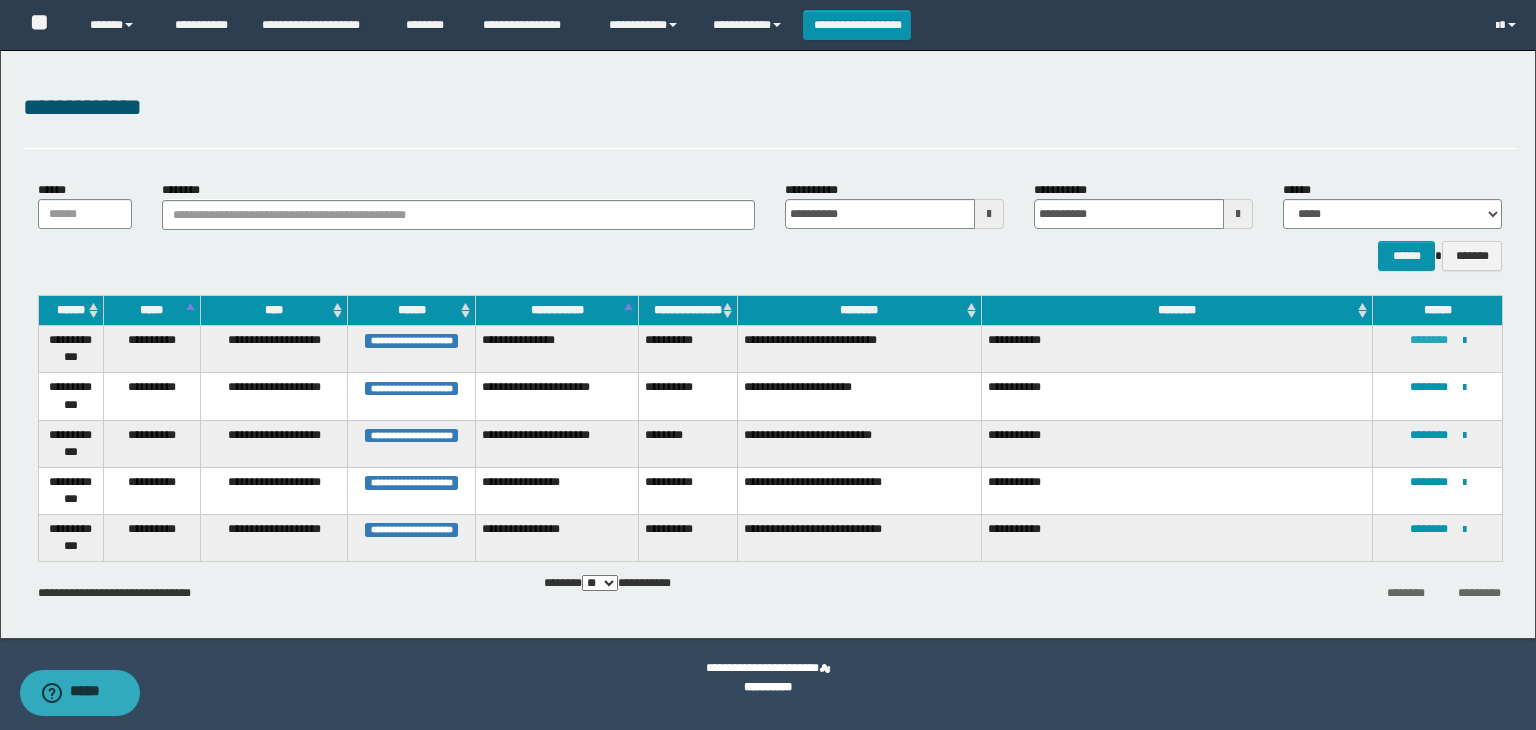 click on "********" at bounding box center (1429, 340) 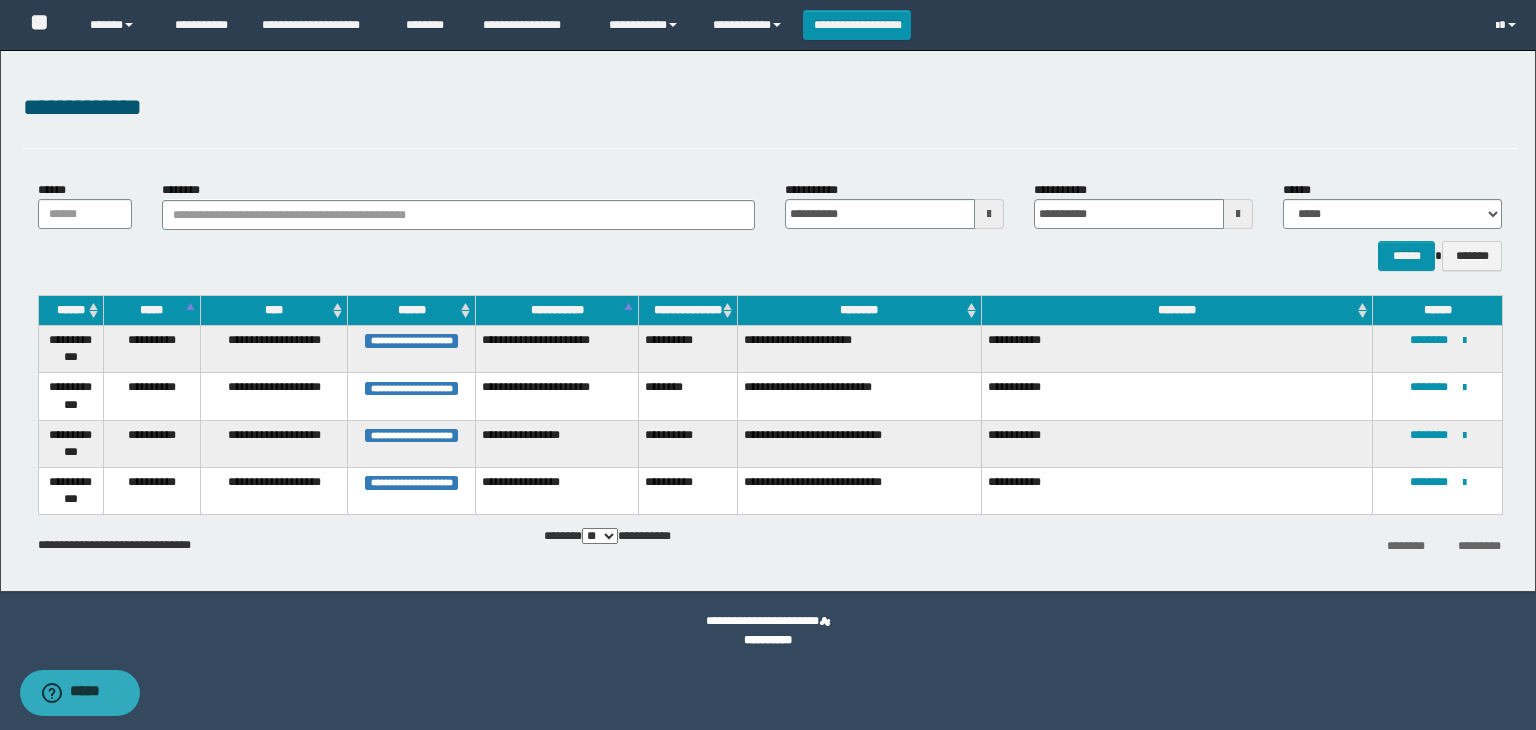 click on "**********" at bounding box center (1438, 349) 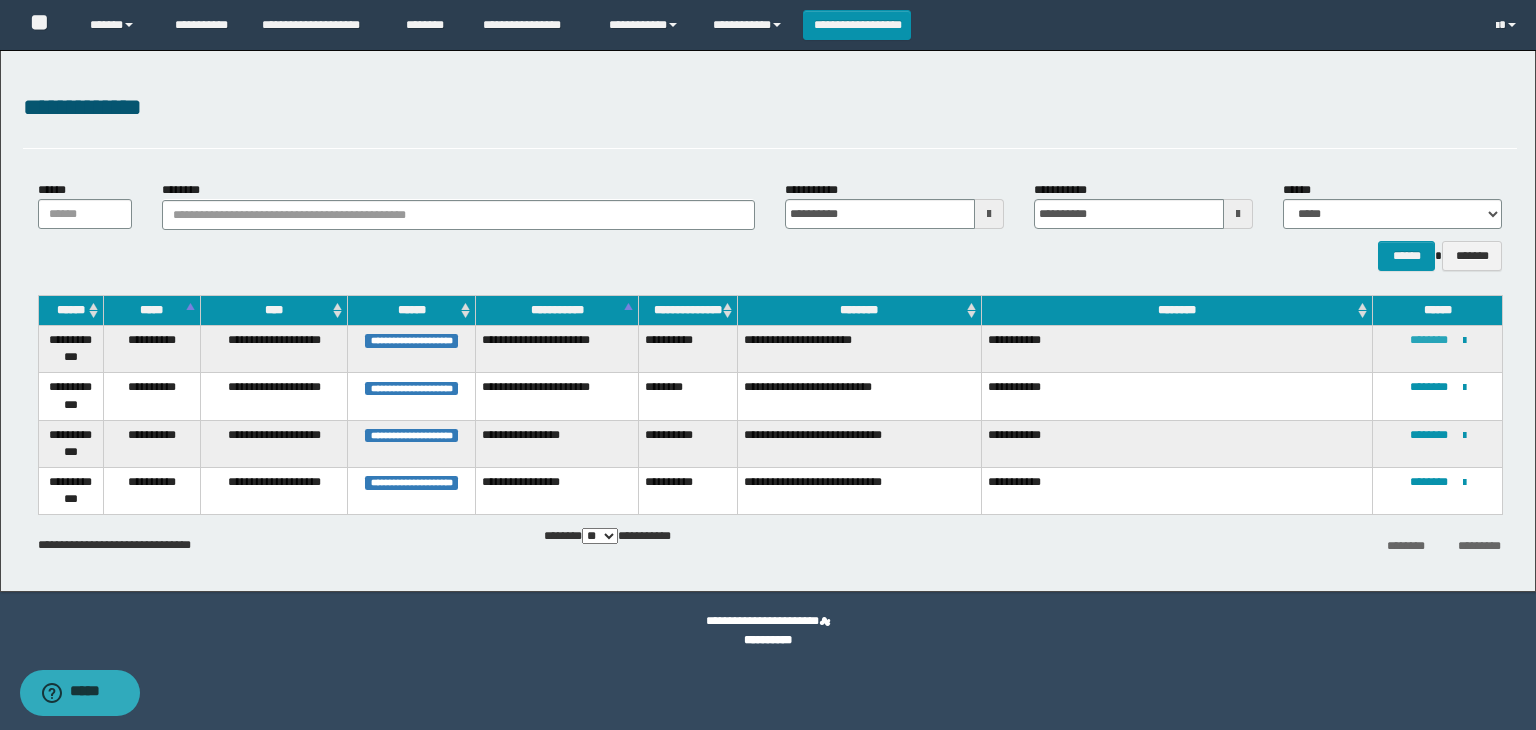 click on "********" at bounding box center (1429, 340) 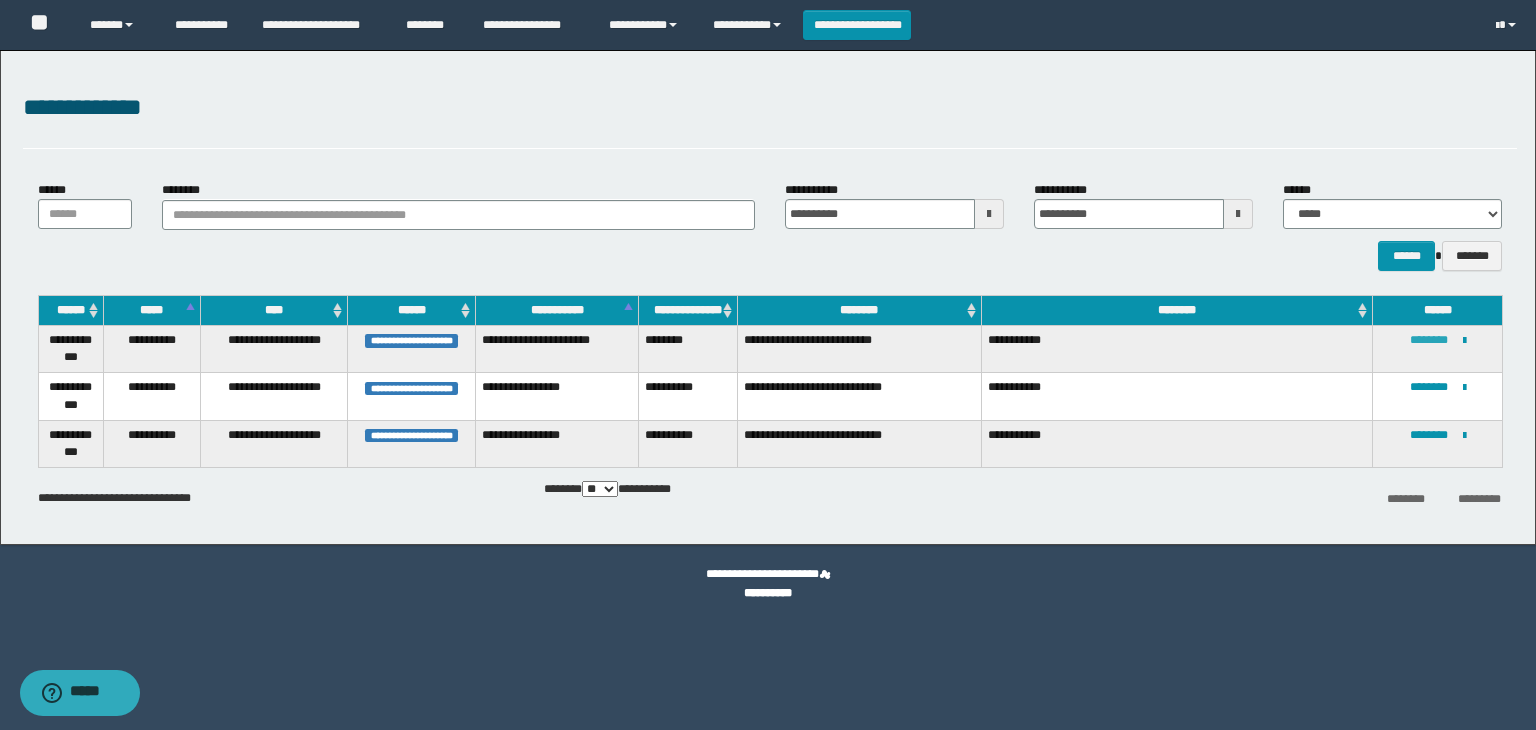 click on "********" at bounding box center (1429, 340) 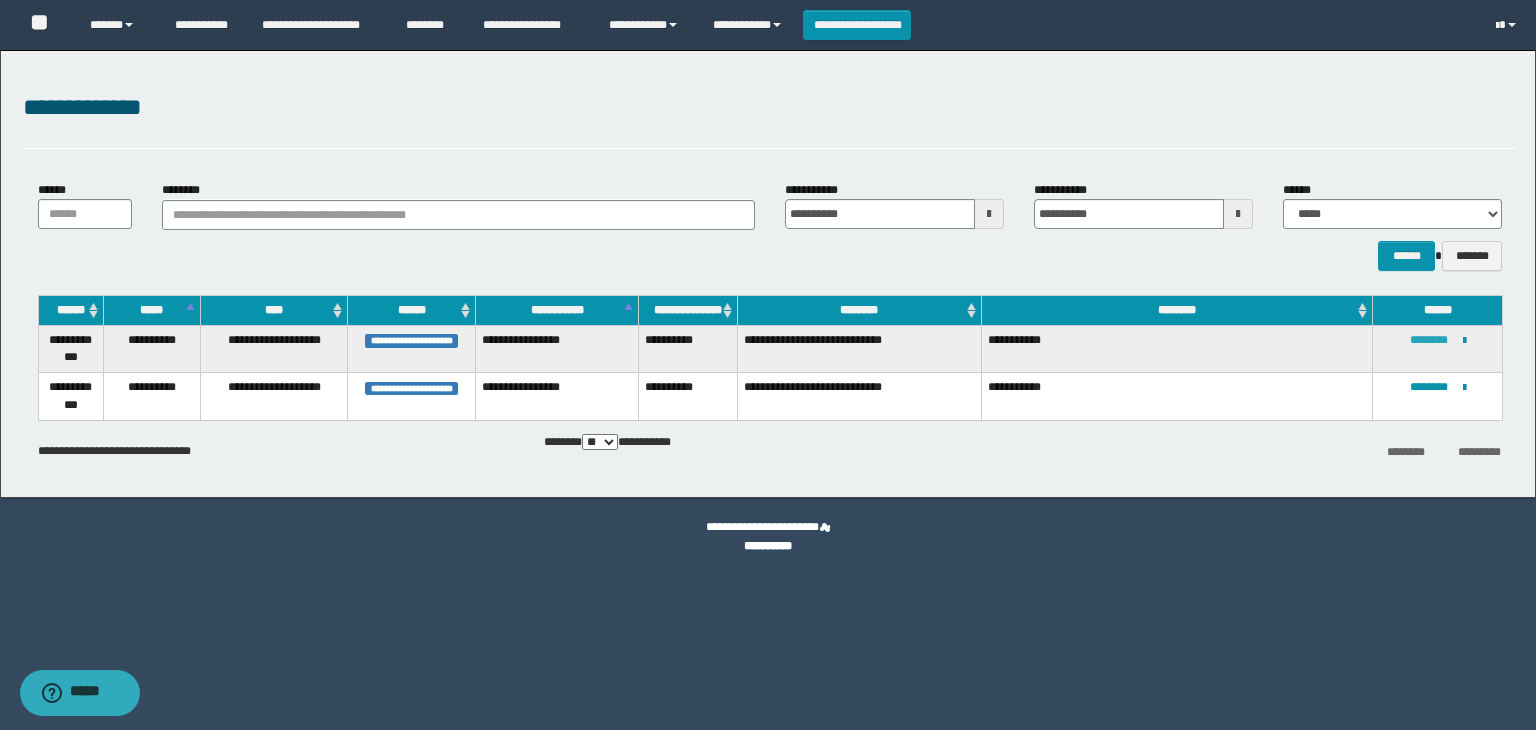 click on "********" at bounding box center (1429, 340) 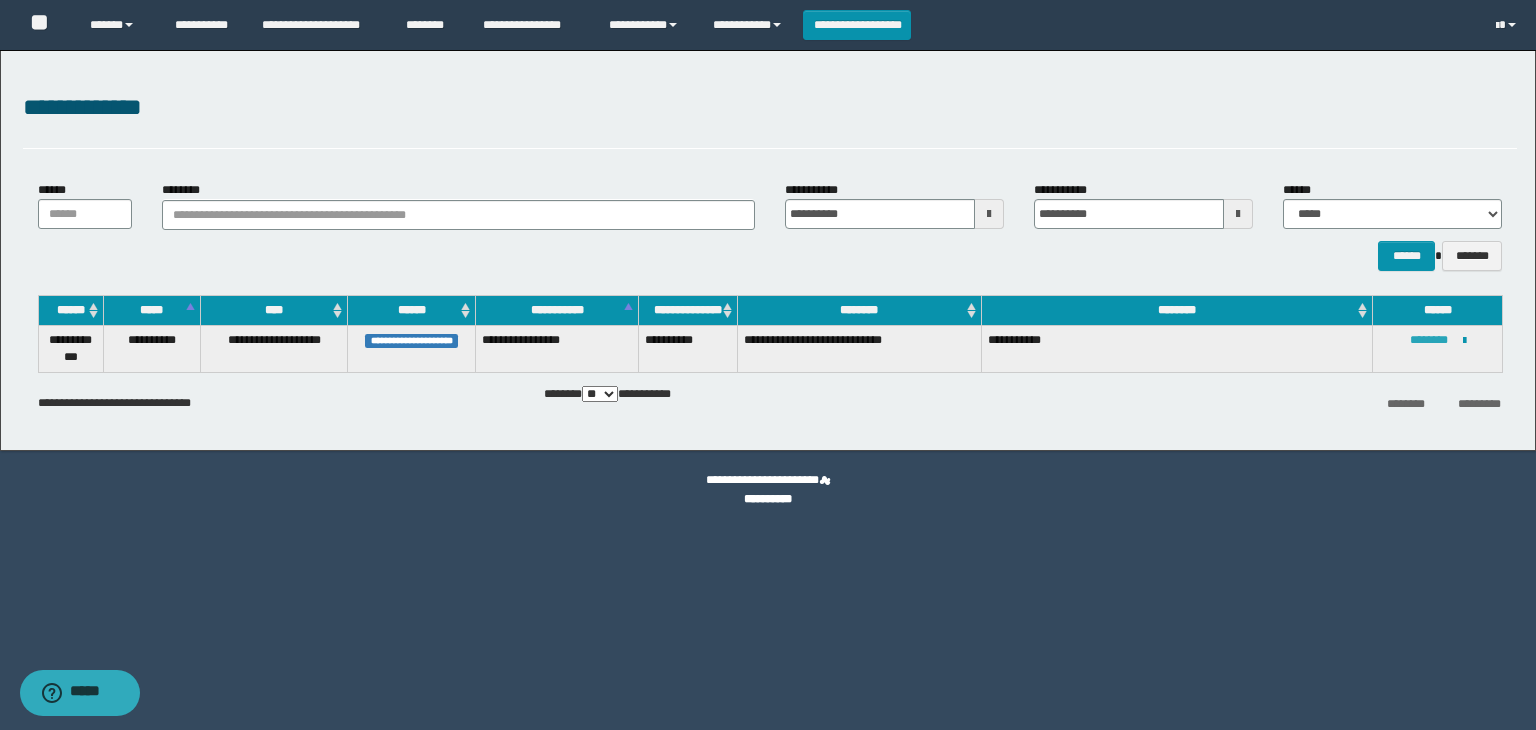 click on "********" at bounding box center [1429, 340] 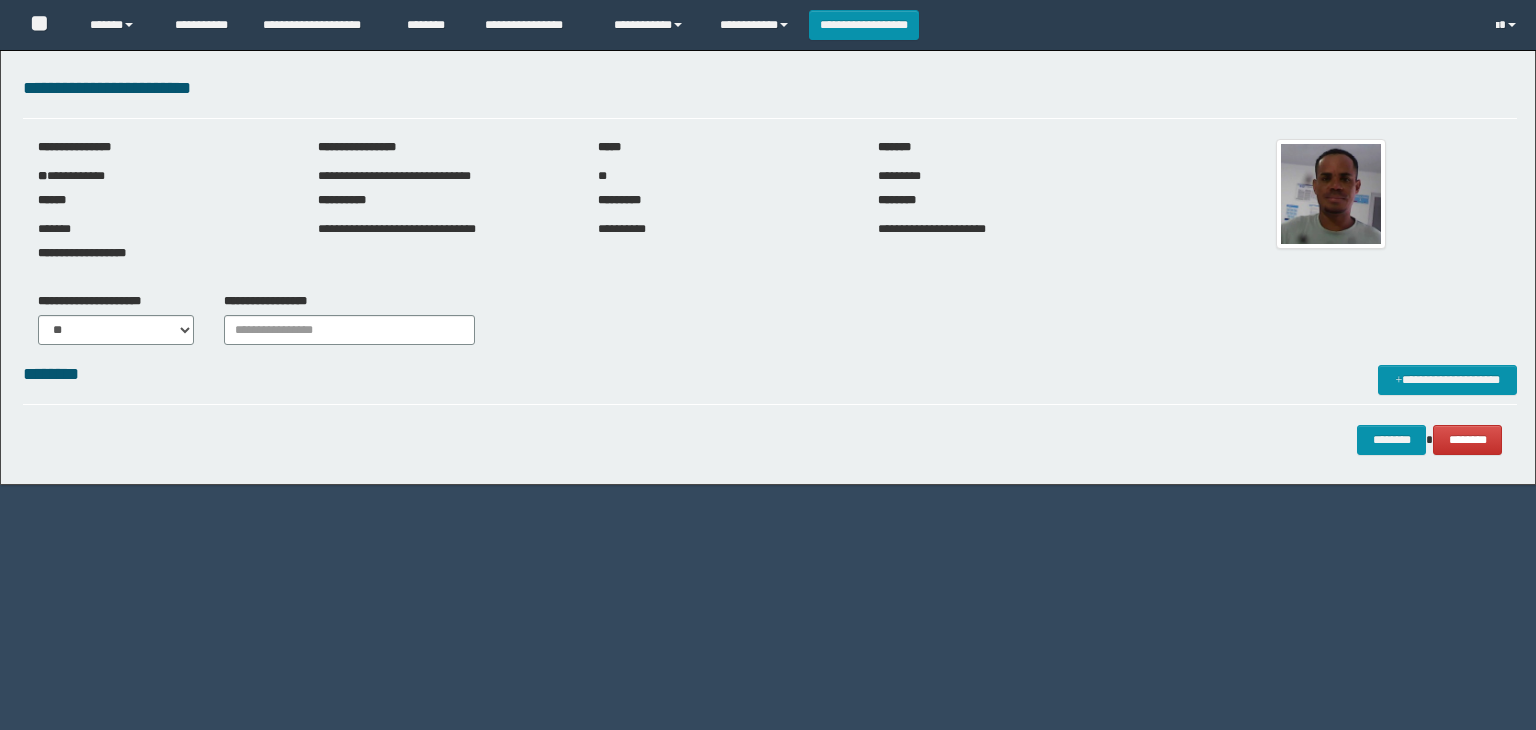 scroll, scrollTop: 0, scrollLeft: 0, axis: both 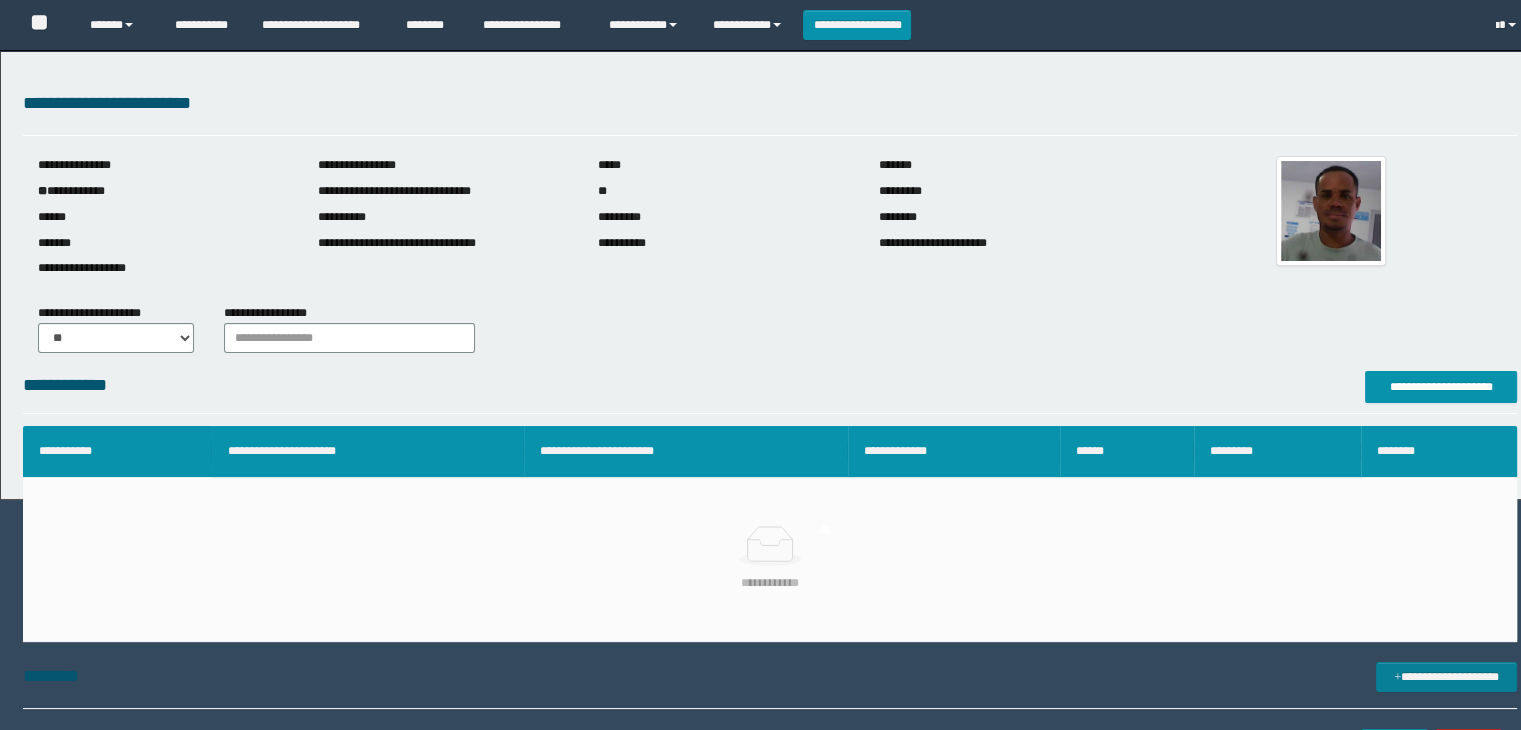 click on "**********" at bounding box center (1441, 387) 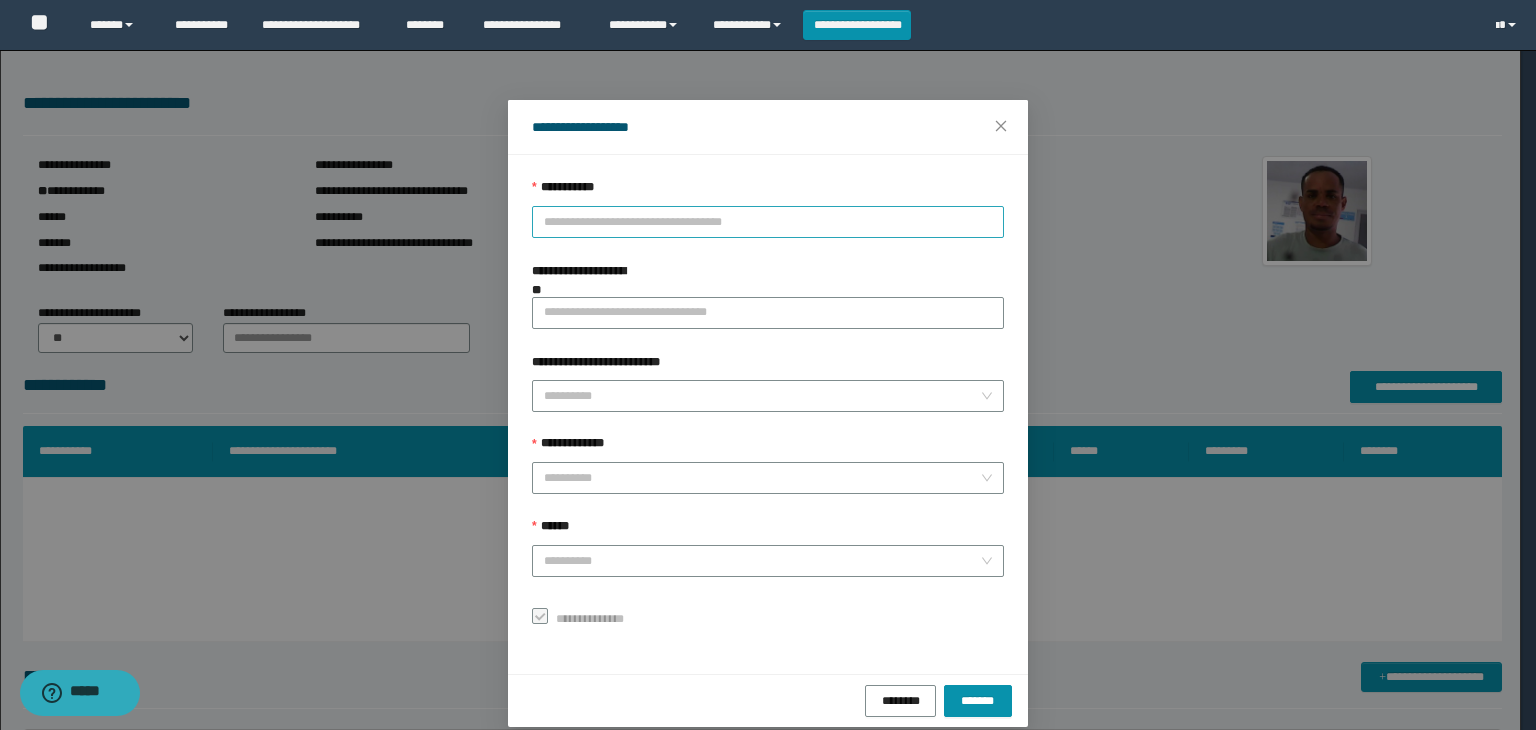 scroll, scrollTop: 0, scrollLeft: 0, axis: both 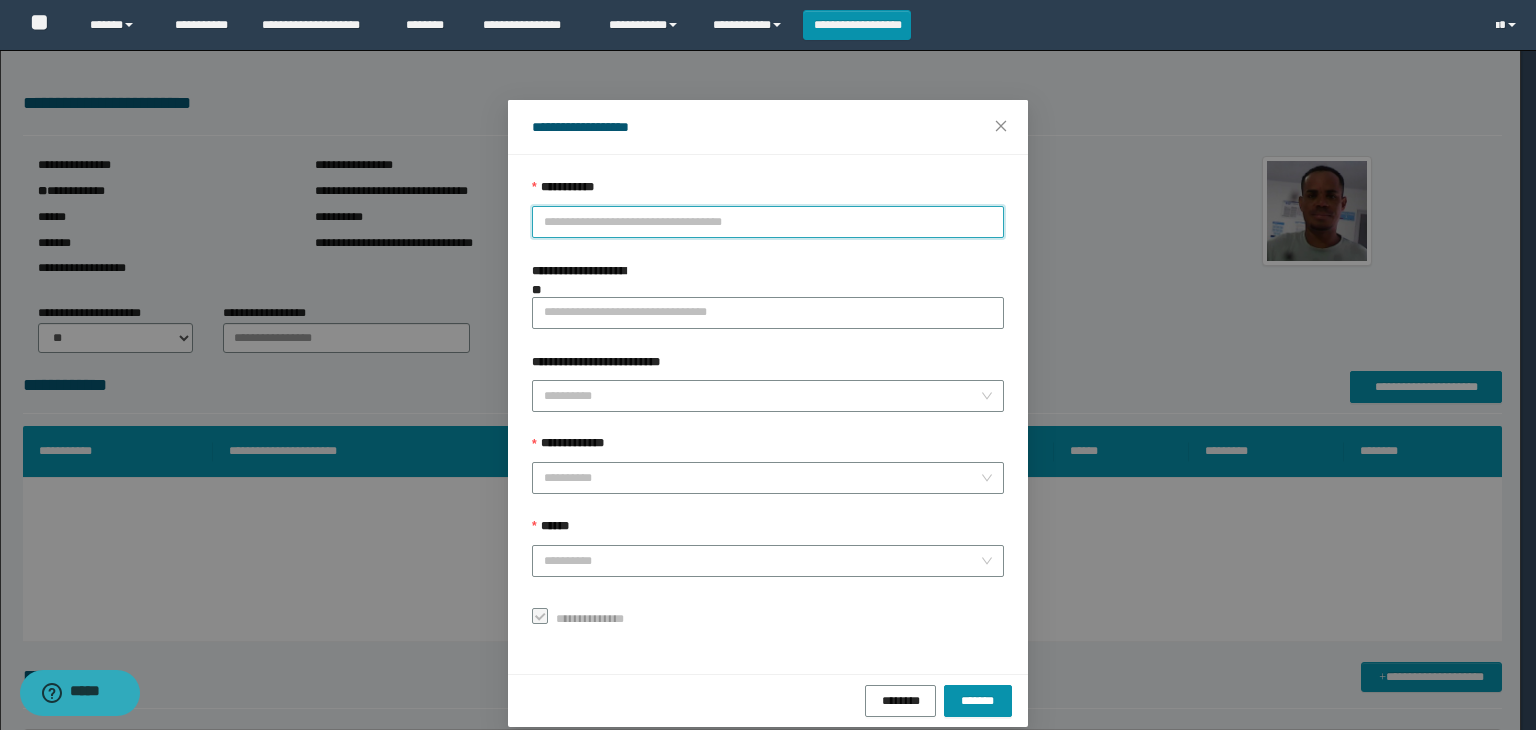 click on "**********" at bounding box center (768, 222) 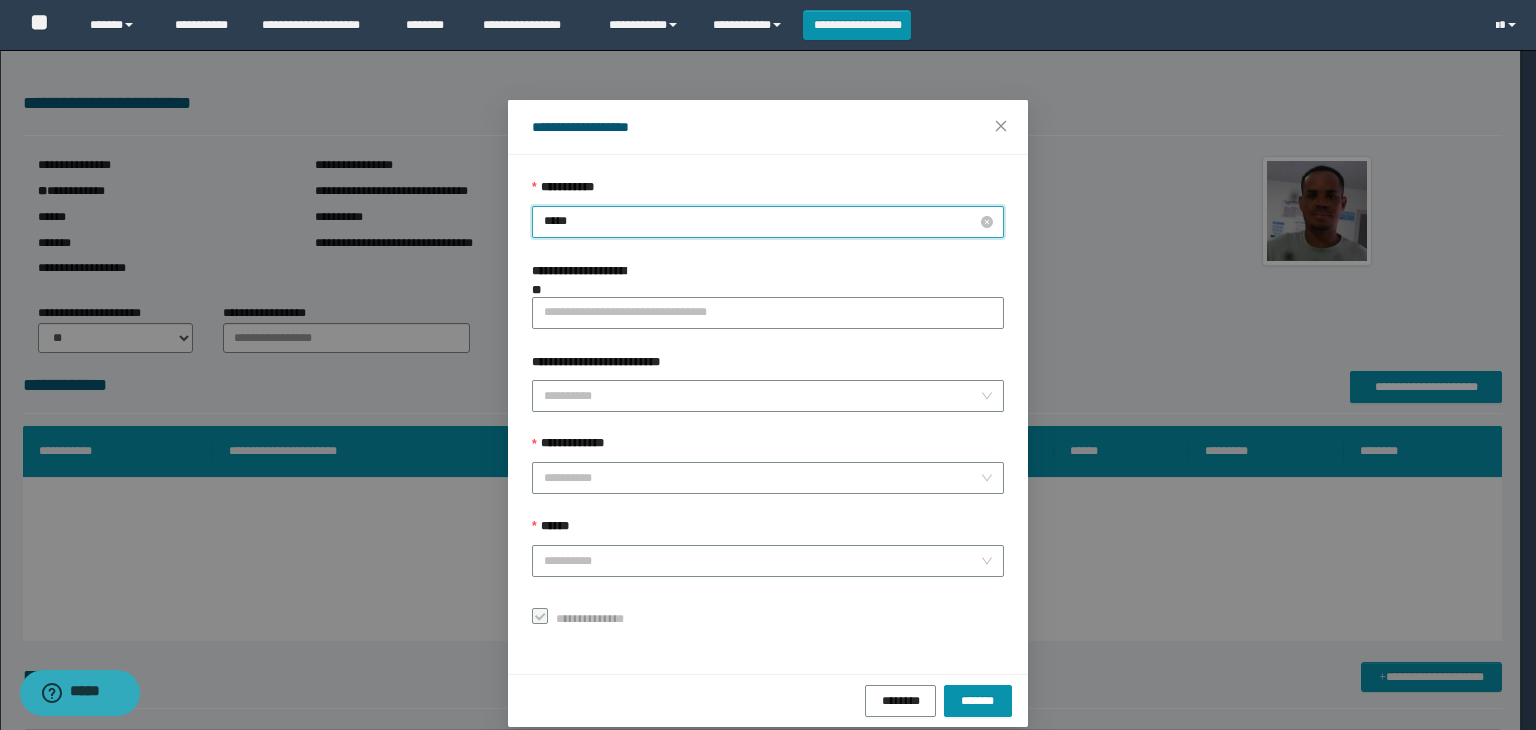 type on "******" 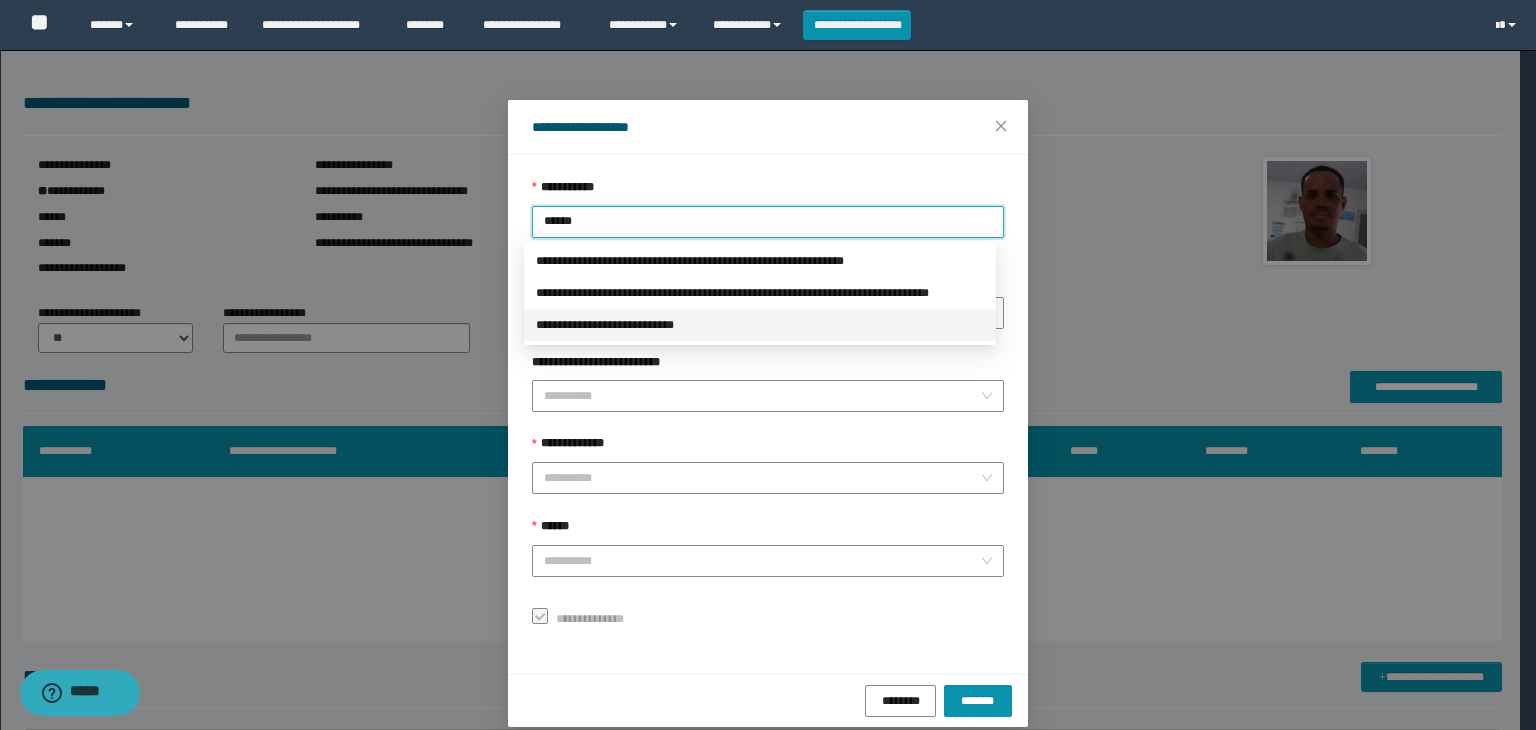 click on "**********" at bounding box center [760, 325] 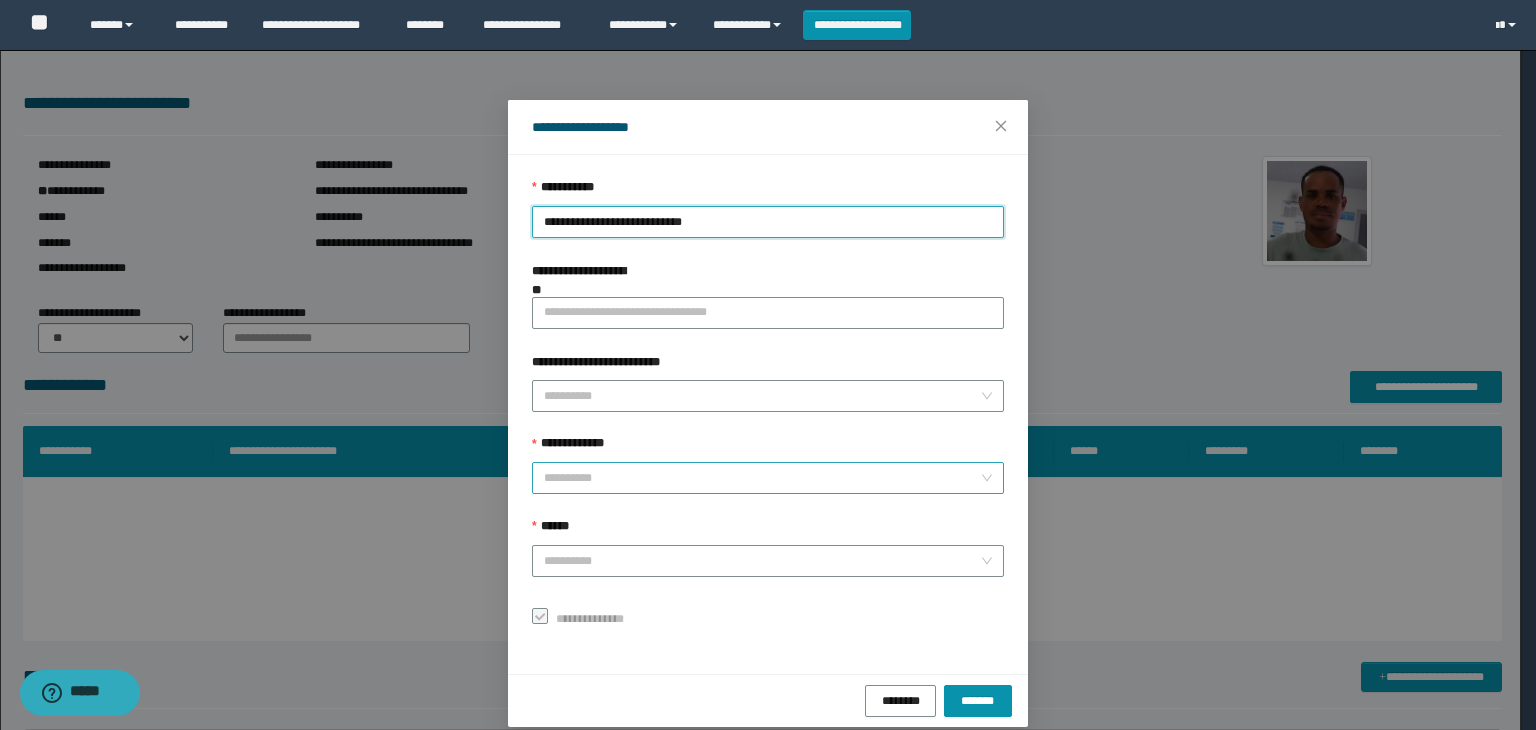 click on "**********" at bounding box center [762, 478] 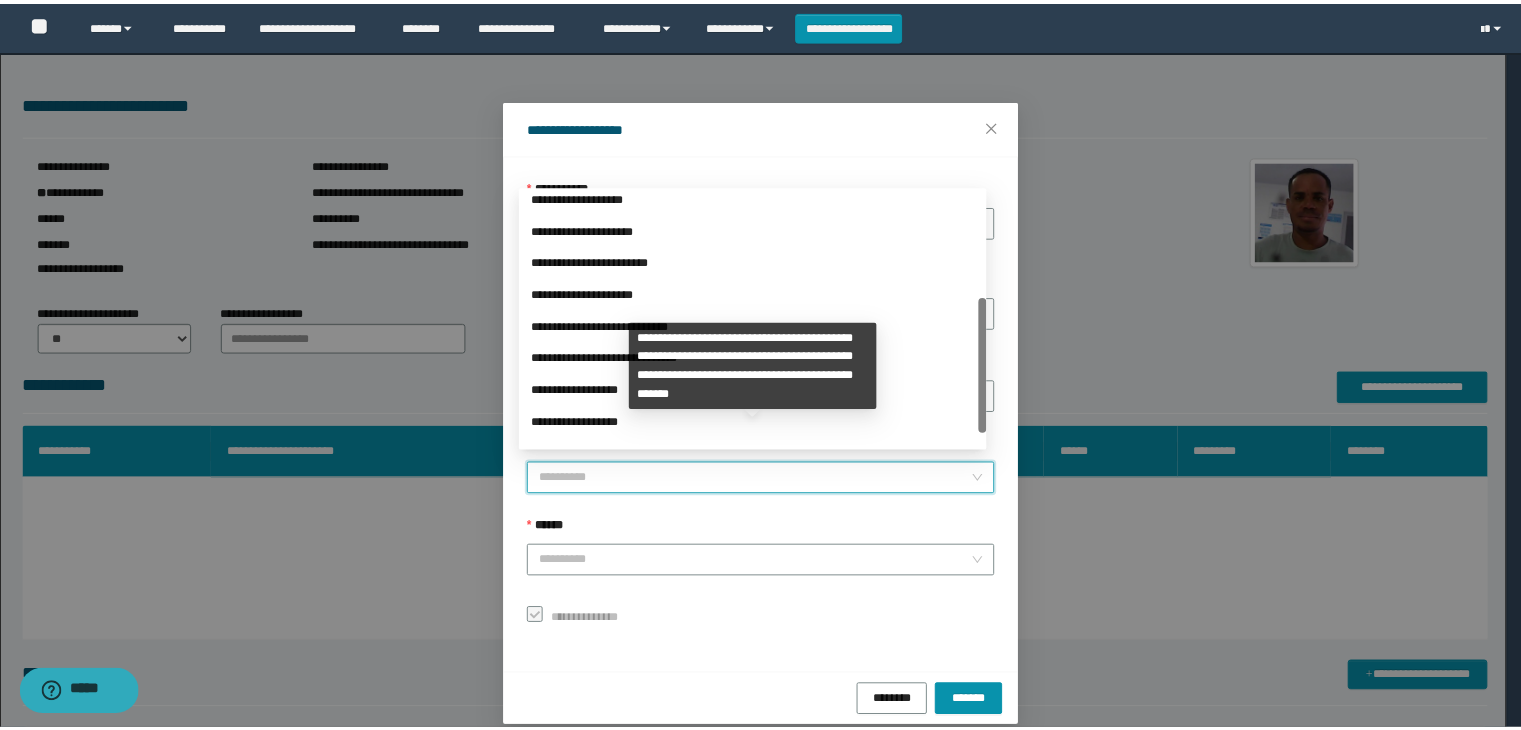 scroll, scrollTop: 224, scrollLeft: 0, axis: vertical 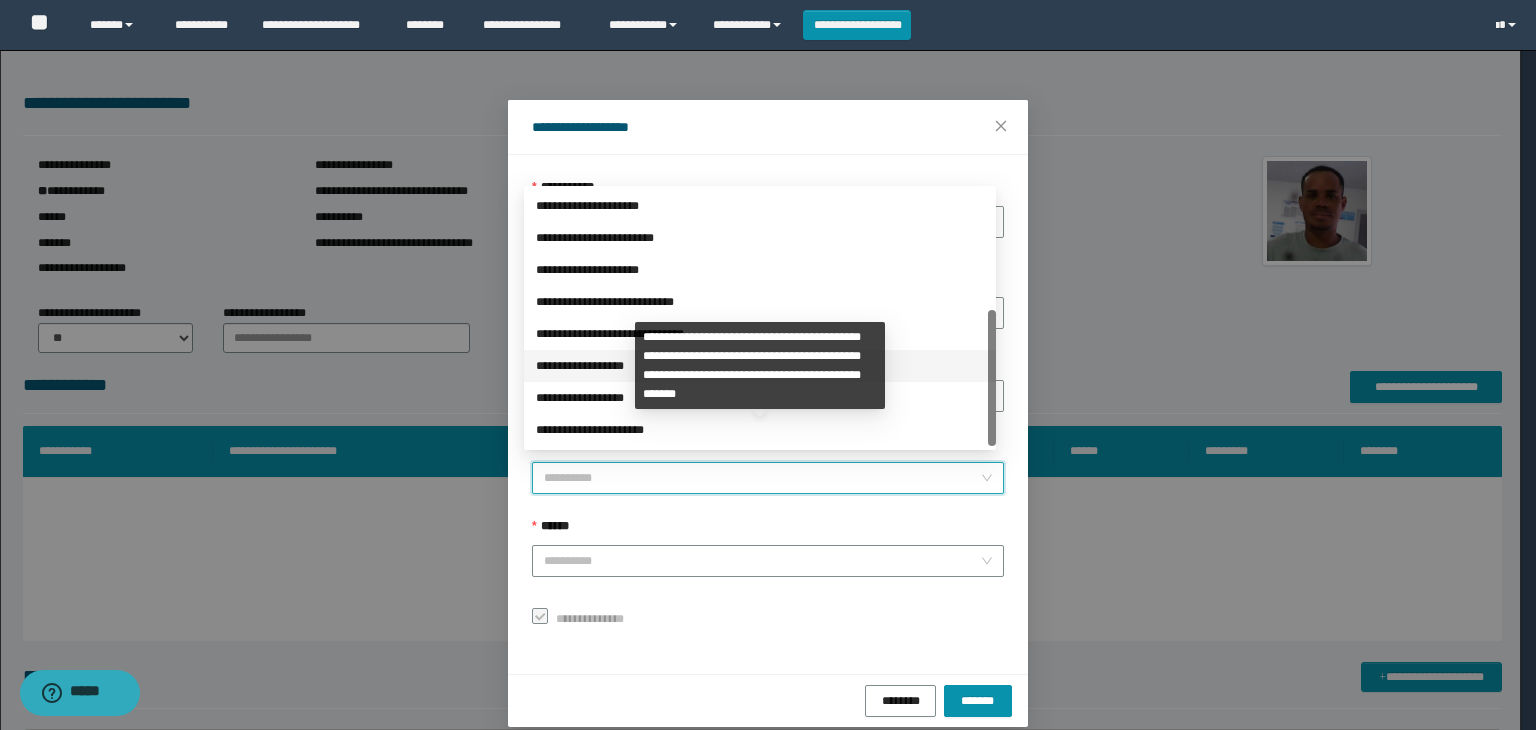 click on "**********" at bounding box center (760, 366) 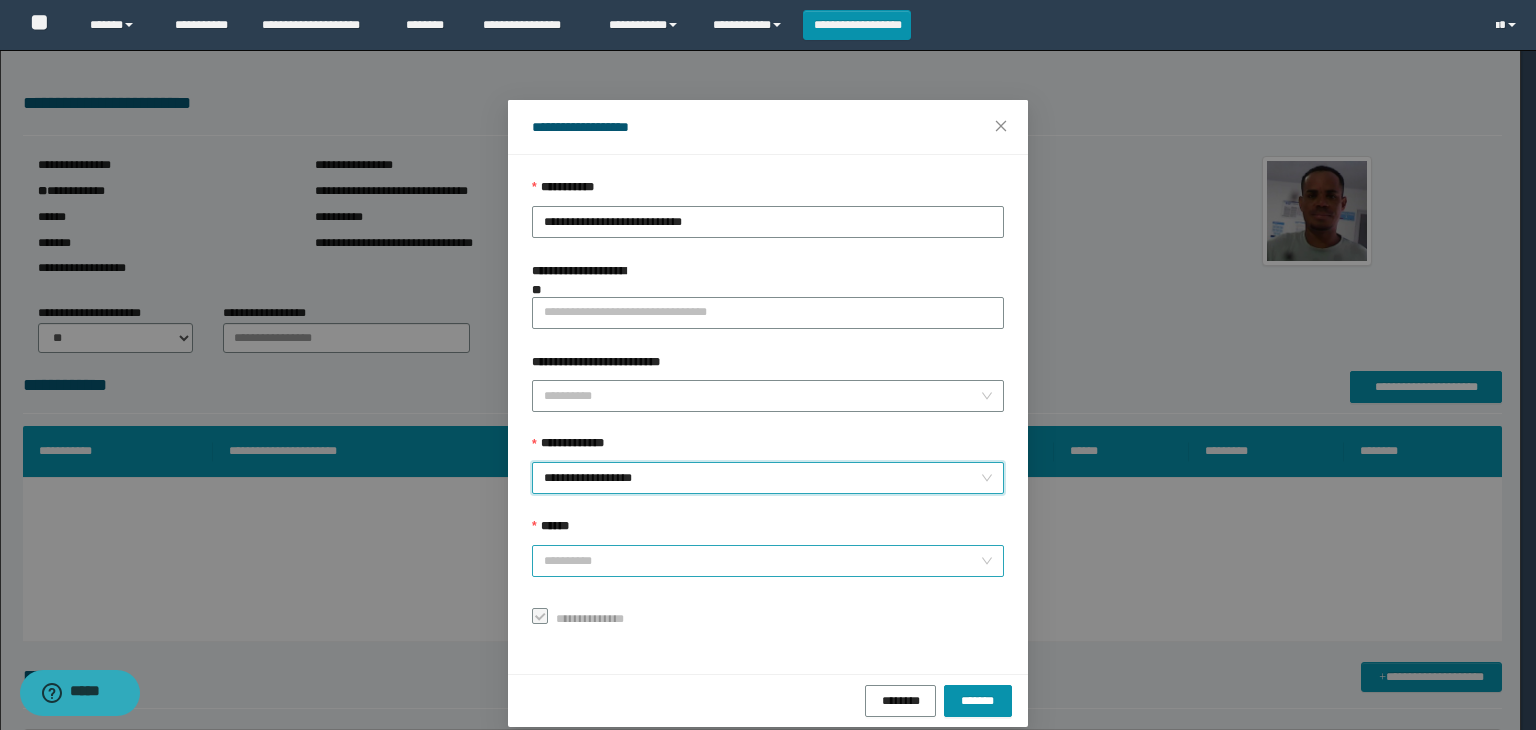 click on "******" at bounding box center [762, 561] 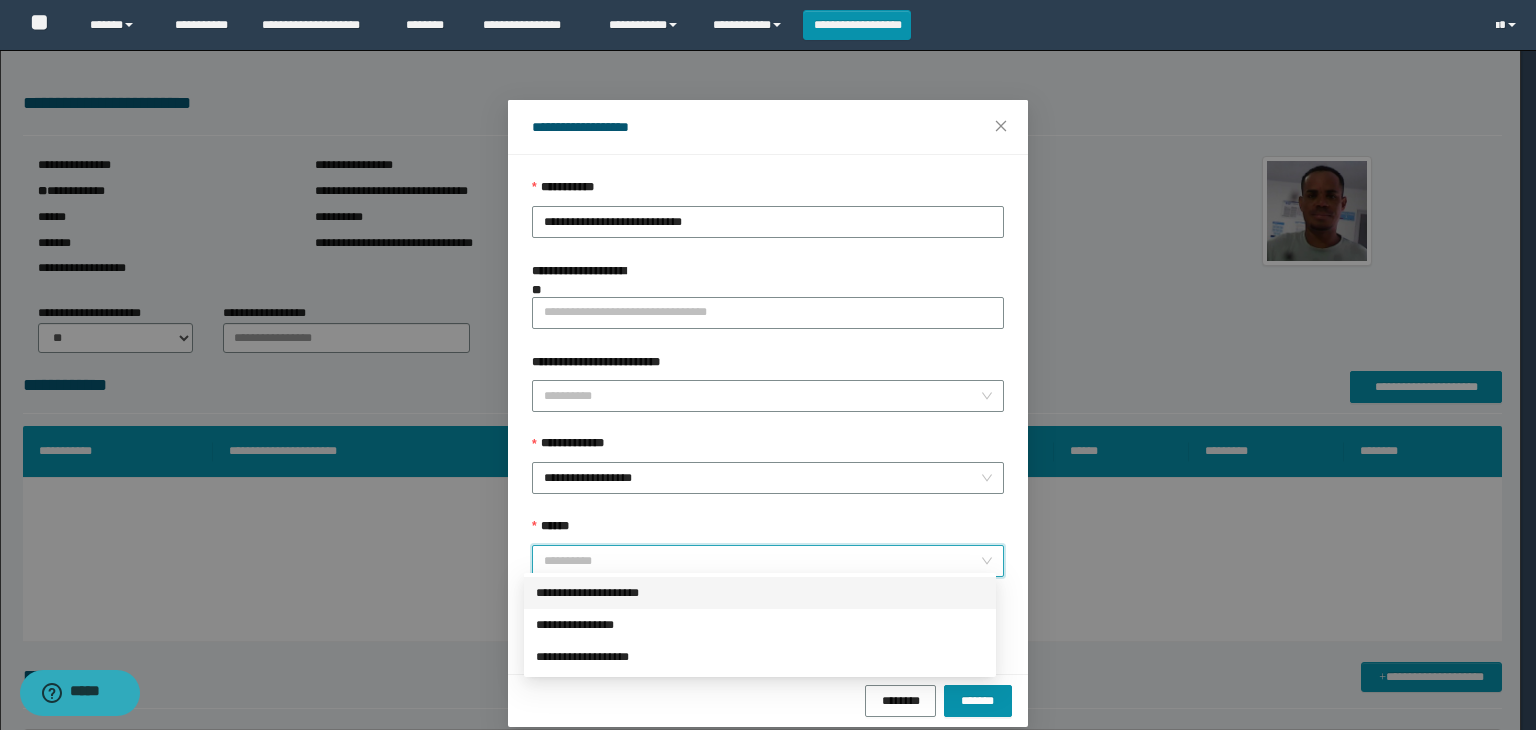 click on "**********" at bounding box center [760, 593] 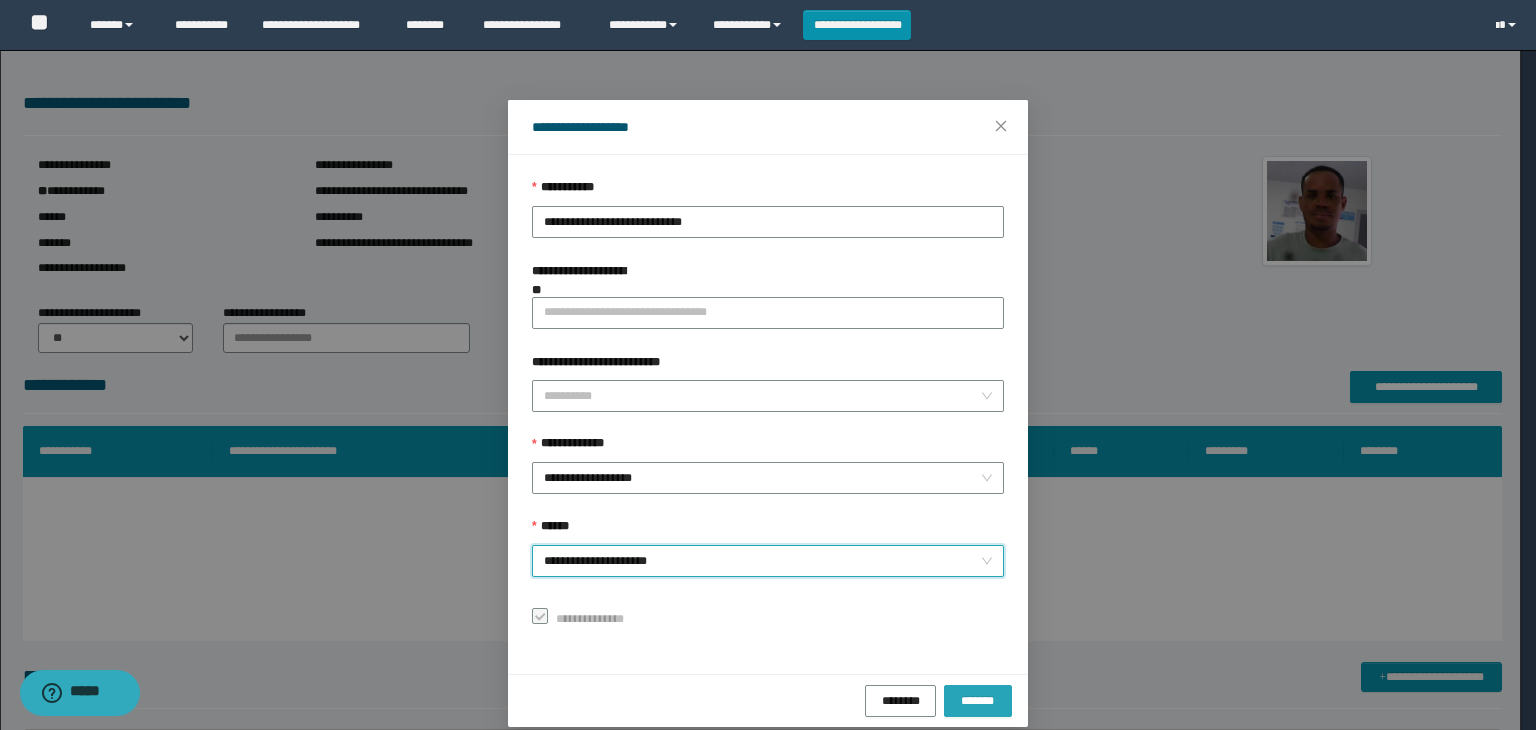click on "*******" at bounding box center (978, 701) 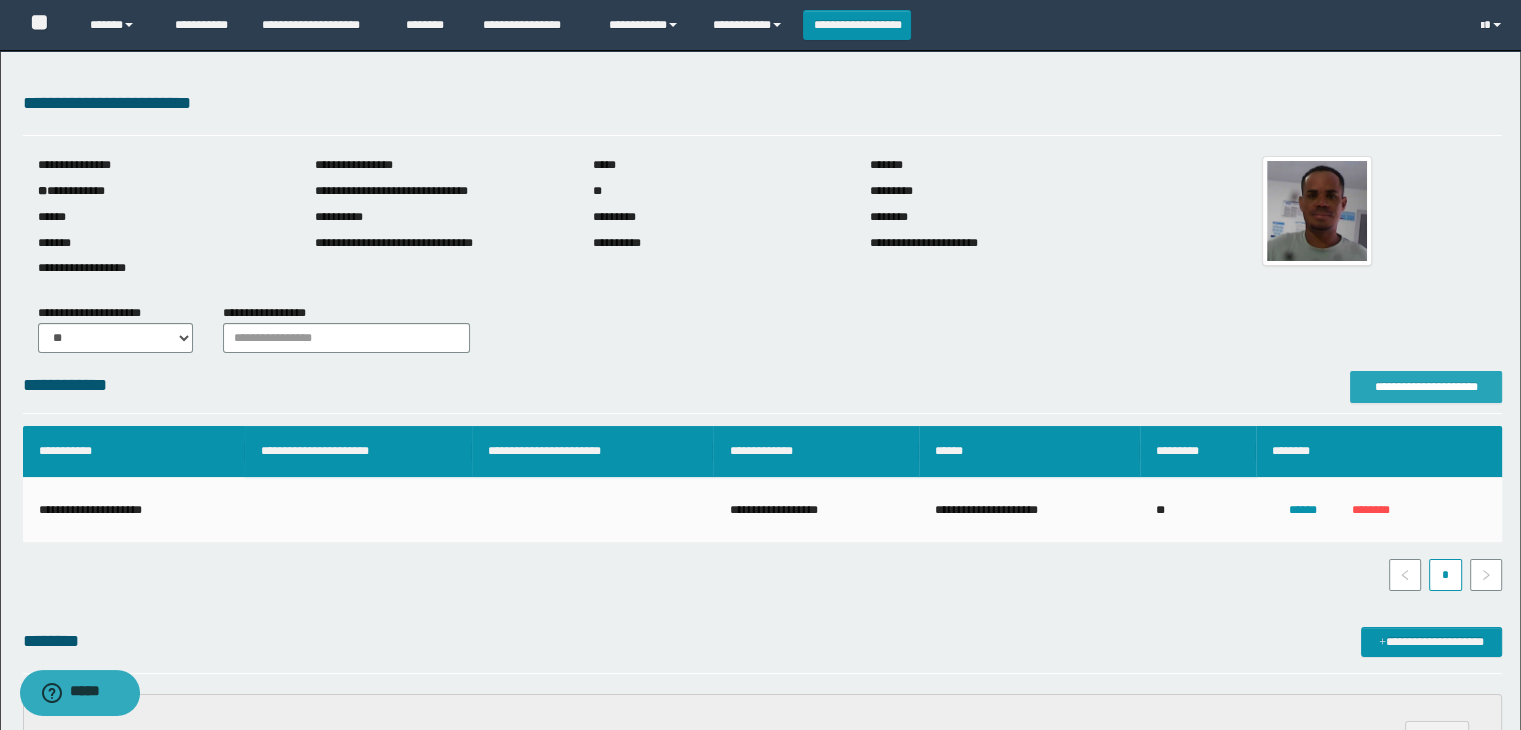 scroll, scrollTop: 400, scrollLeft: 0, axis: vertical 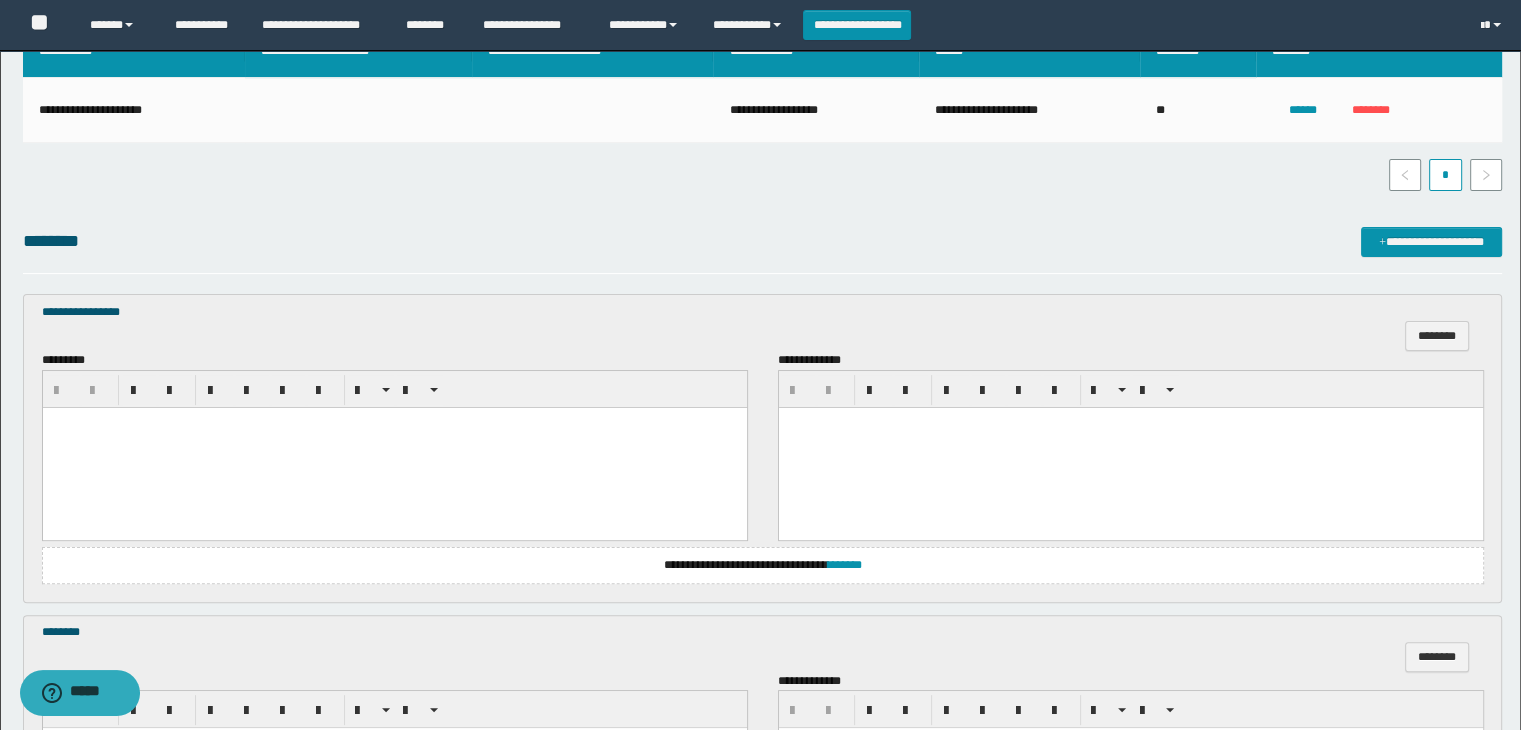 click at bounding box center [394, 447] 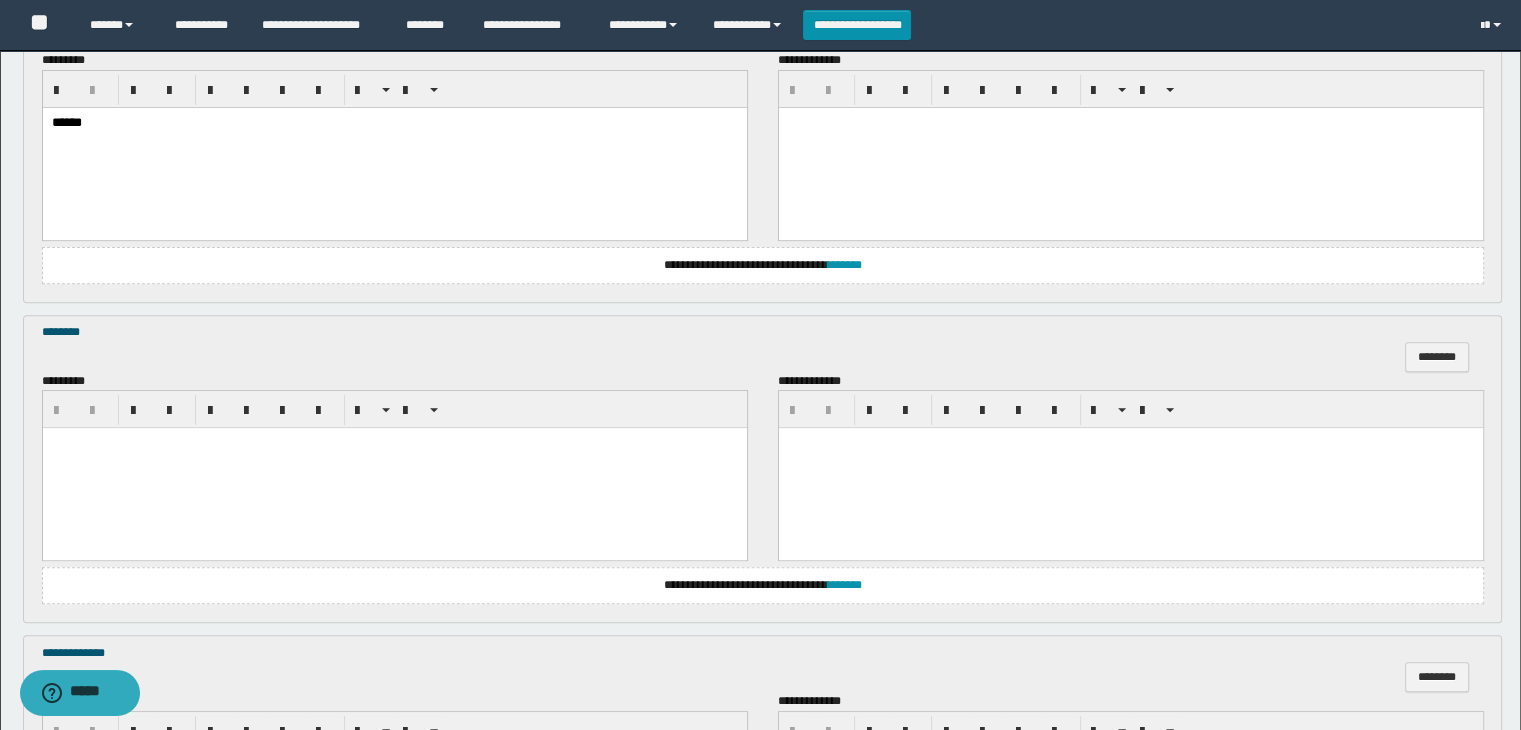 scroll, scrollTop: 800, scrollLeft: 0, axis: vertical 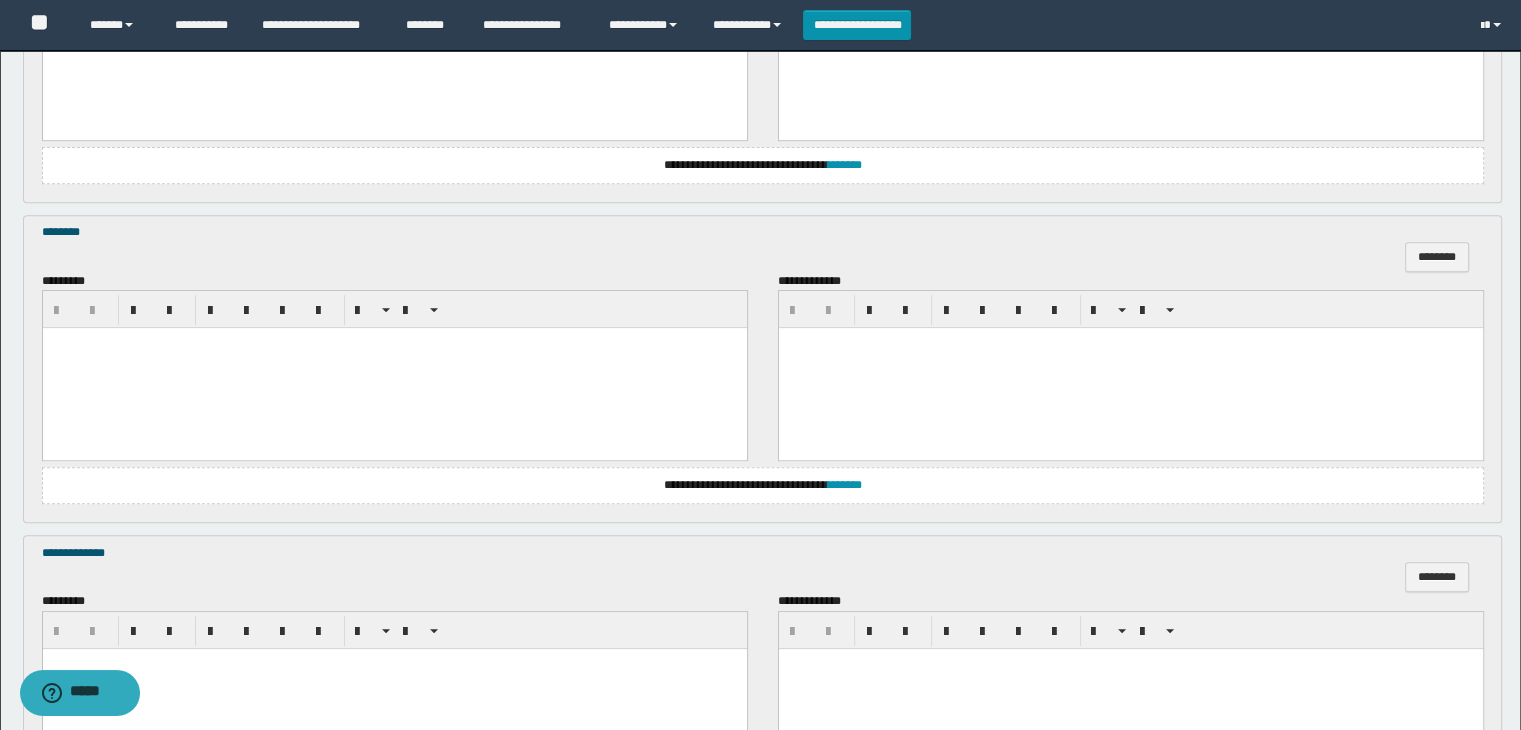 click at bounding box center (394, 368) 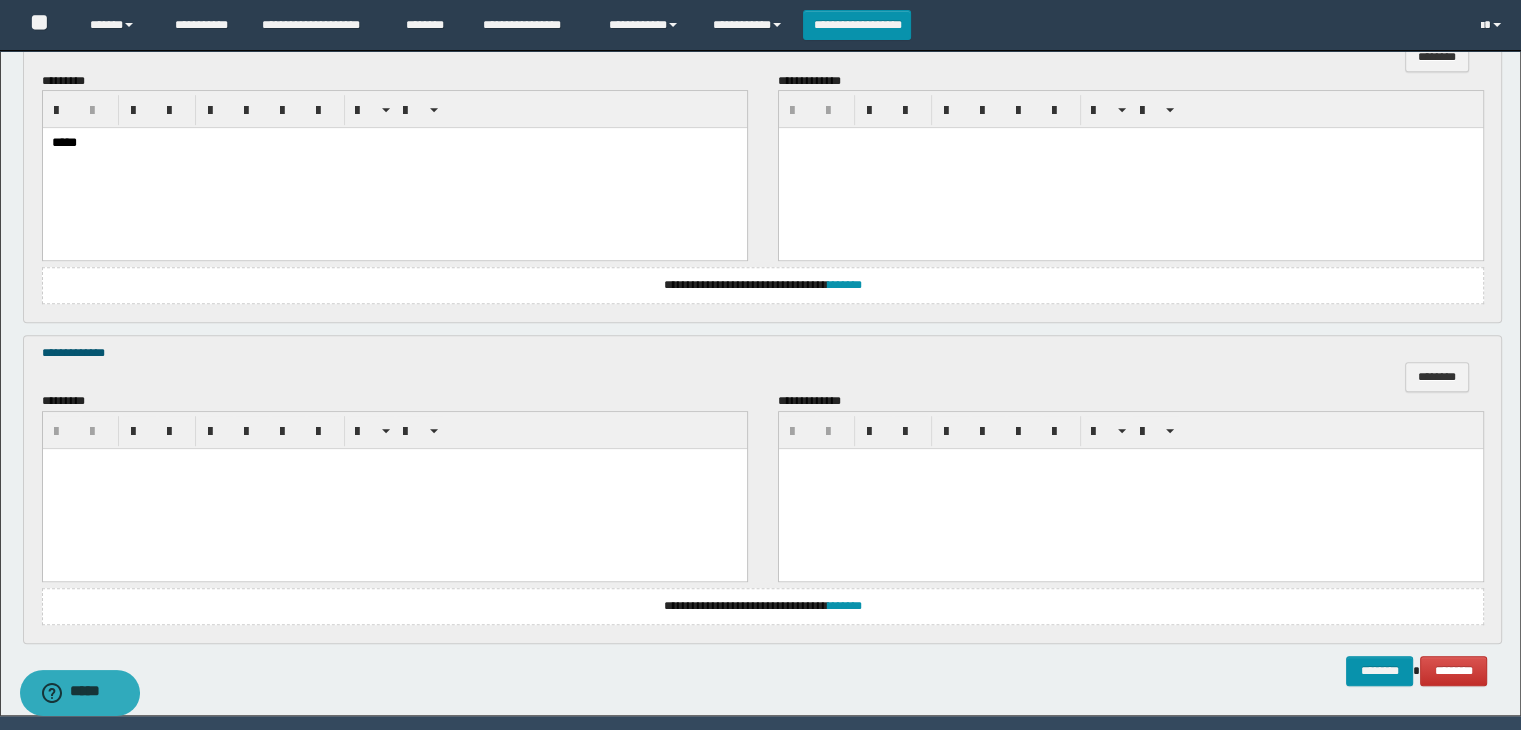 scroll, scrollTop: 1064, scrollLeft: 0, axis: vertical 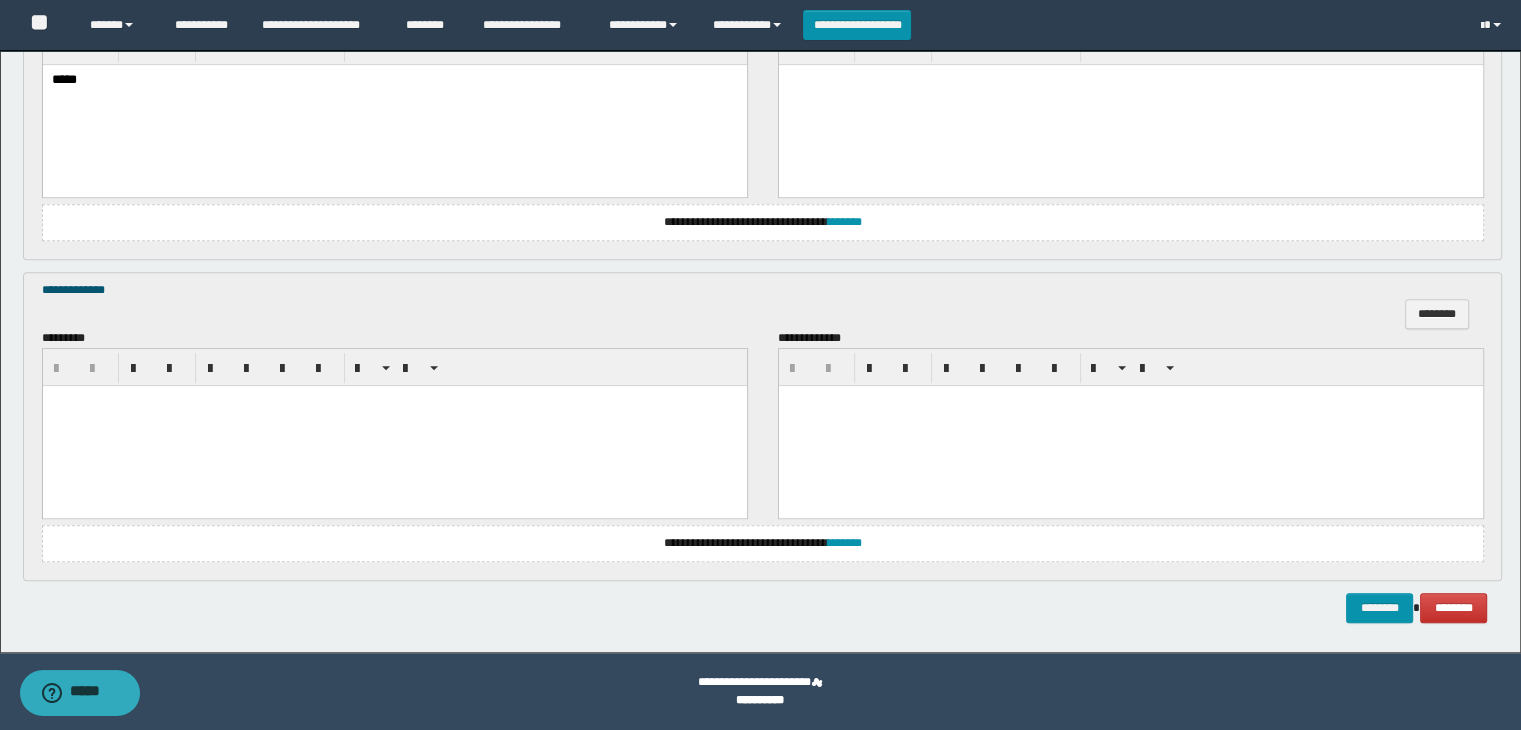 click at bounding box center [394, 425] 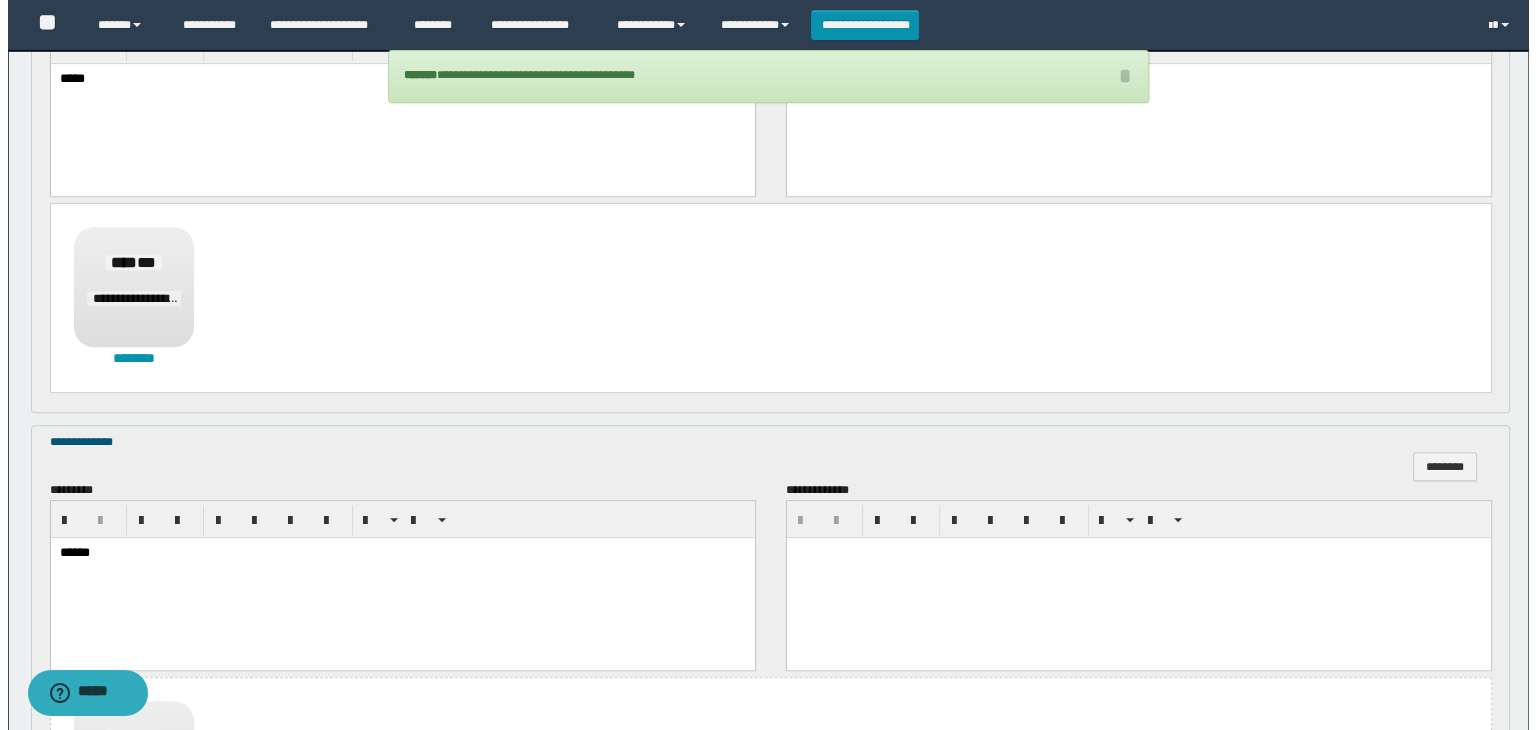scroll, scrollTop: 664, scrollLeft: 0, axis: vertical 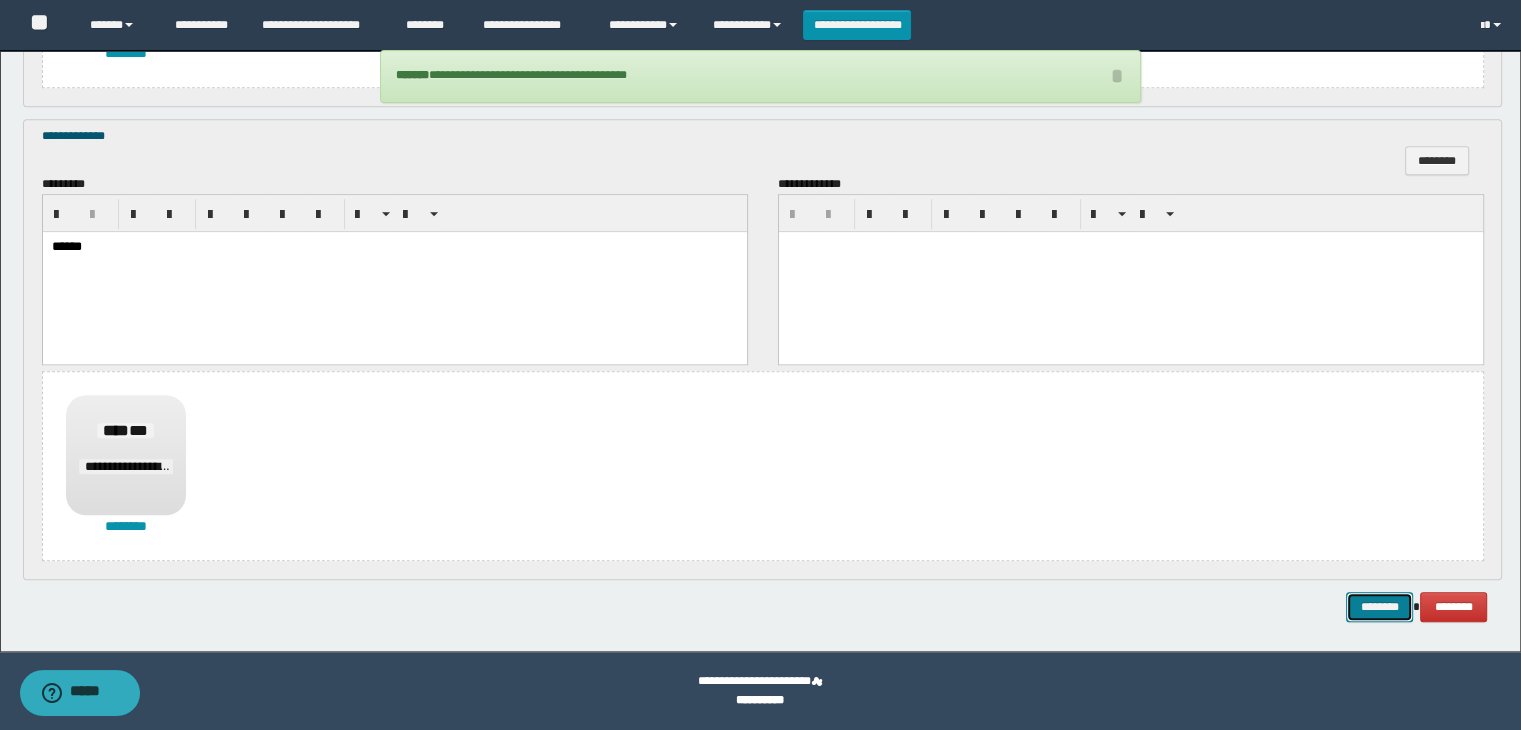 click on "********" at bounding box center (1379, 607) 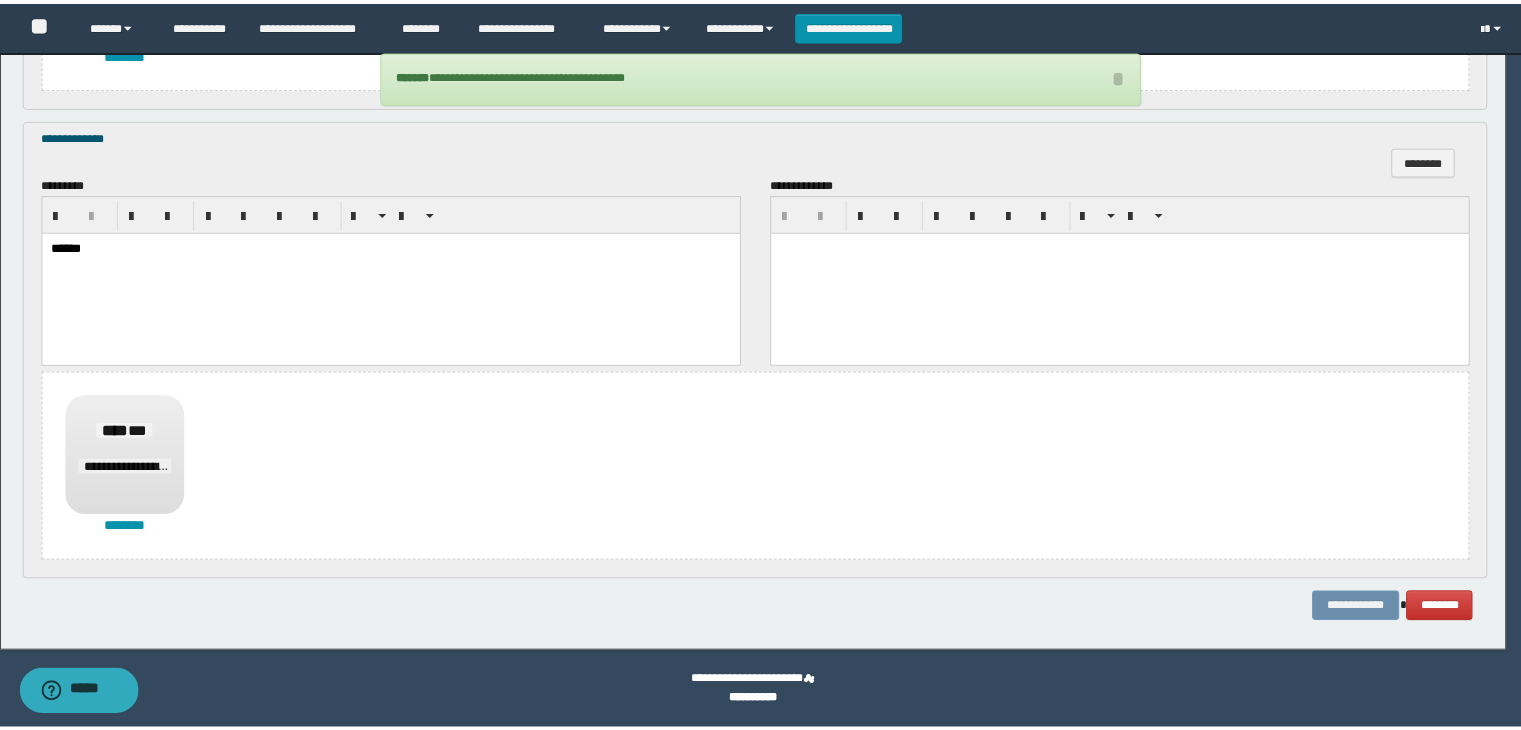 scroll, scrollTop: 0, scrollLeft: 0, axis: both 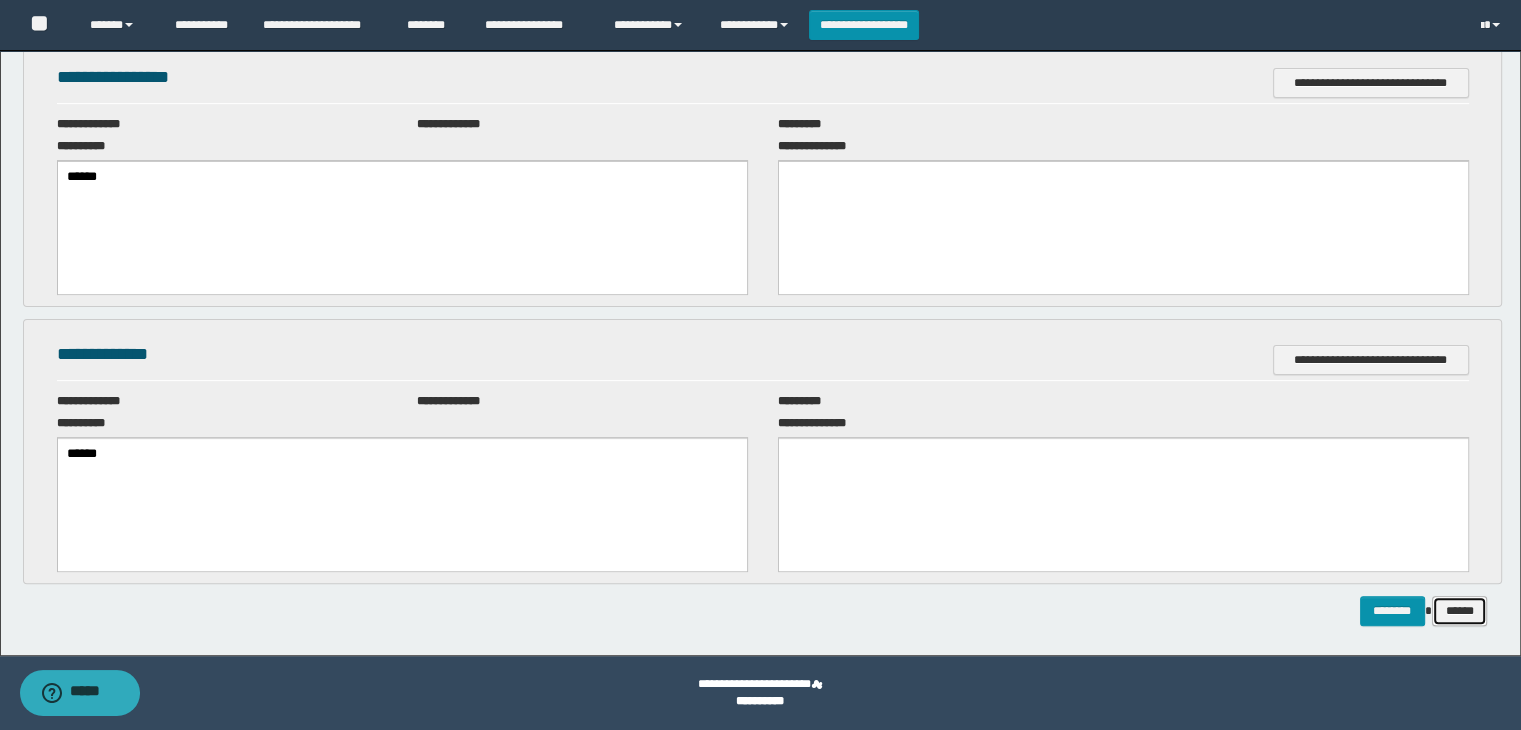 click on "******" at bounding box center (1460, 611) 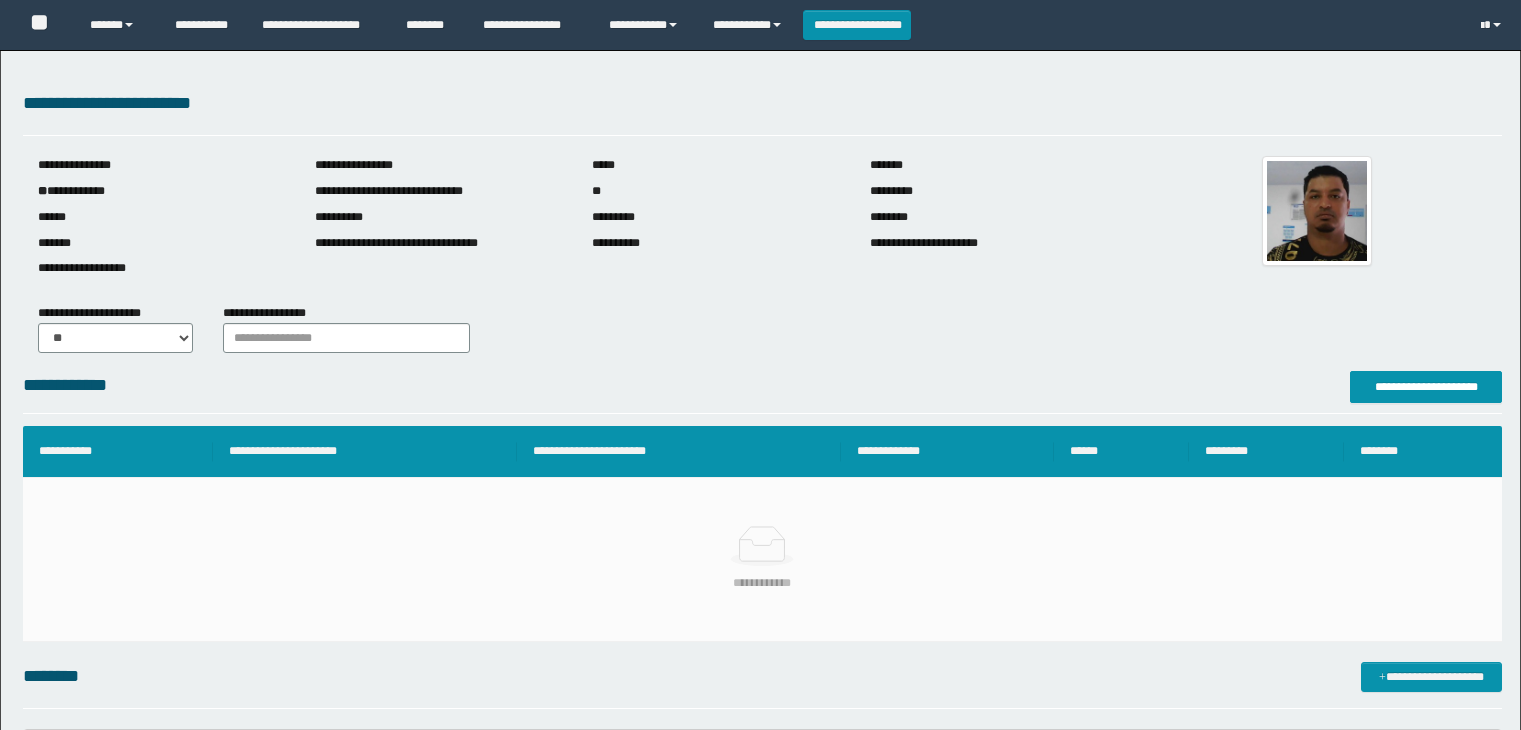 scroll, scrollTop: 0, scrollLeft: 0, axis: both 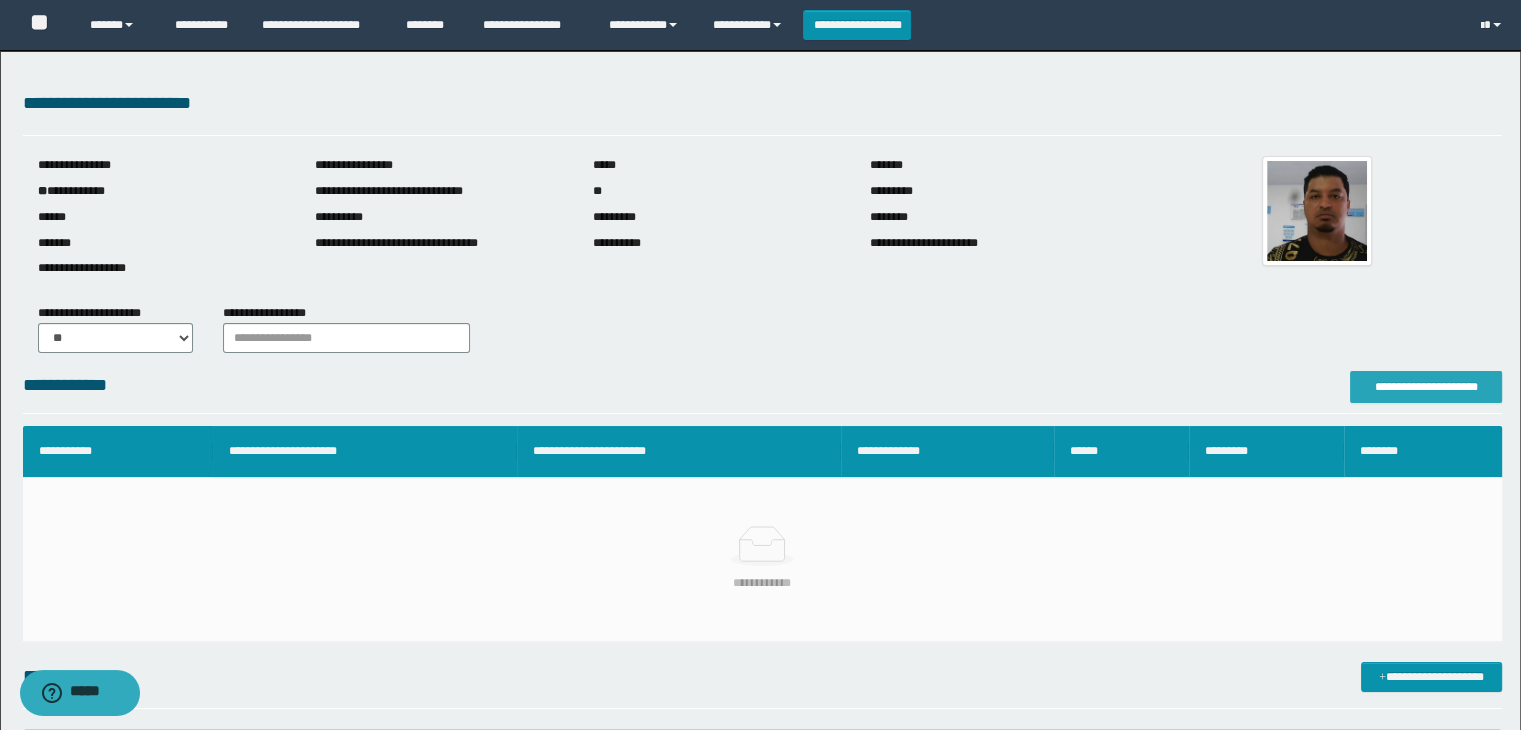 click on "**********" at bounding box center [1426, 387] 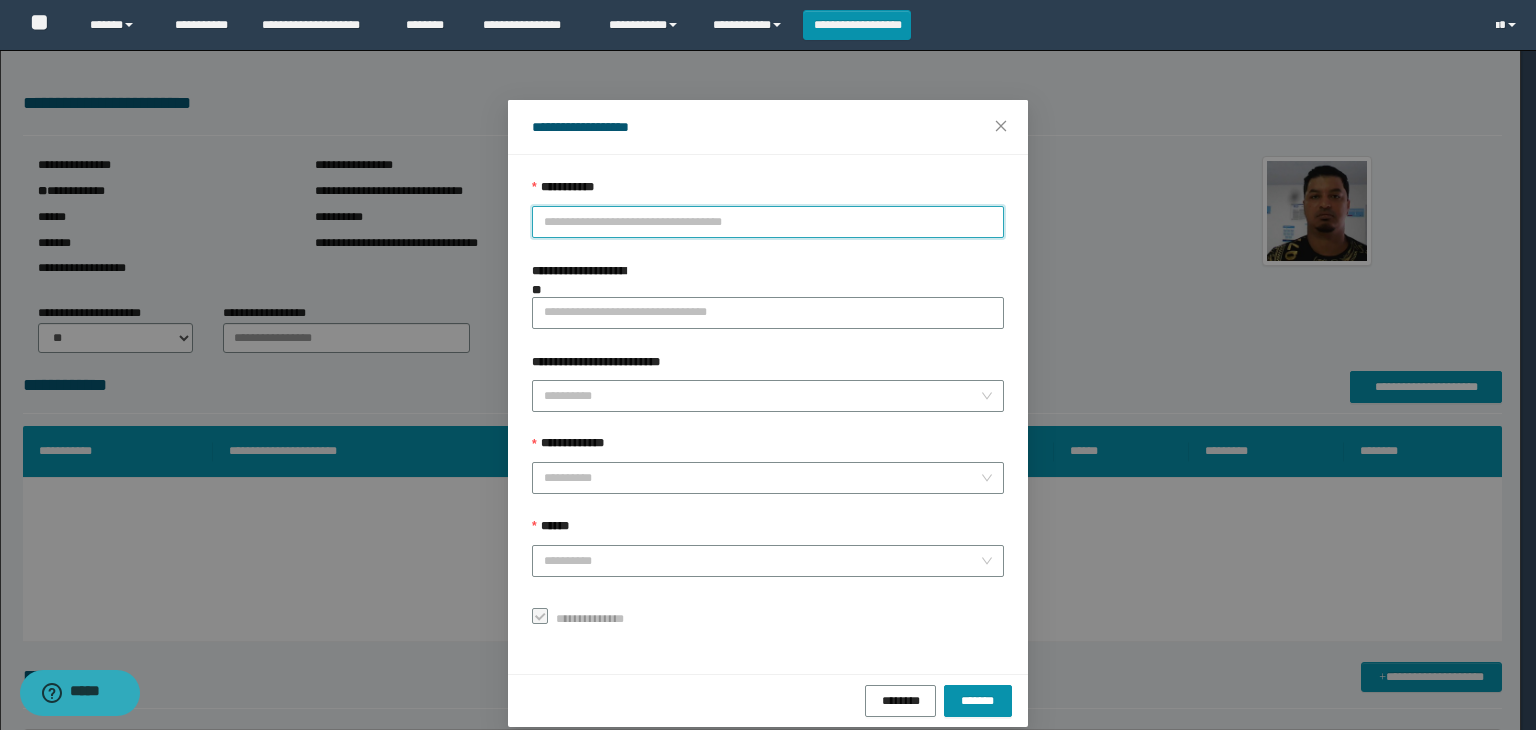 click on "**********" at bounding box center [768, 222] 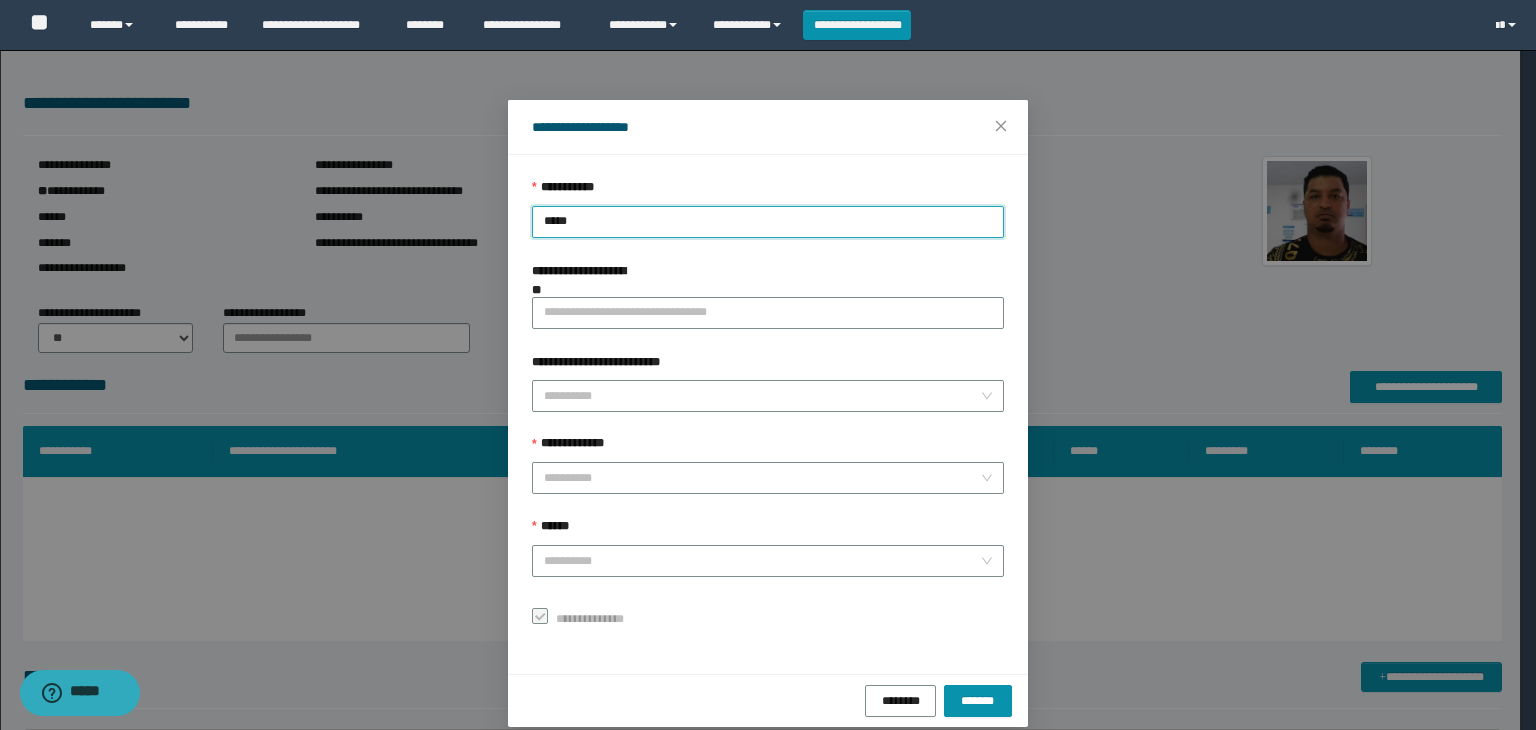 type on "******" 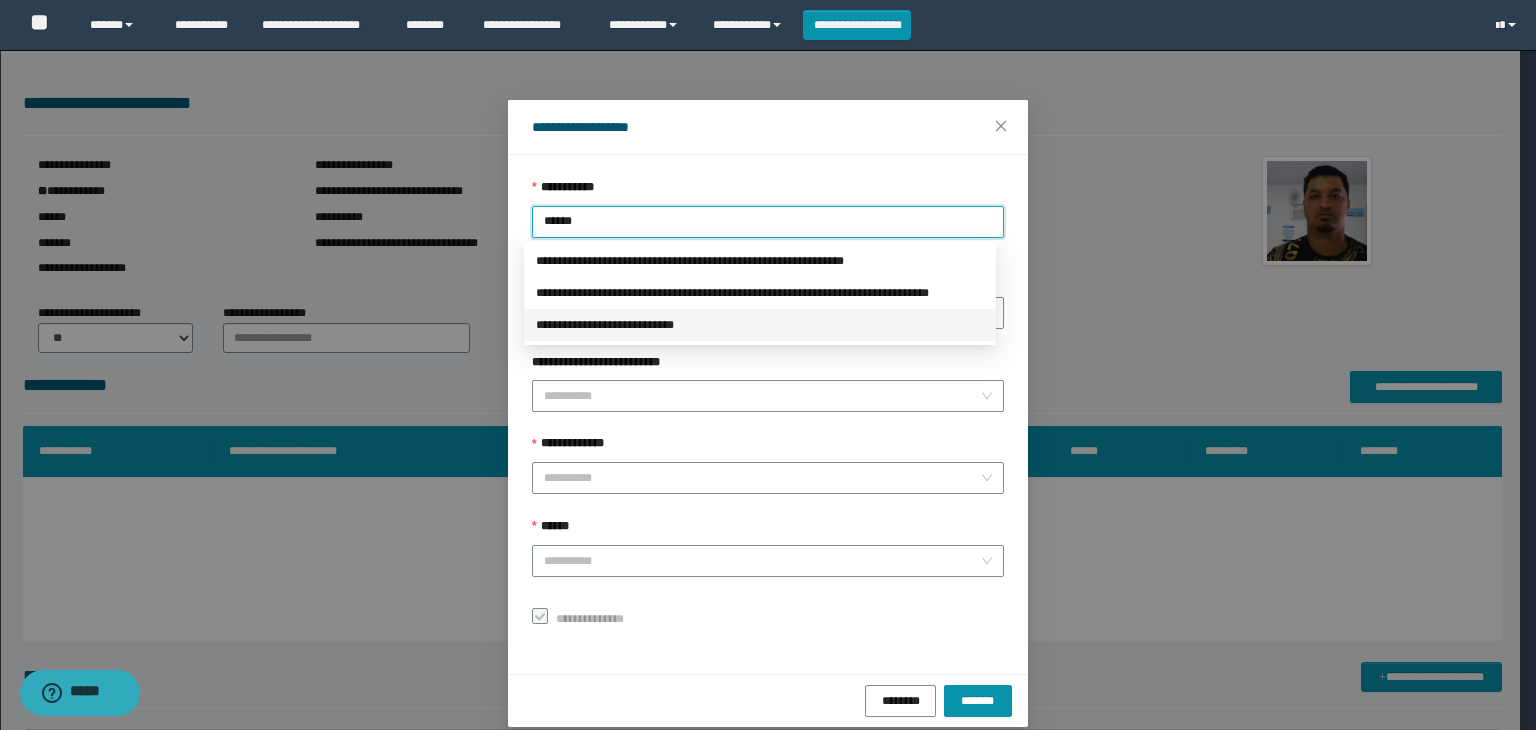 click on "**********" at bounding box center (760, 325) 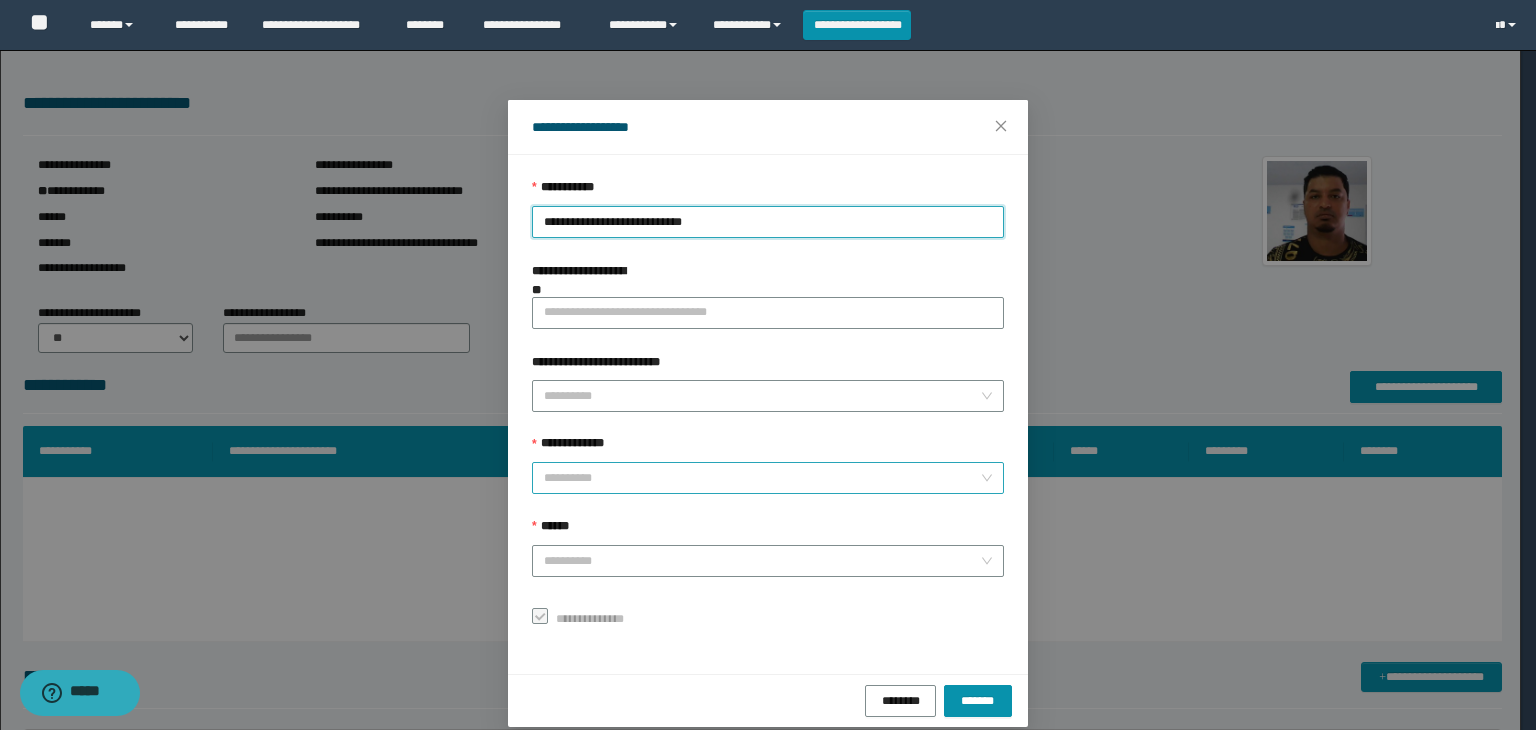 click on "**********" at bounding box center [762, 478] 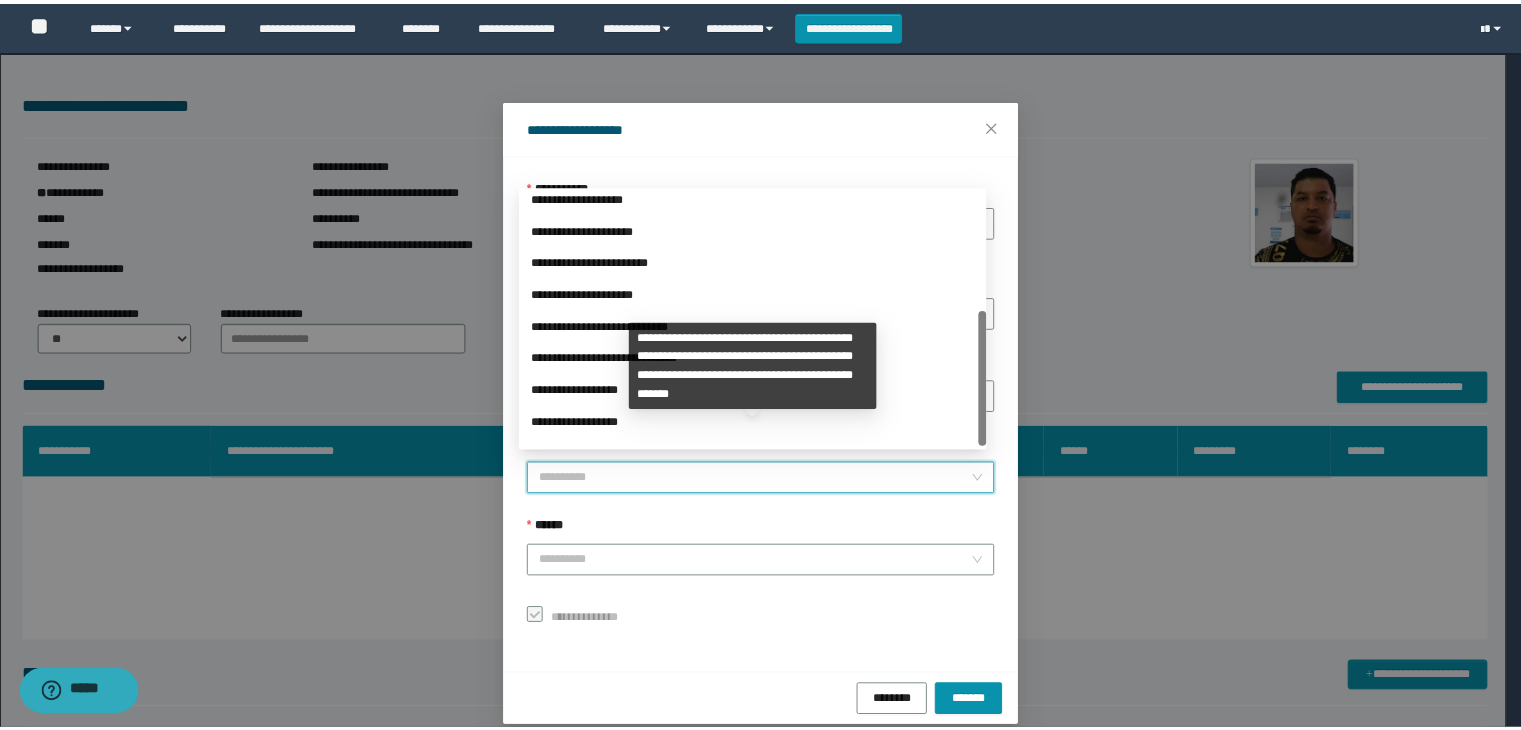scroll, scrollTop: 224, scrollLeft: 0, axis: vertical 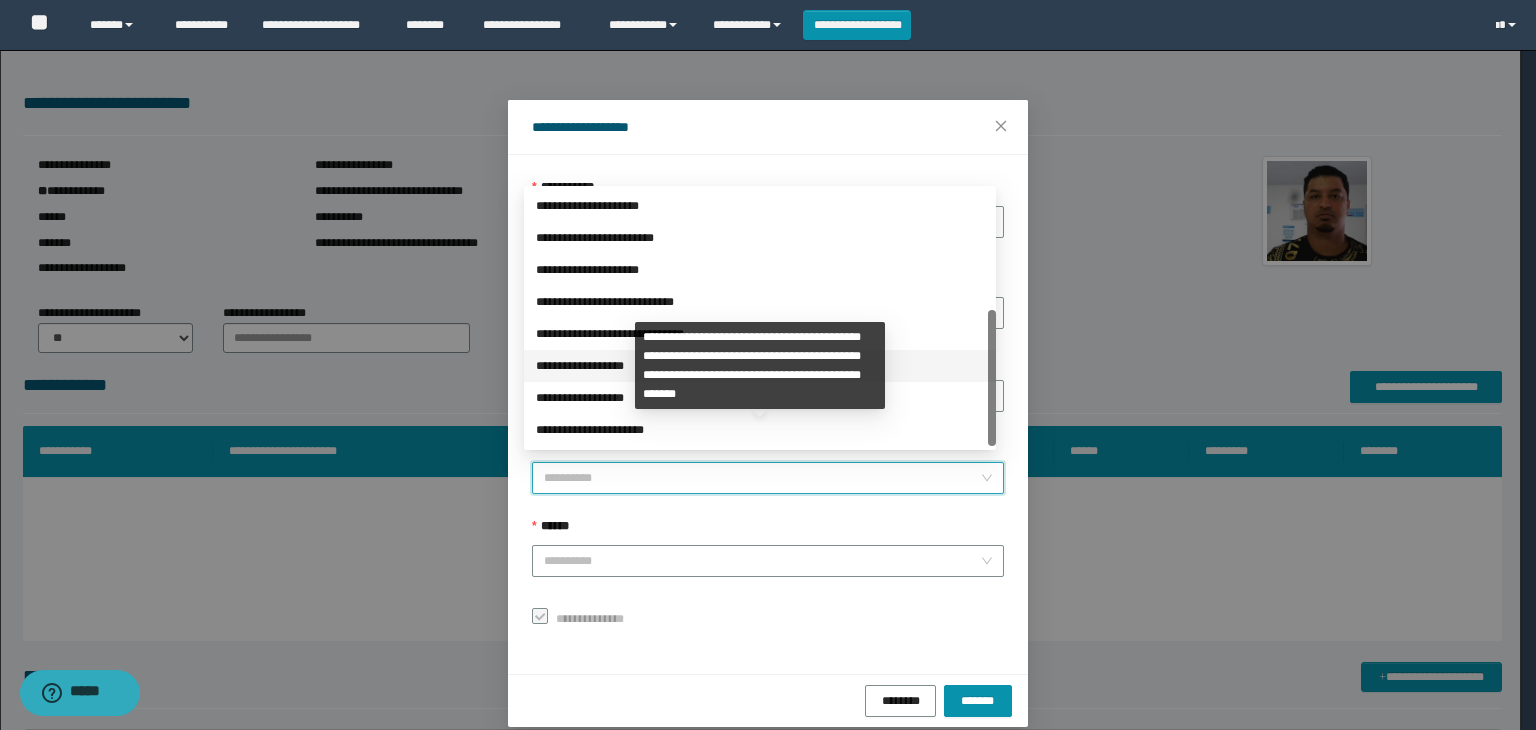 click on "**********" at bounding box center [760, 366] 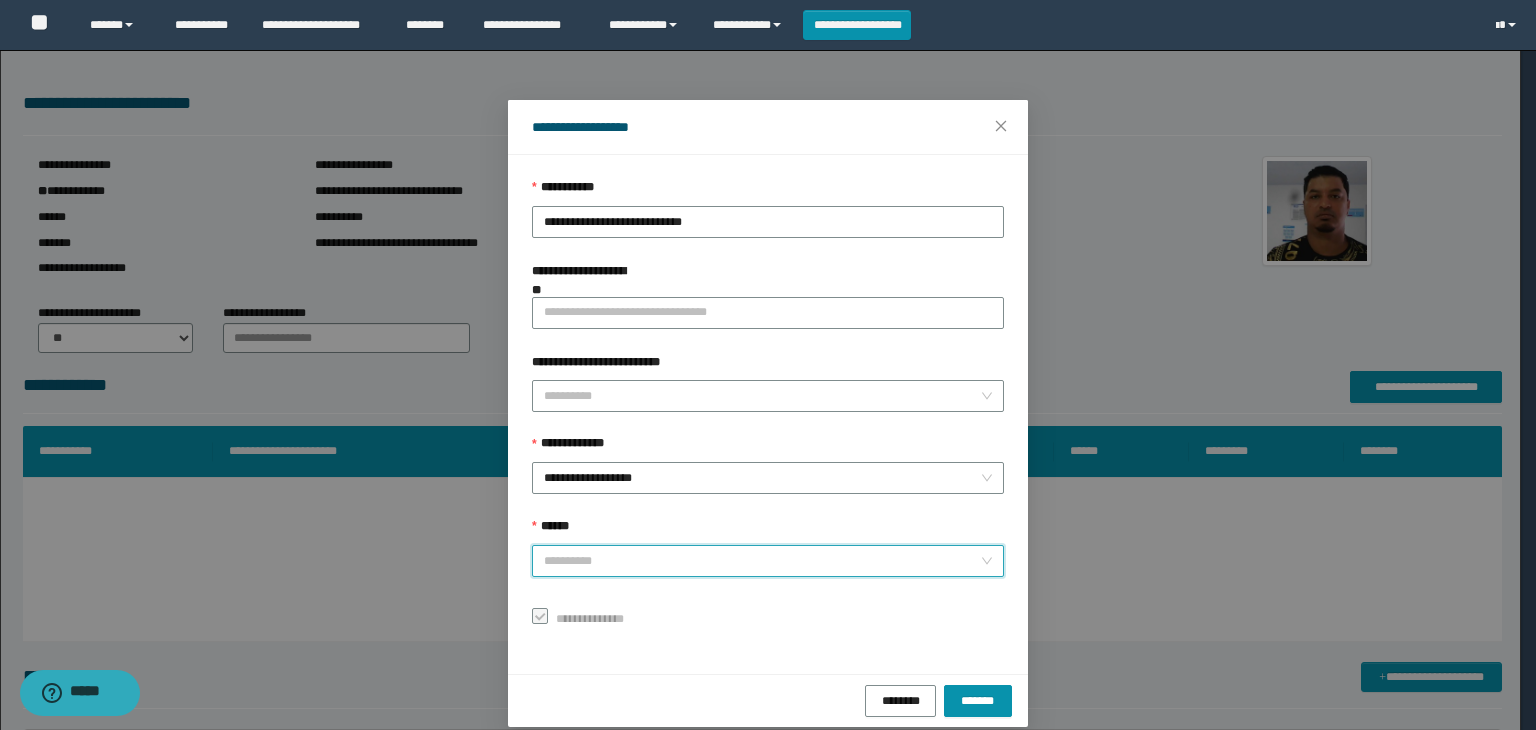 click on "******" at bounding box center (762, 561) 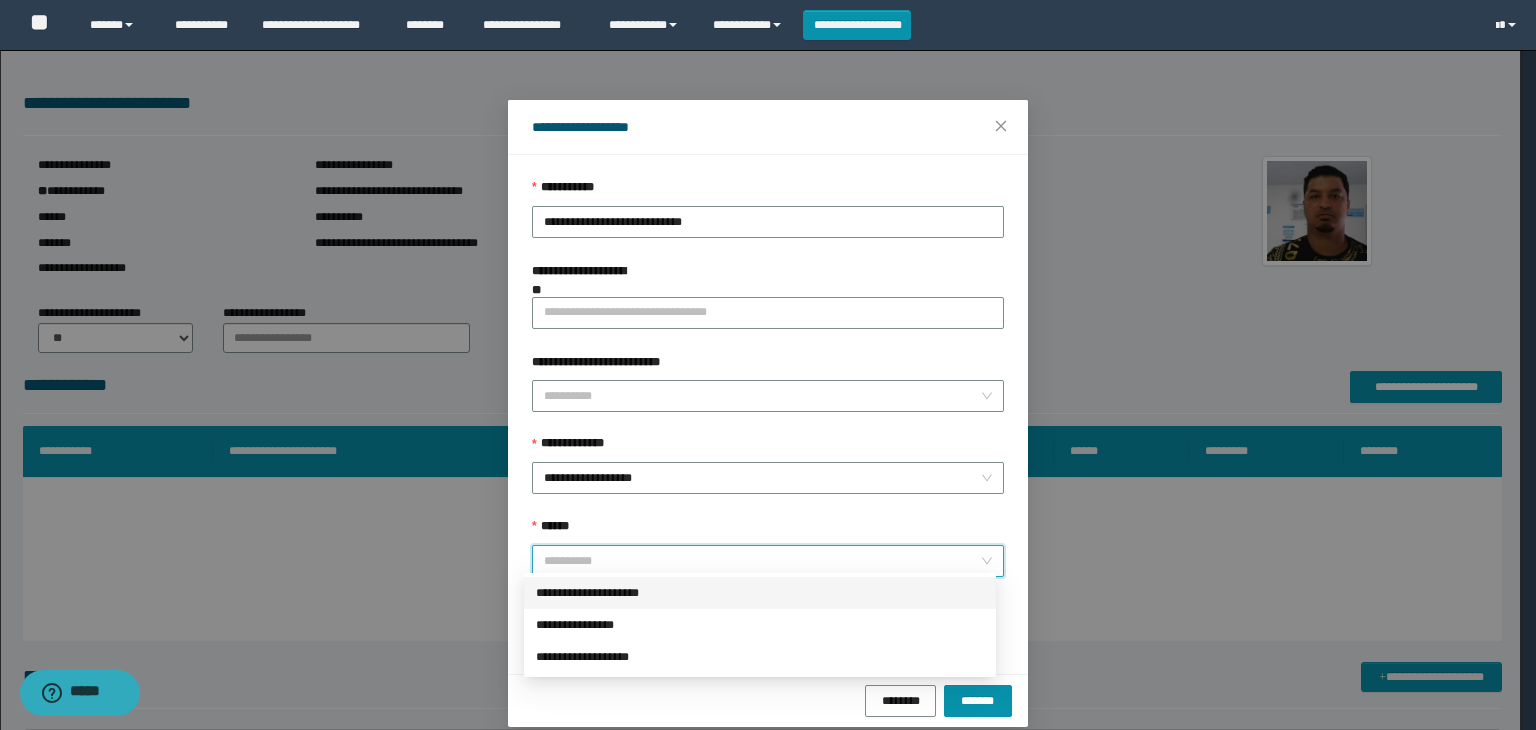 click on "**********" at bounding box center (760, 593) 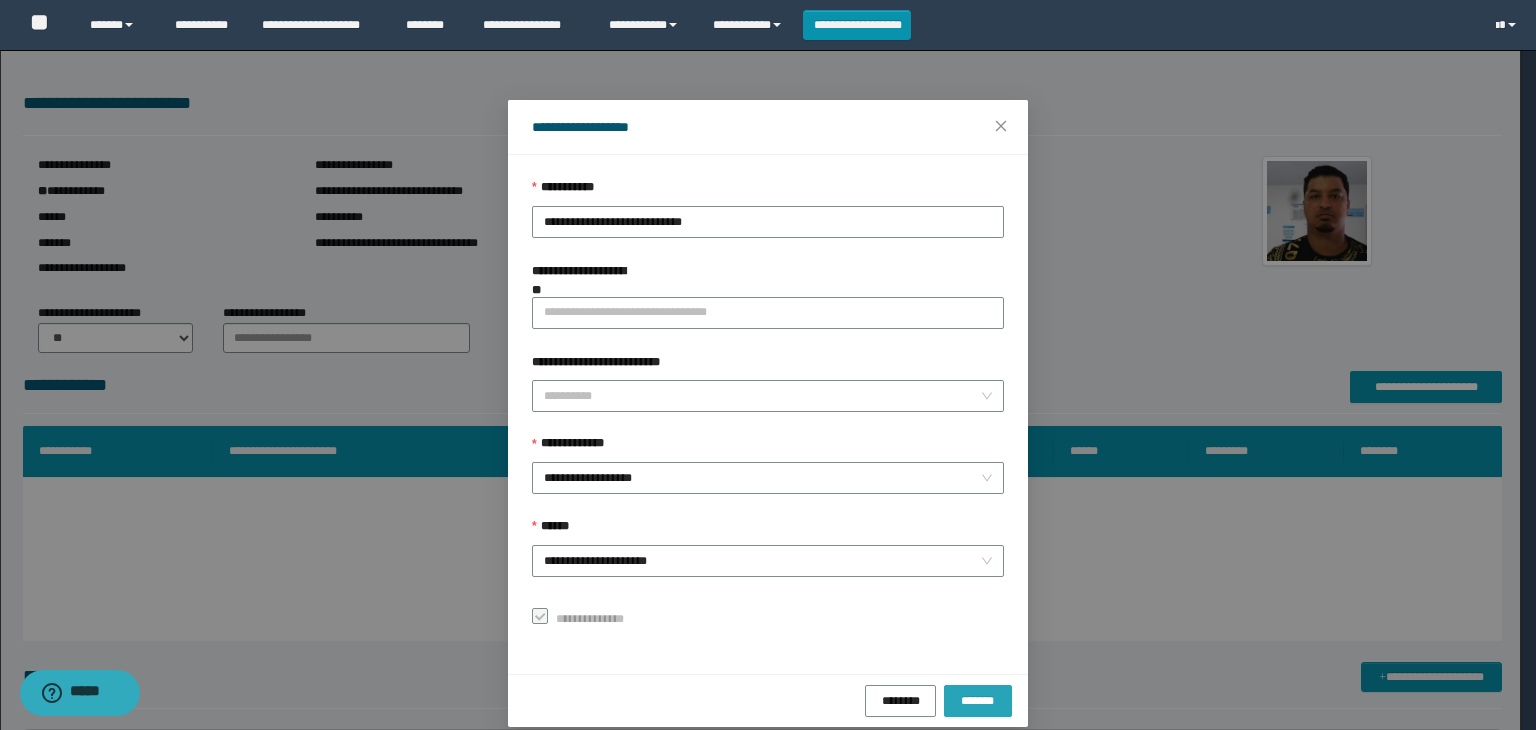 click on "*******" at bounding box center [978, 700] 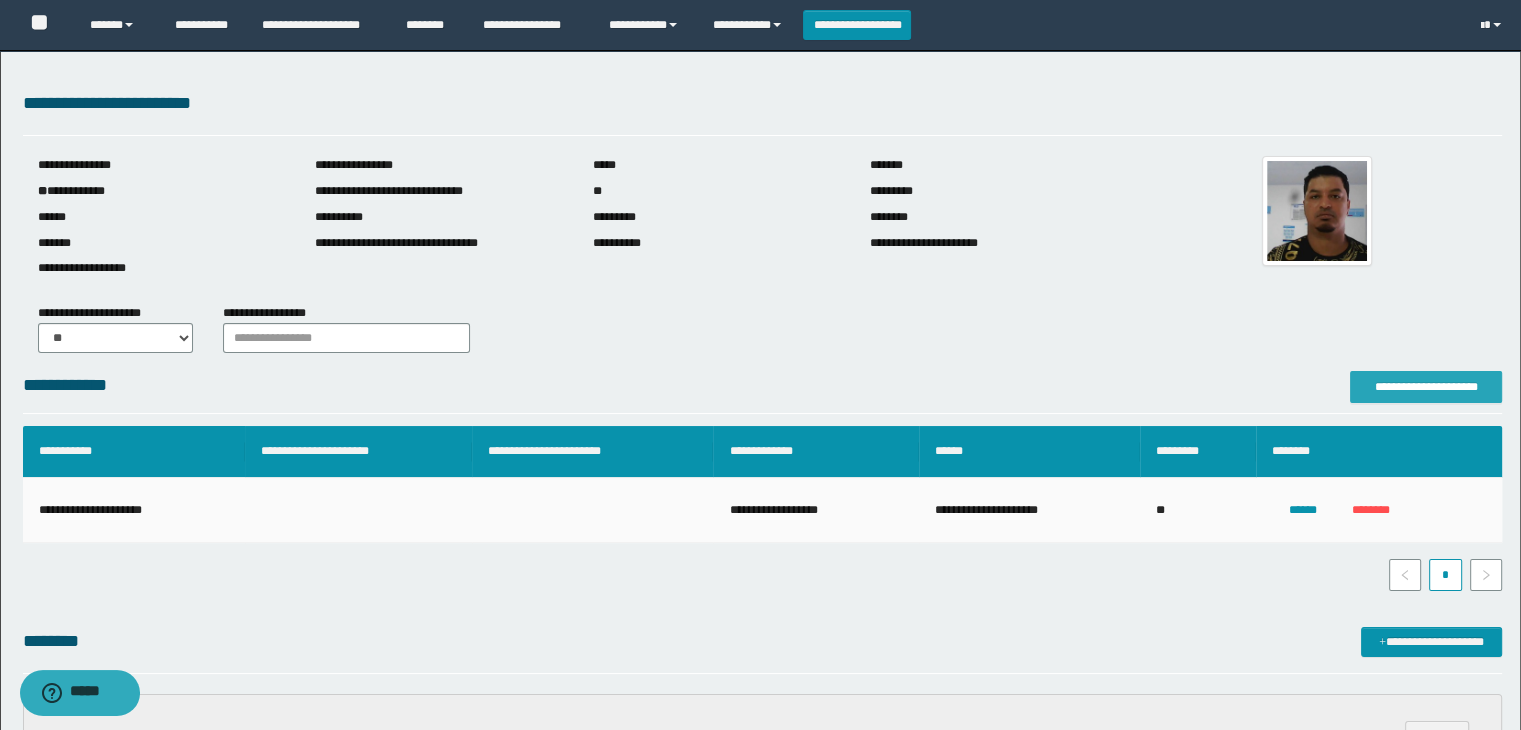 scroll, scrollTop: 400, scrollLeft: 0, axis: vertical 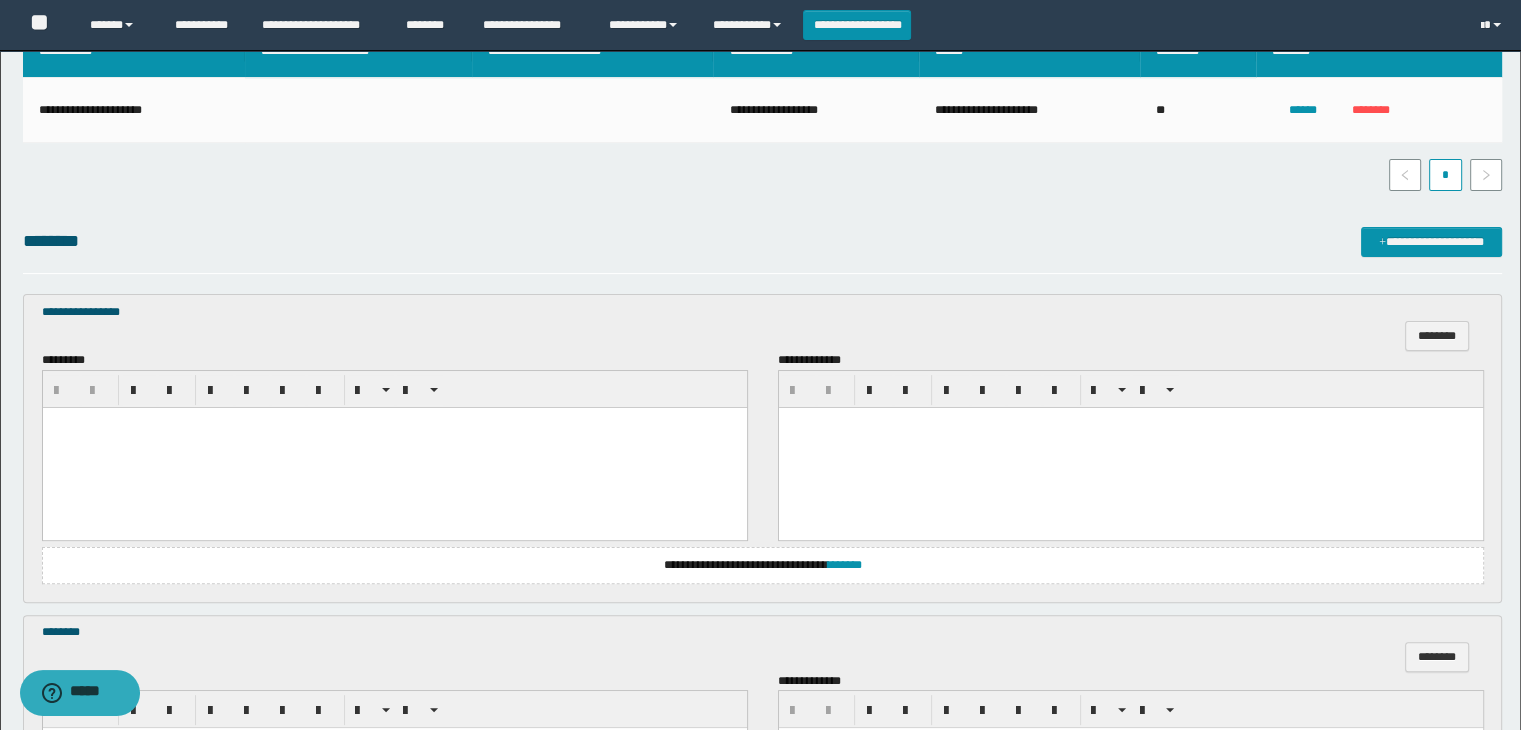 click at bounding box center [394, 447] 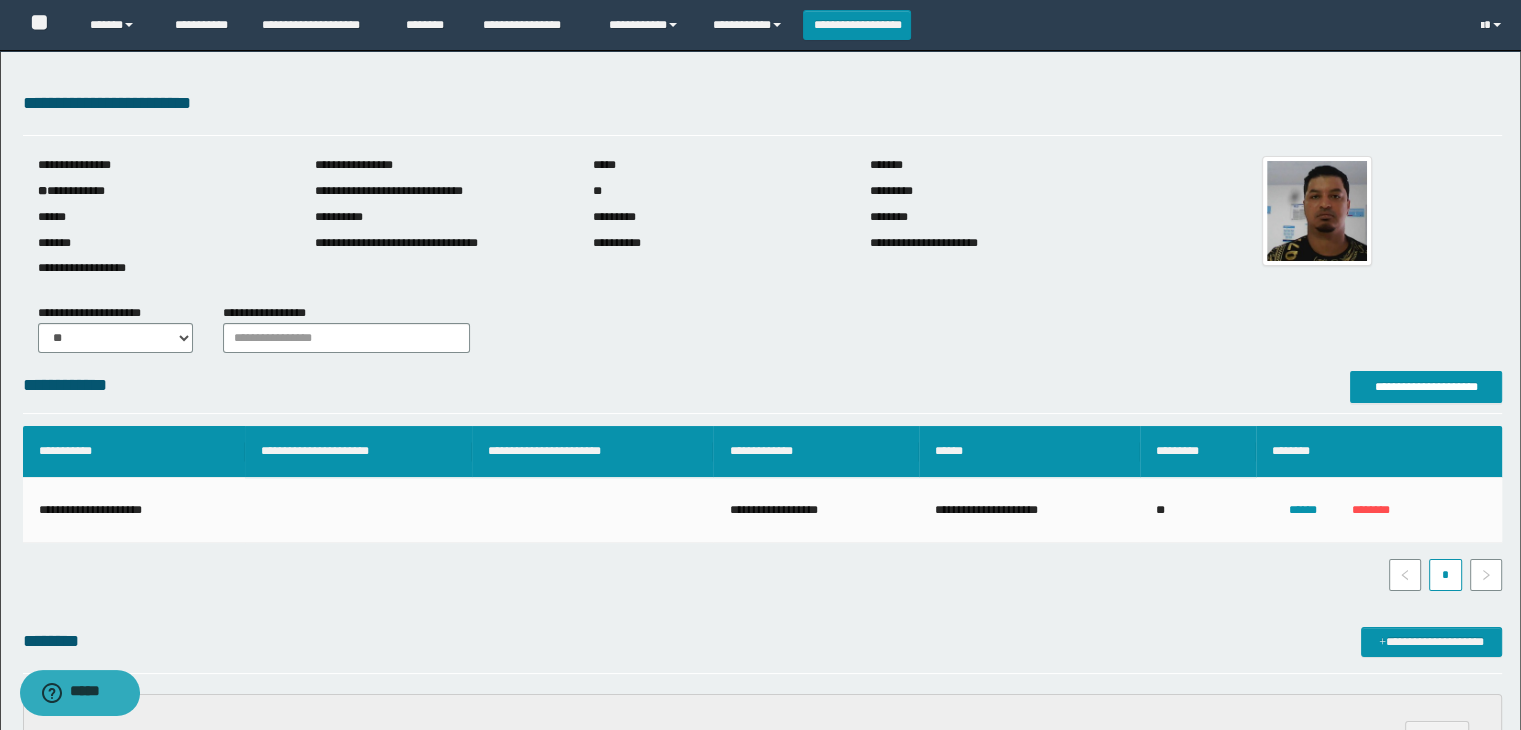 scroll, scrollTop: 400, scrollLeft: 0, axis: vertical 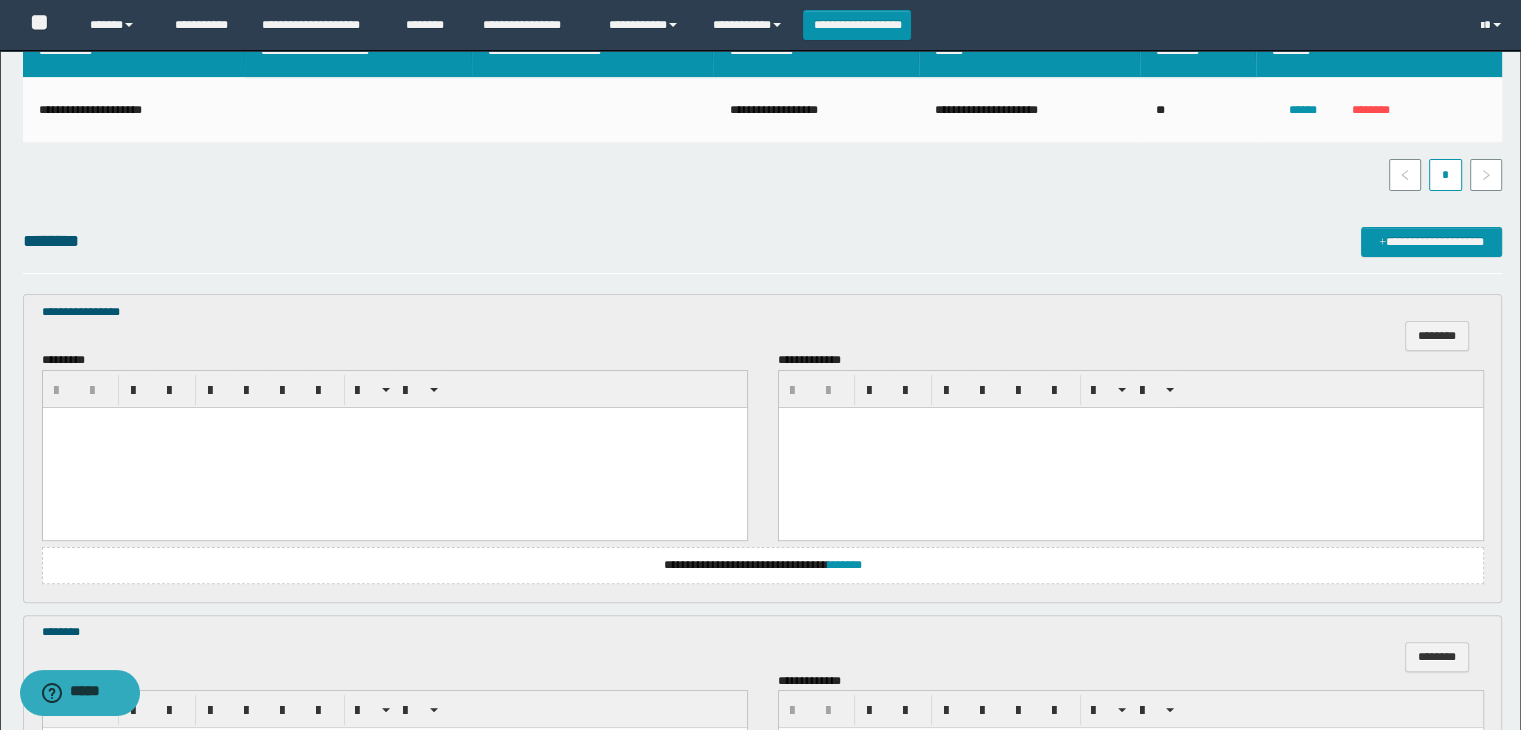 type 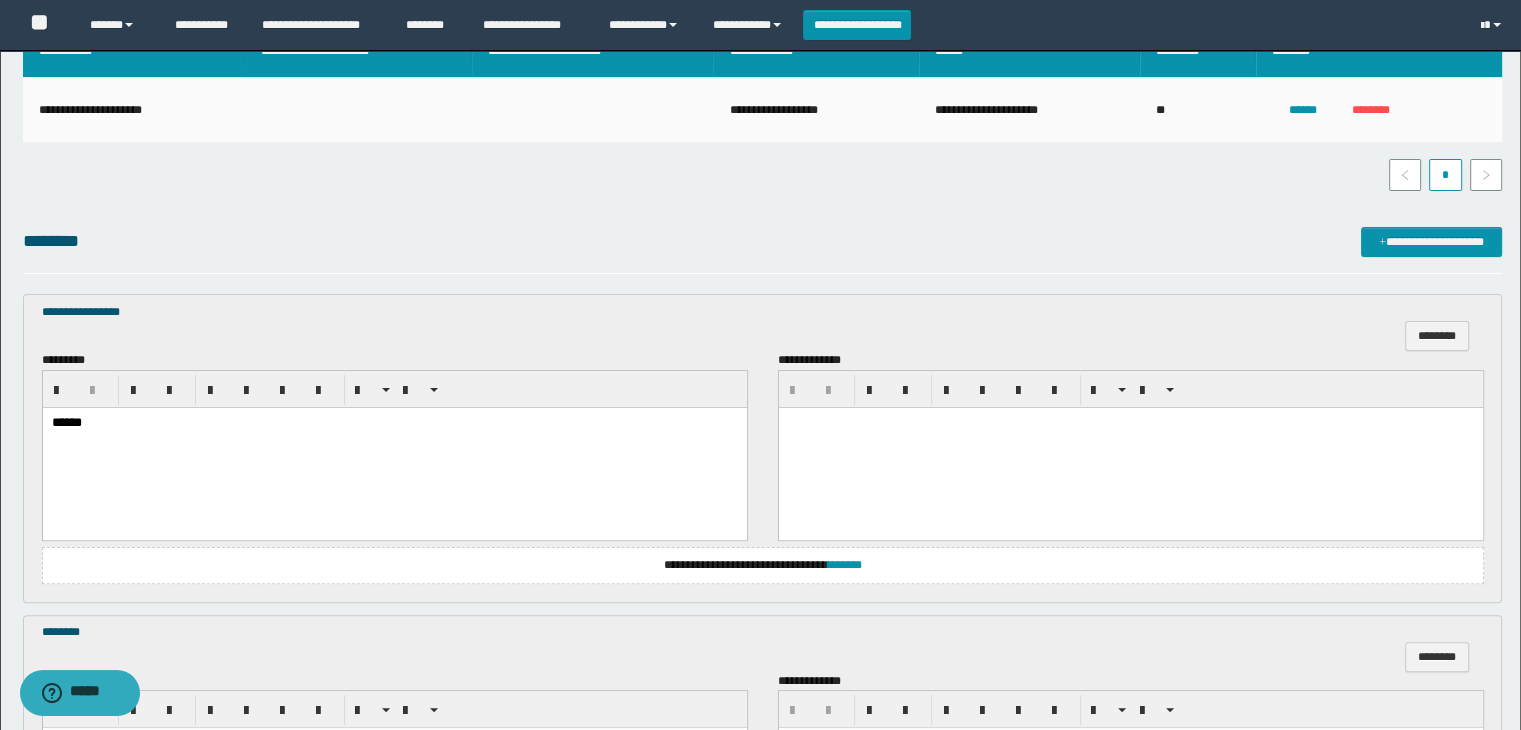 scroll, scrollTop: 600, scrollLeft: 0, axis: vertical 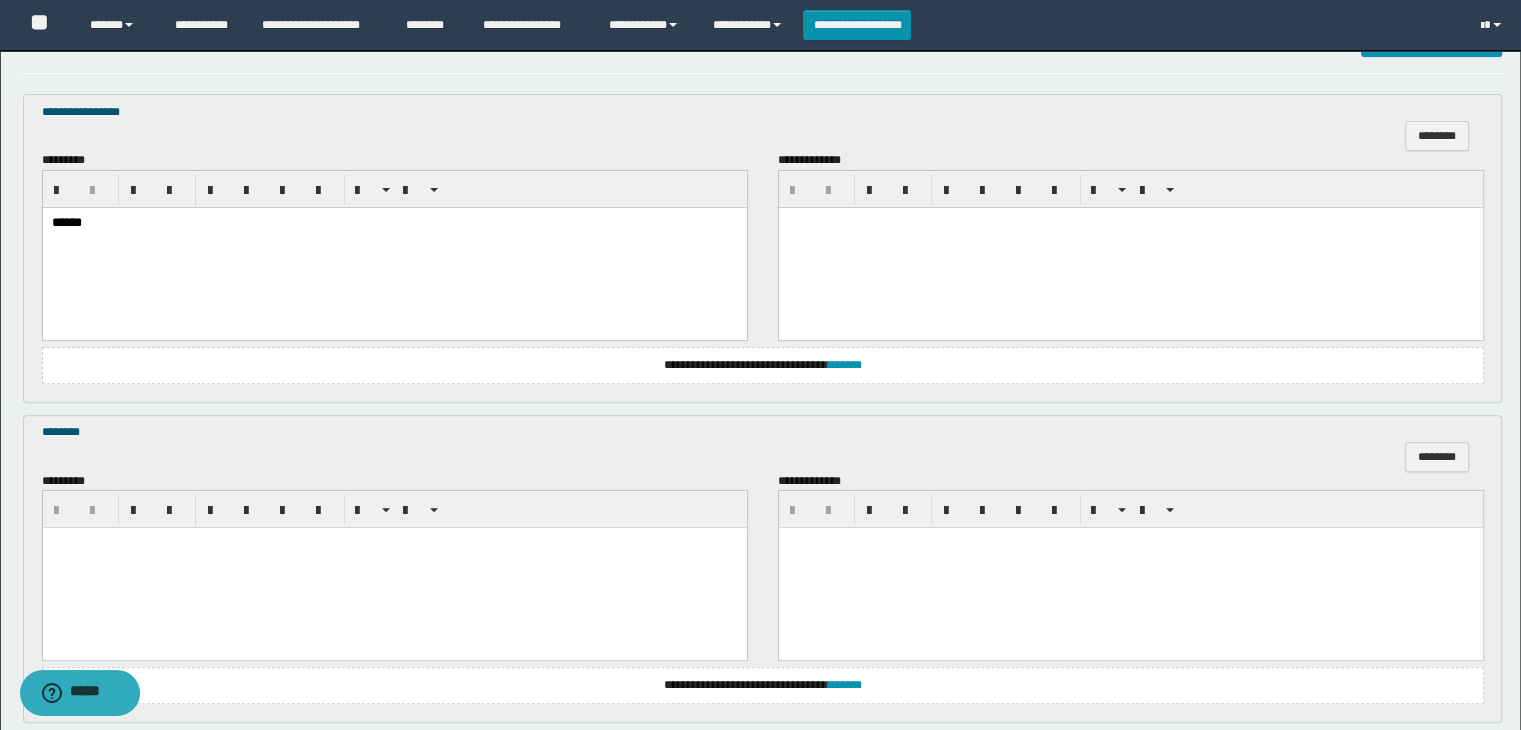 click at bounding box center [394, 543] 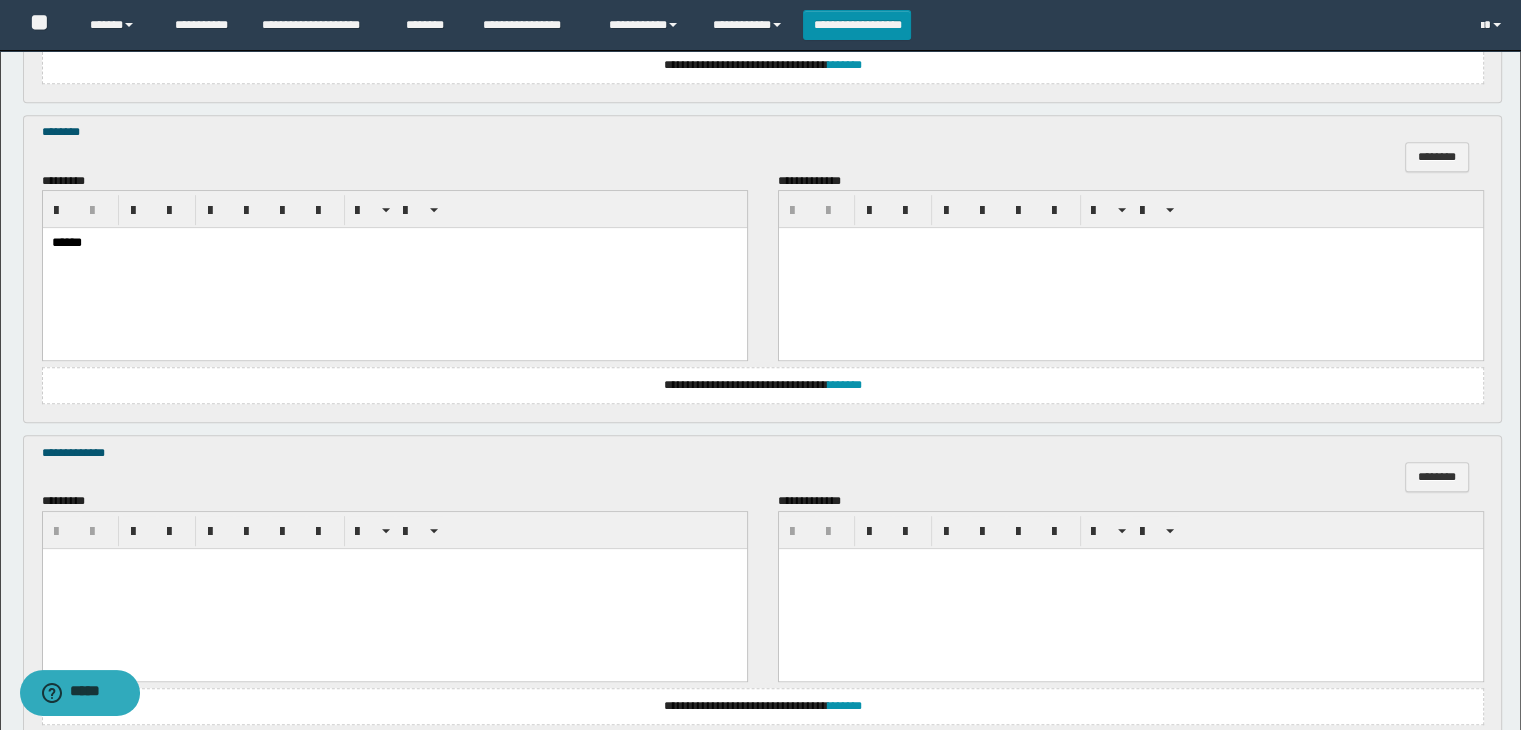 scroll, scrollTop: 1000, scrollLeft: 0, axis: vertical 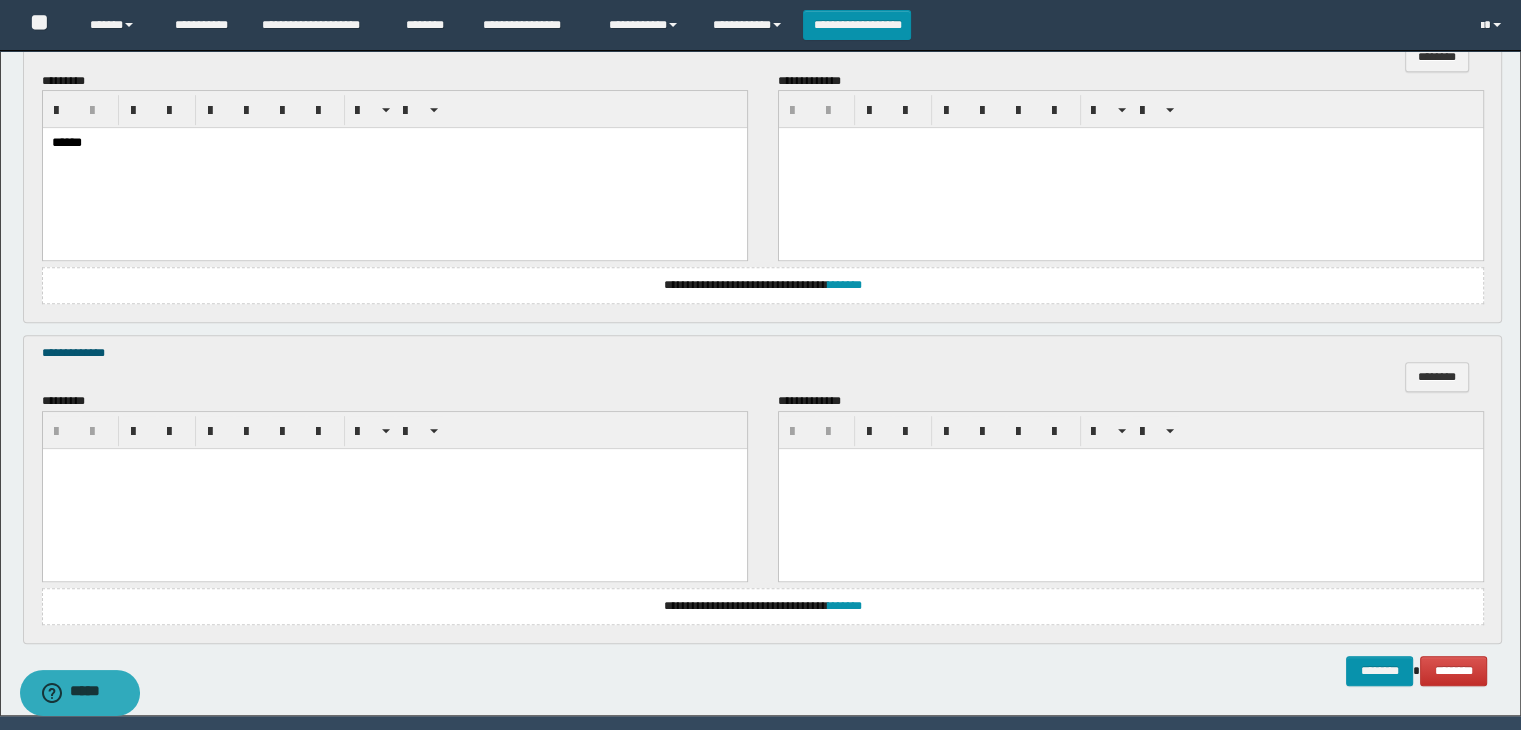 click at bounding box center (394, 488) 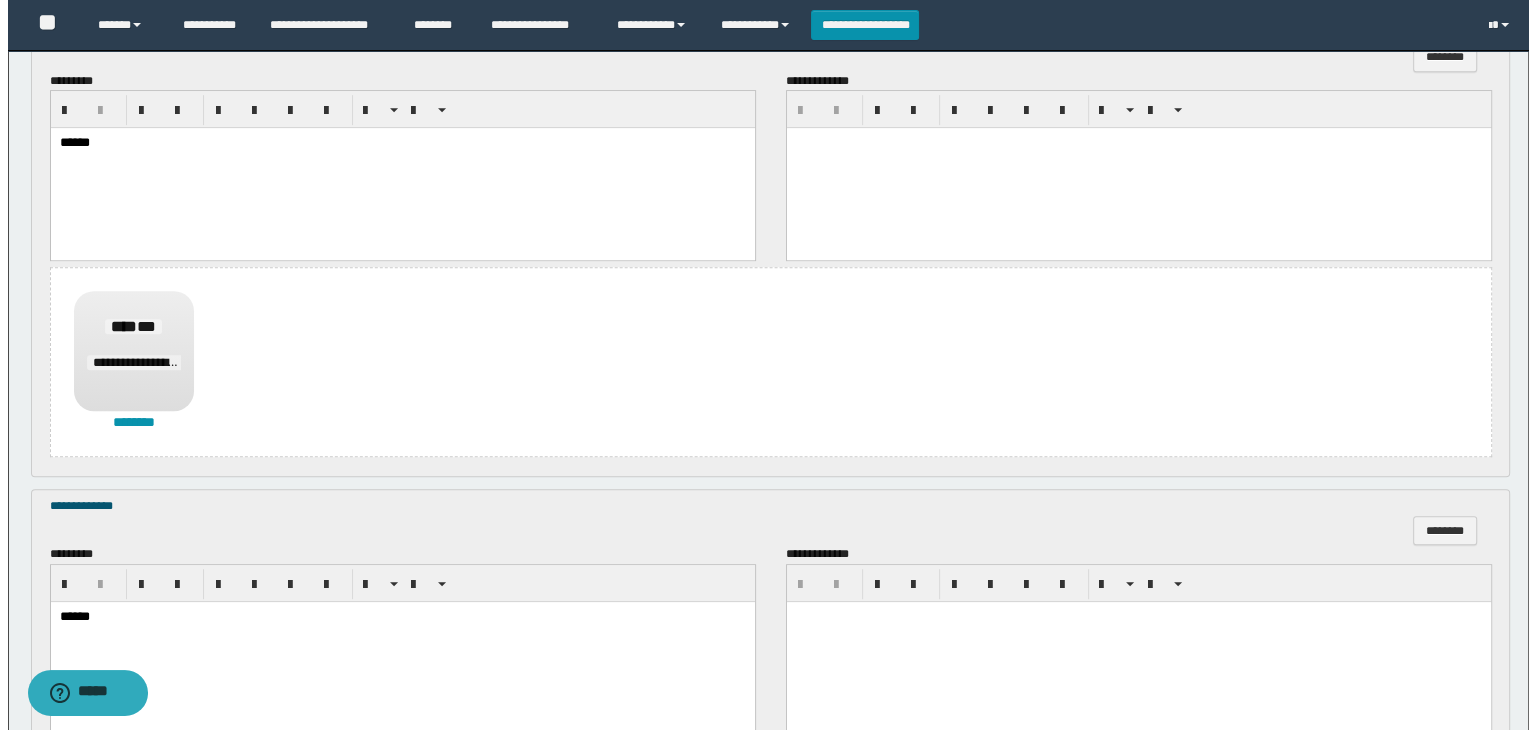 scroll, scrollTop: 400, scrollLeft: 0, axis: vertical 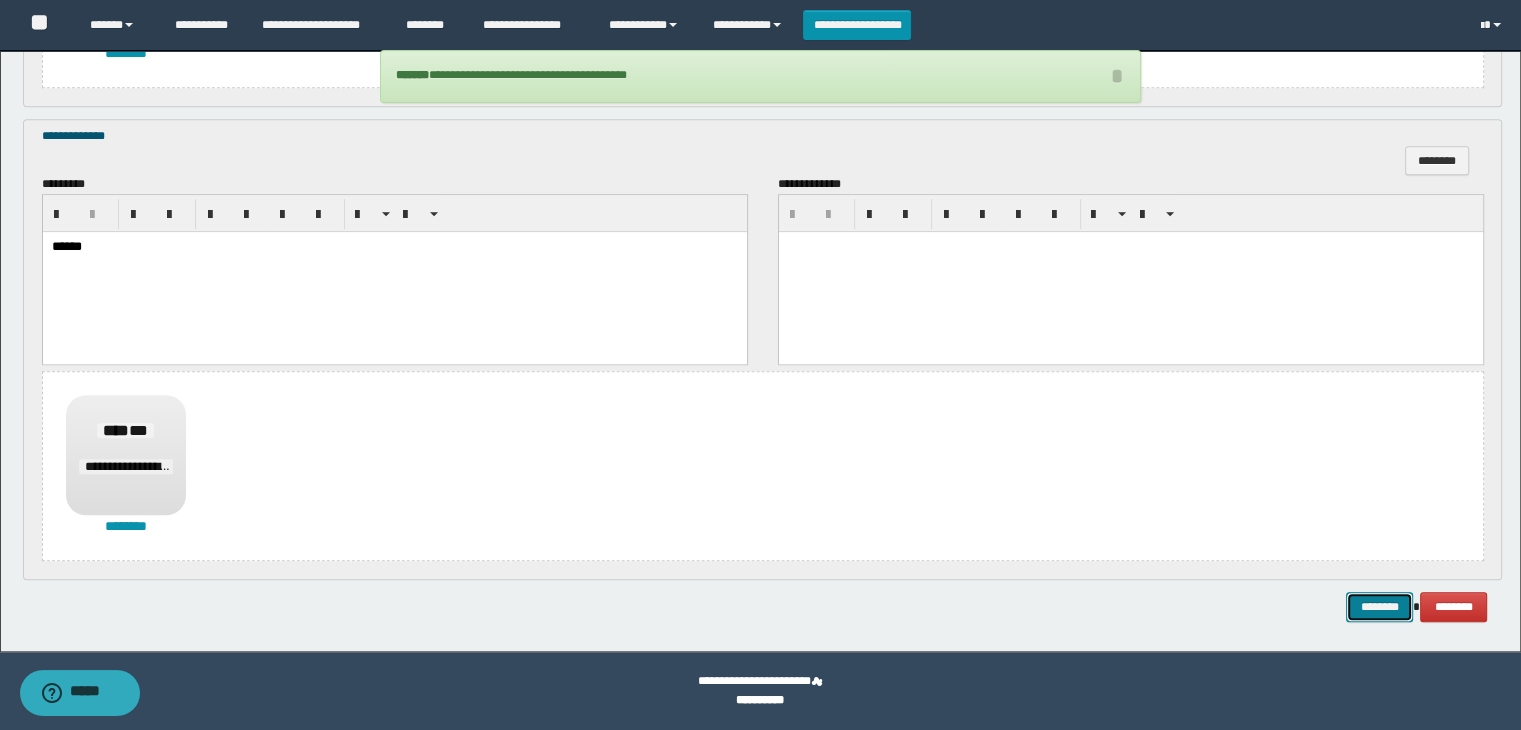click on "********" at bounding box center [1379, 607] 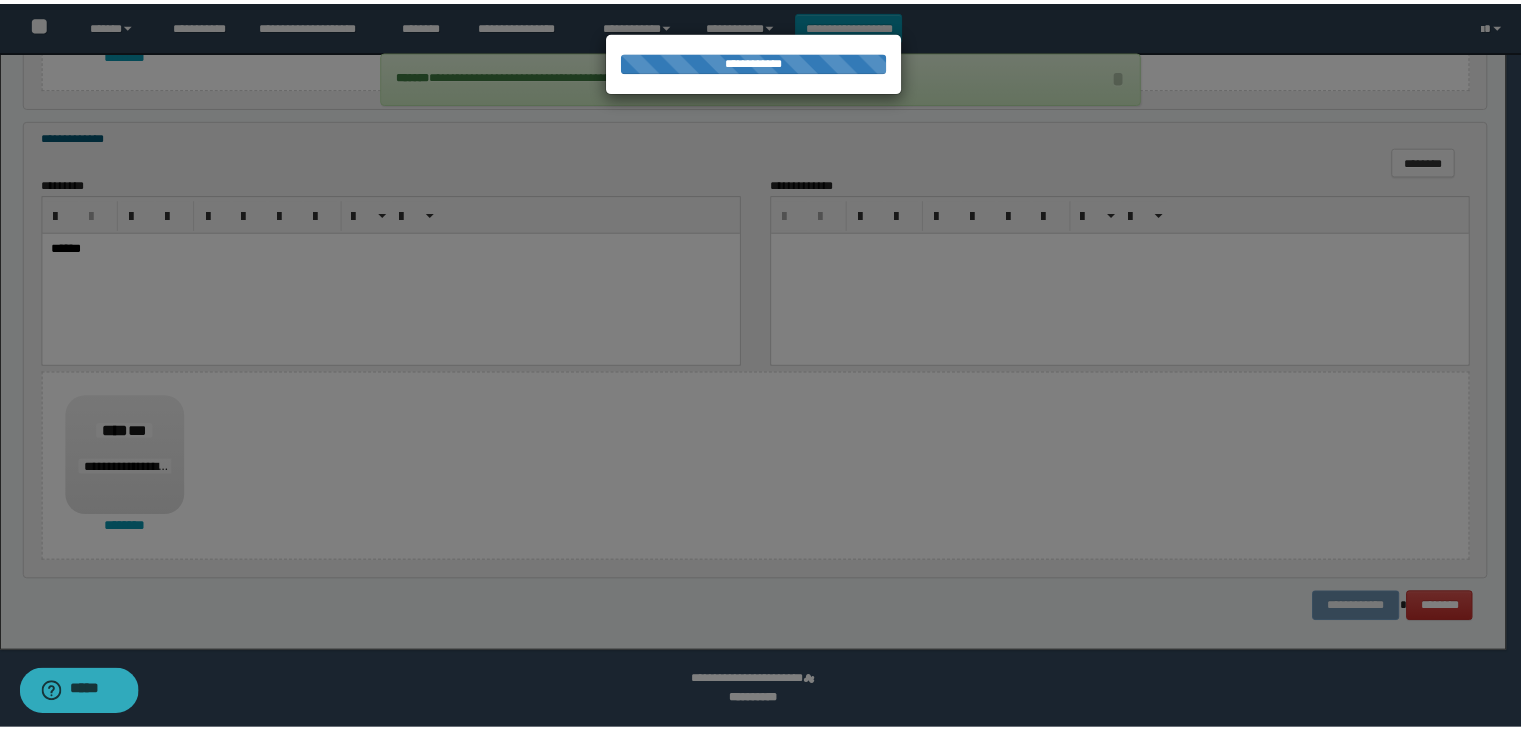 scroll, scrollTop: 0, scrollLeft: 0, axis: both 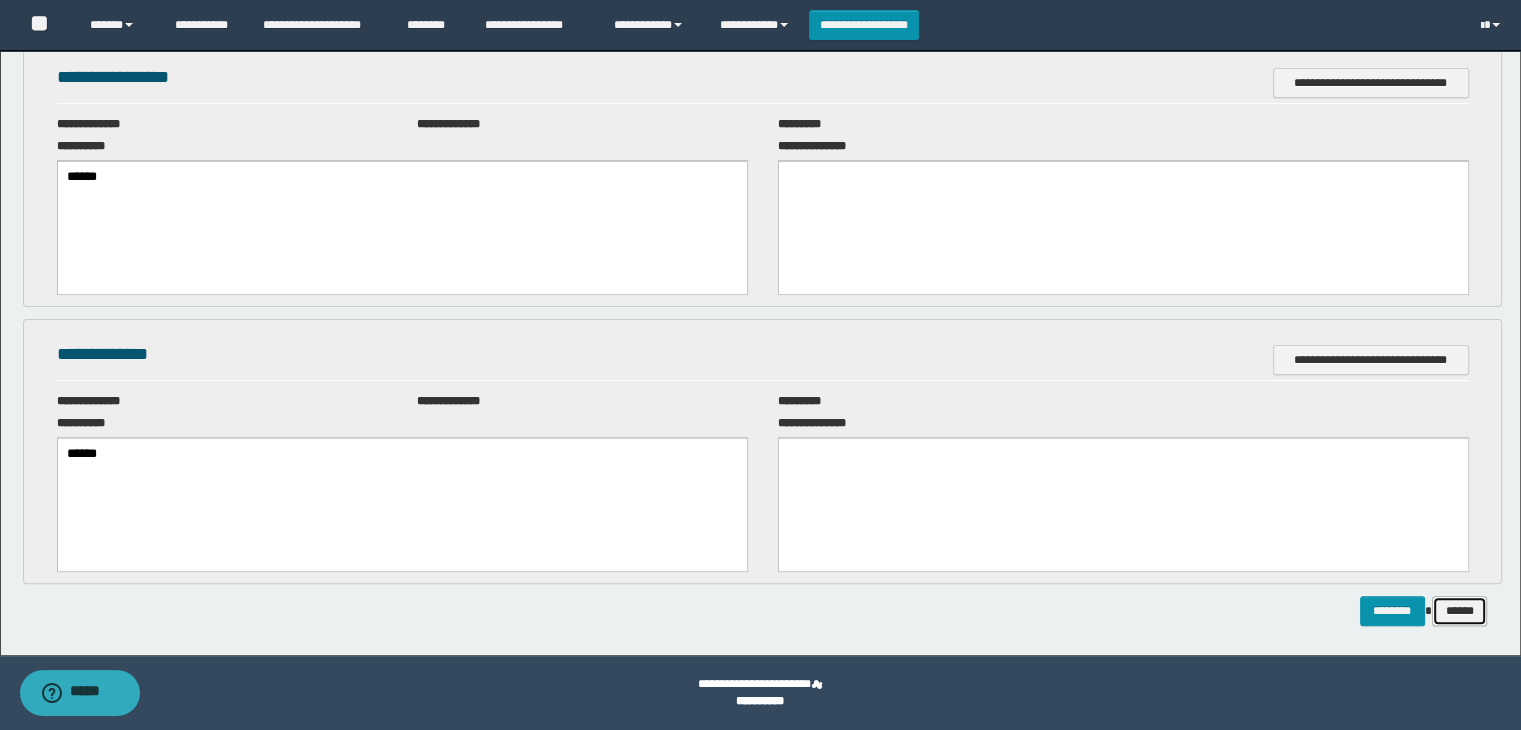 click on "******" at bounding box center [1460, 611] 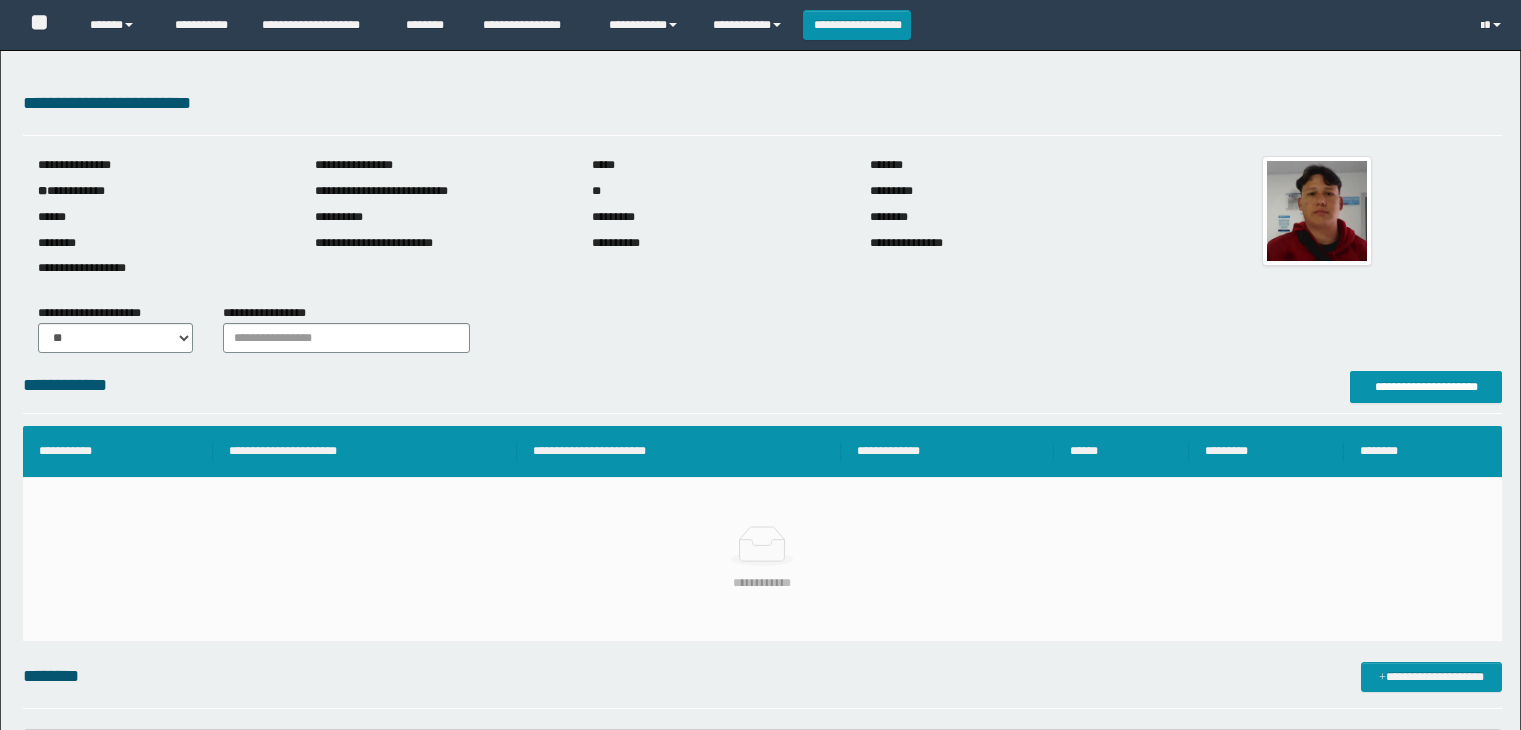scroll, scrollTop: 0, scrollLeft: 0, axis: both 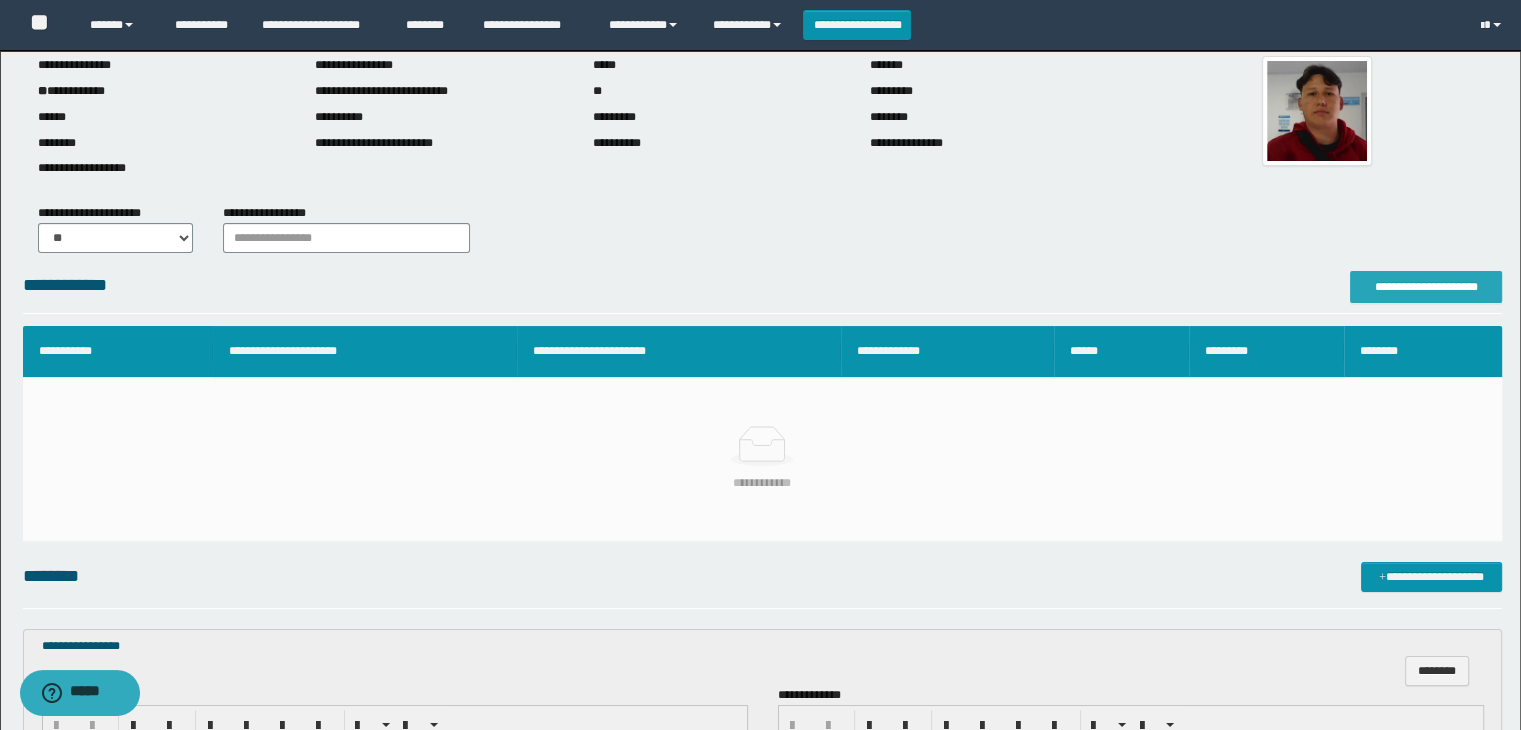 click on "**********" at bounding box center [1426, 287] 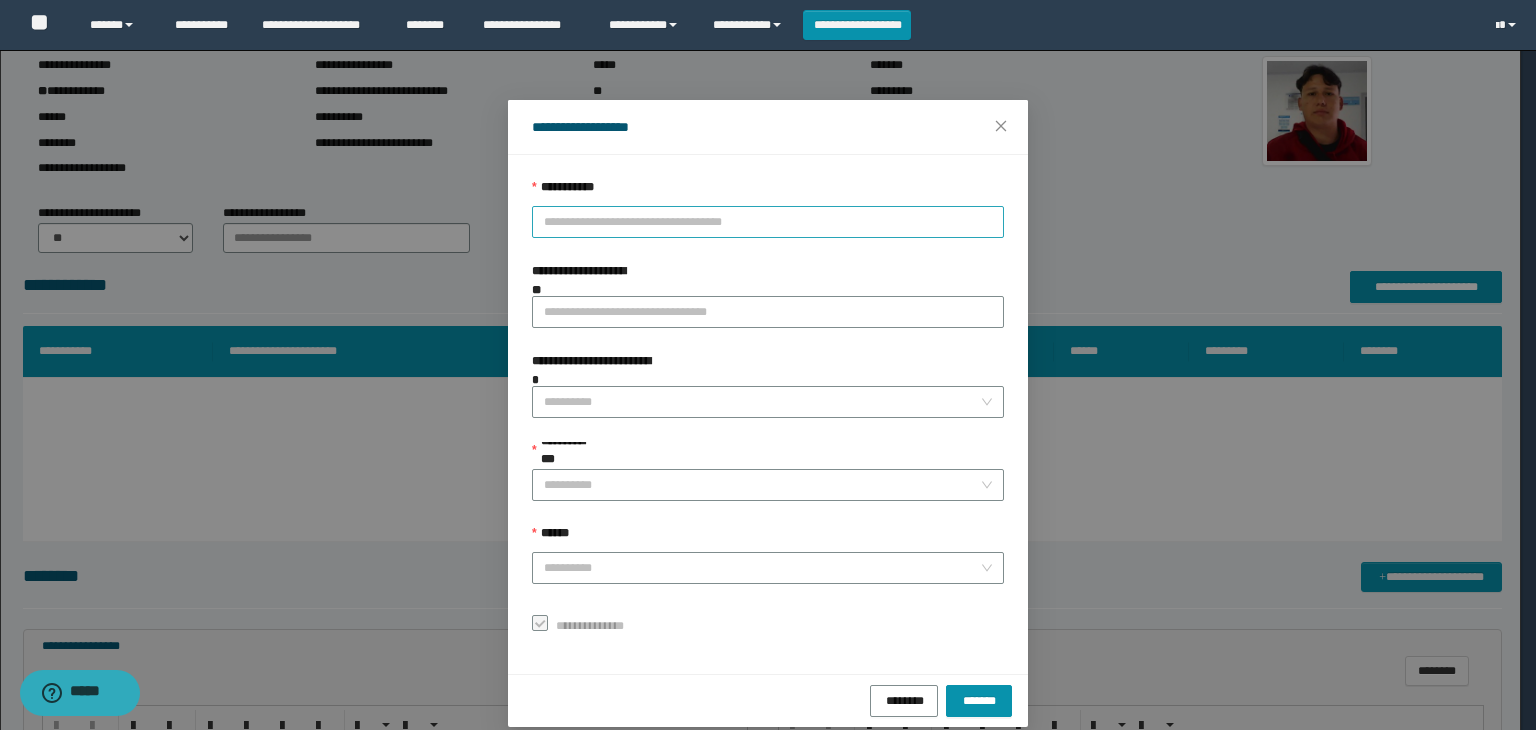 click on "**********" at bounding box center (768, 222) 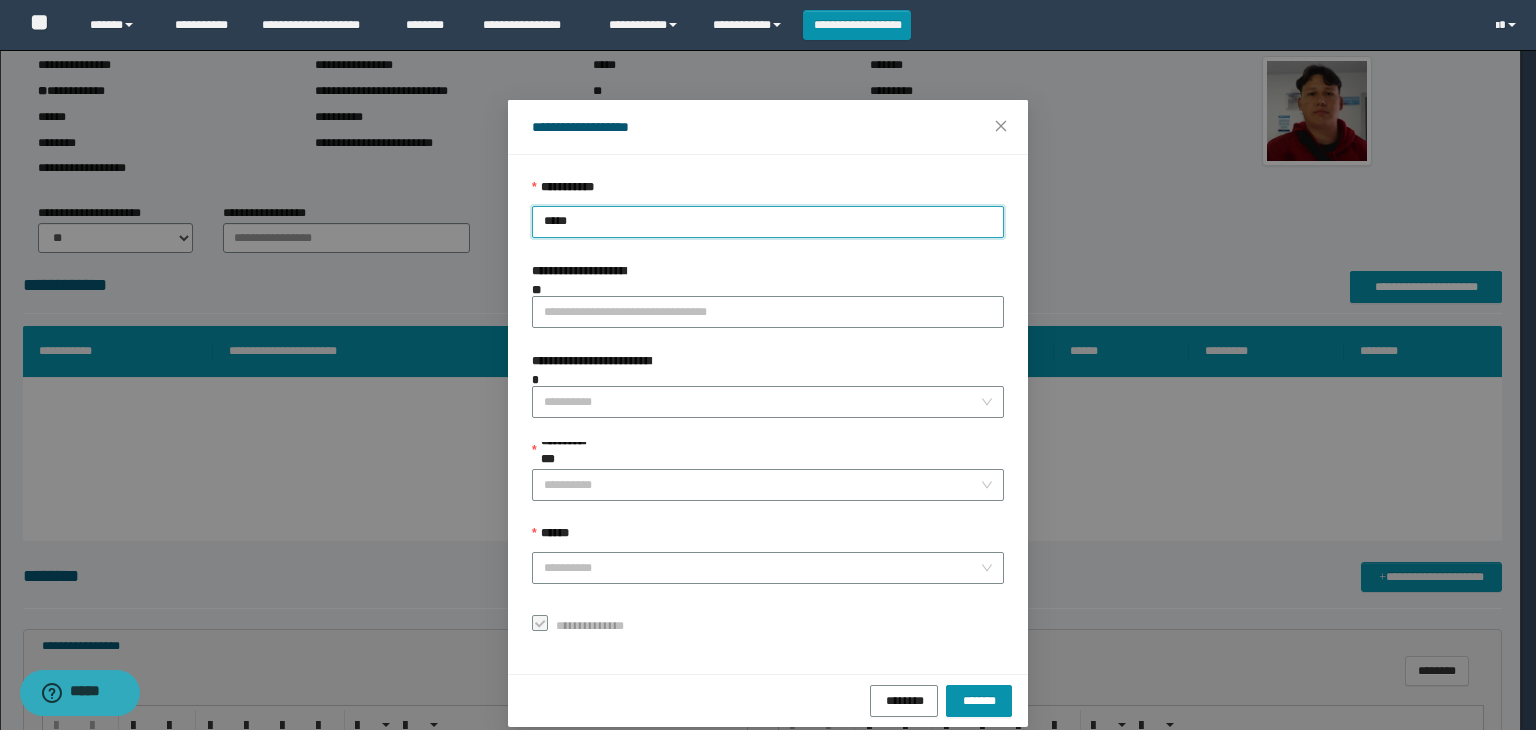 type on "******" 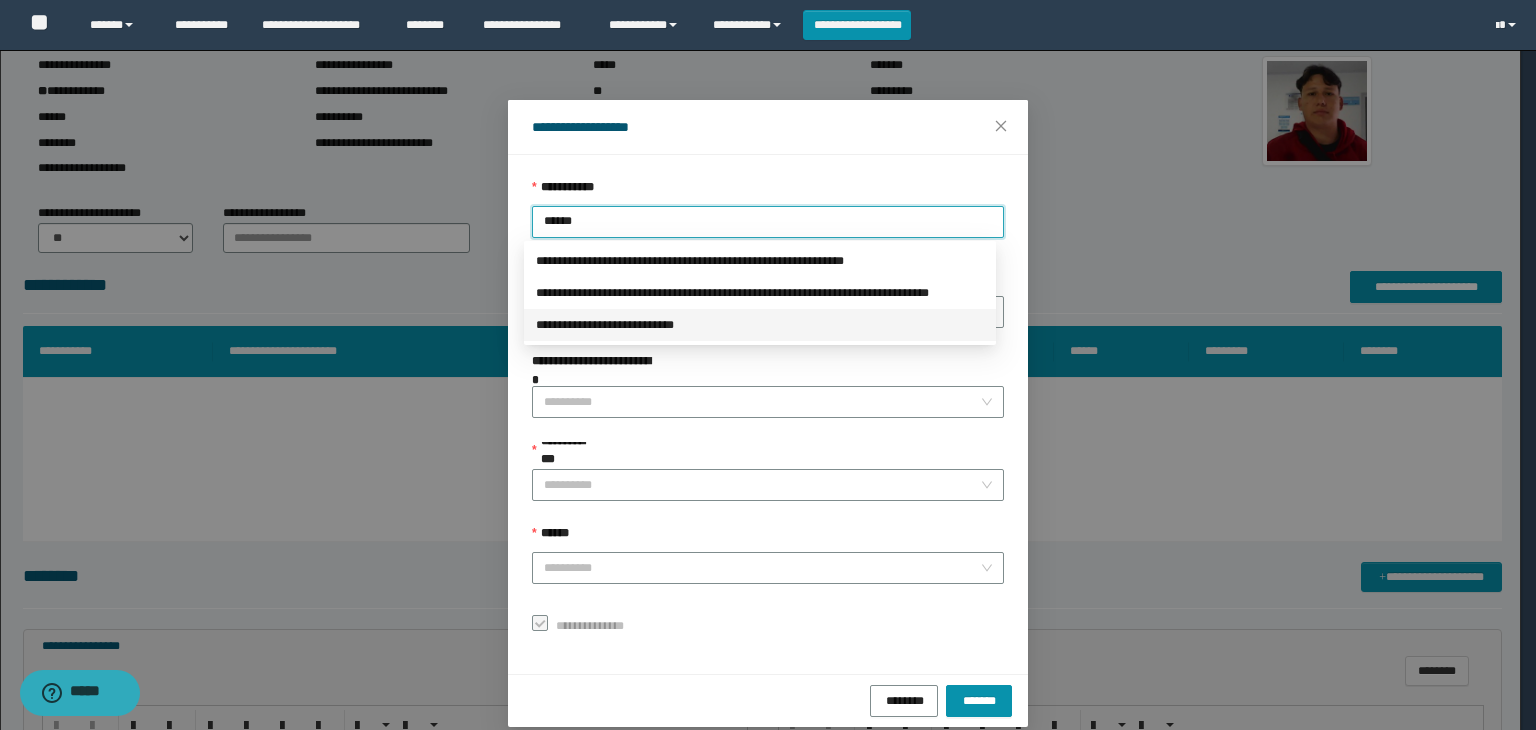 click on "**********" at bounding box center [760, 325] 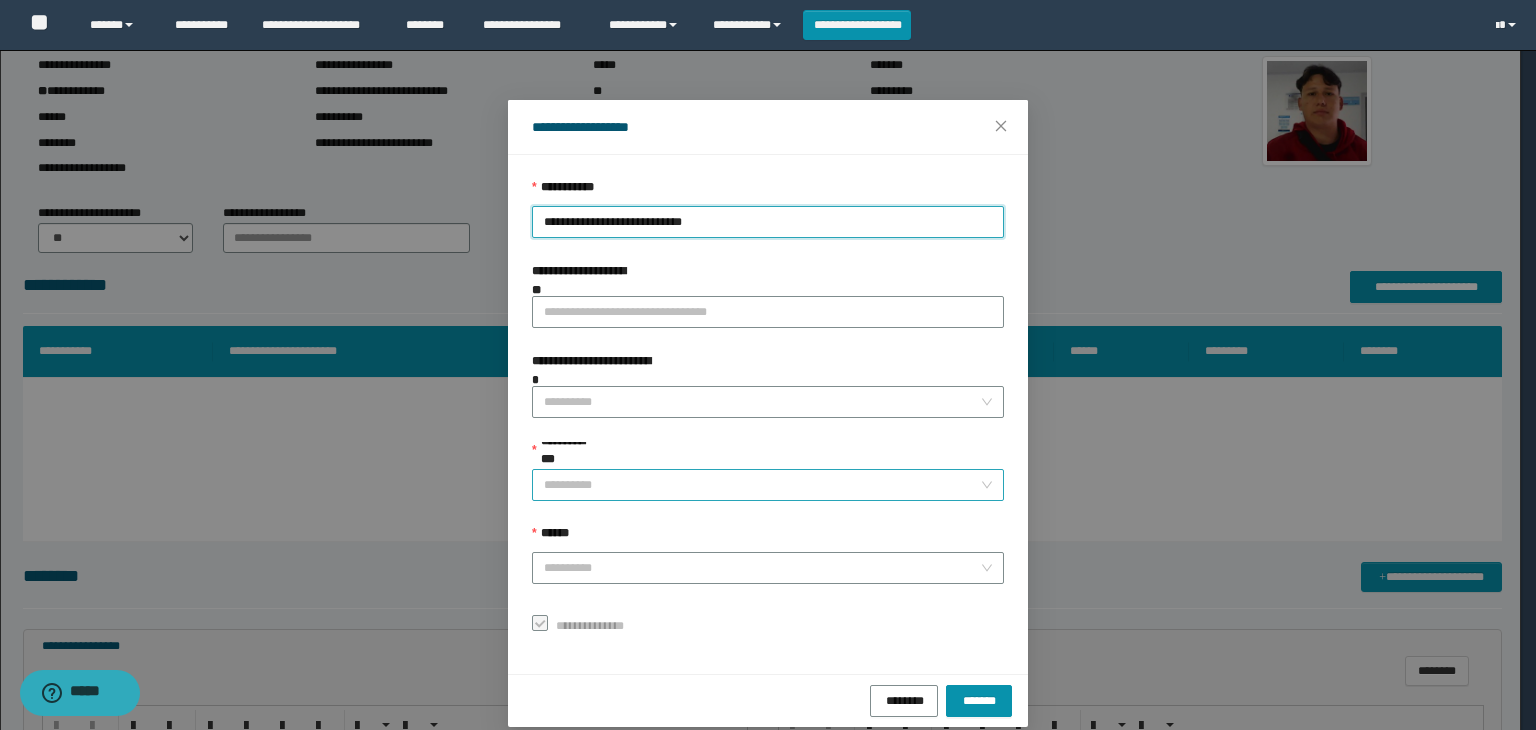 click on "**********" at bounding box center [762, 485] 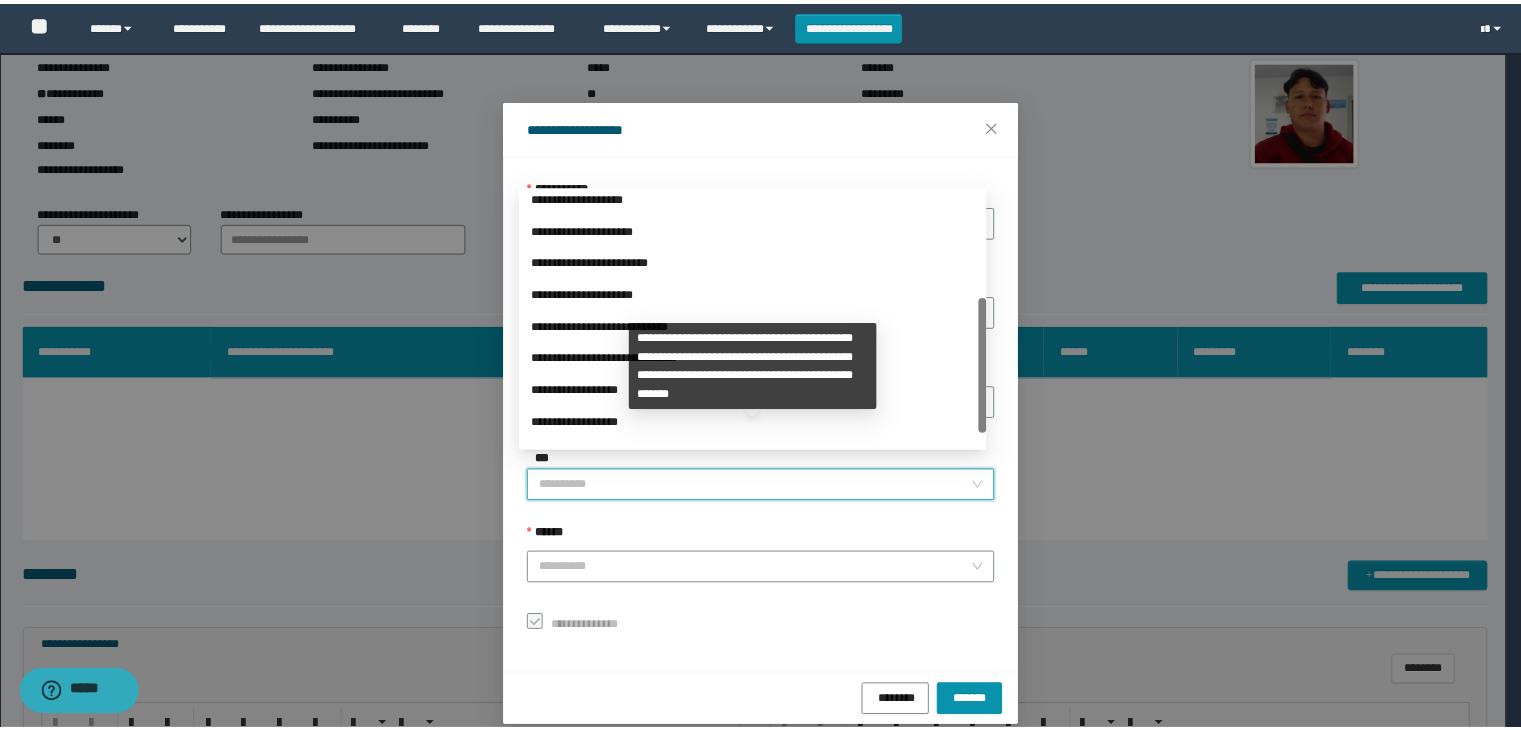 scroll, scrollTop: 224, scrollLeft: 0, axis: vertical 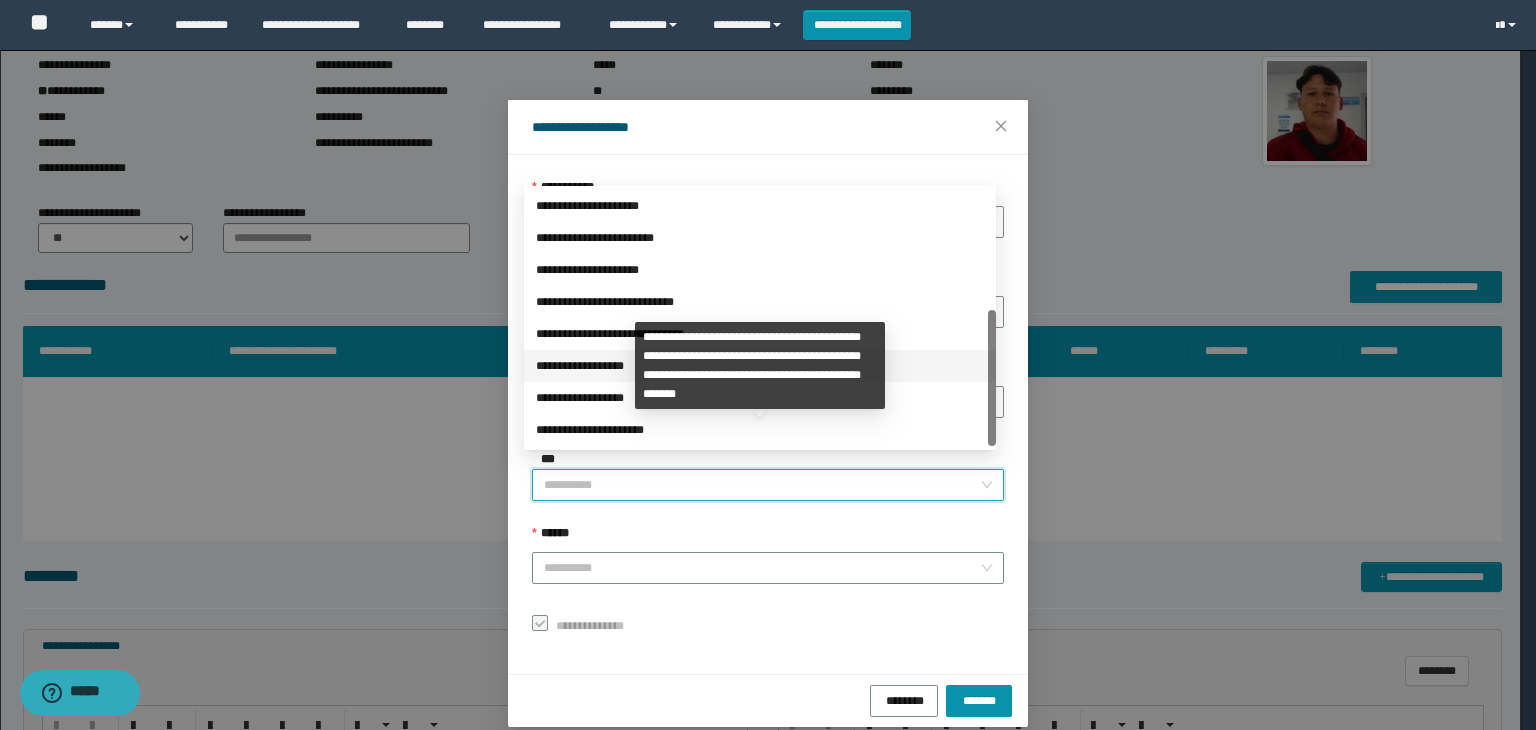 click on "**********" at bounding box center [760, 366] 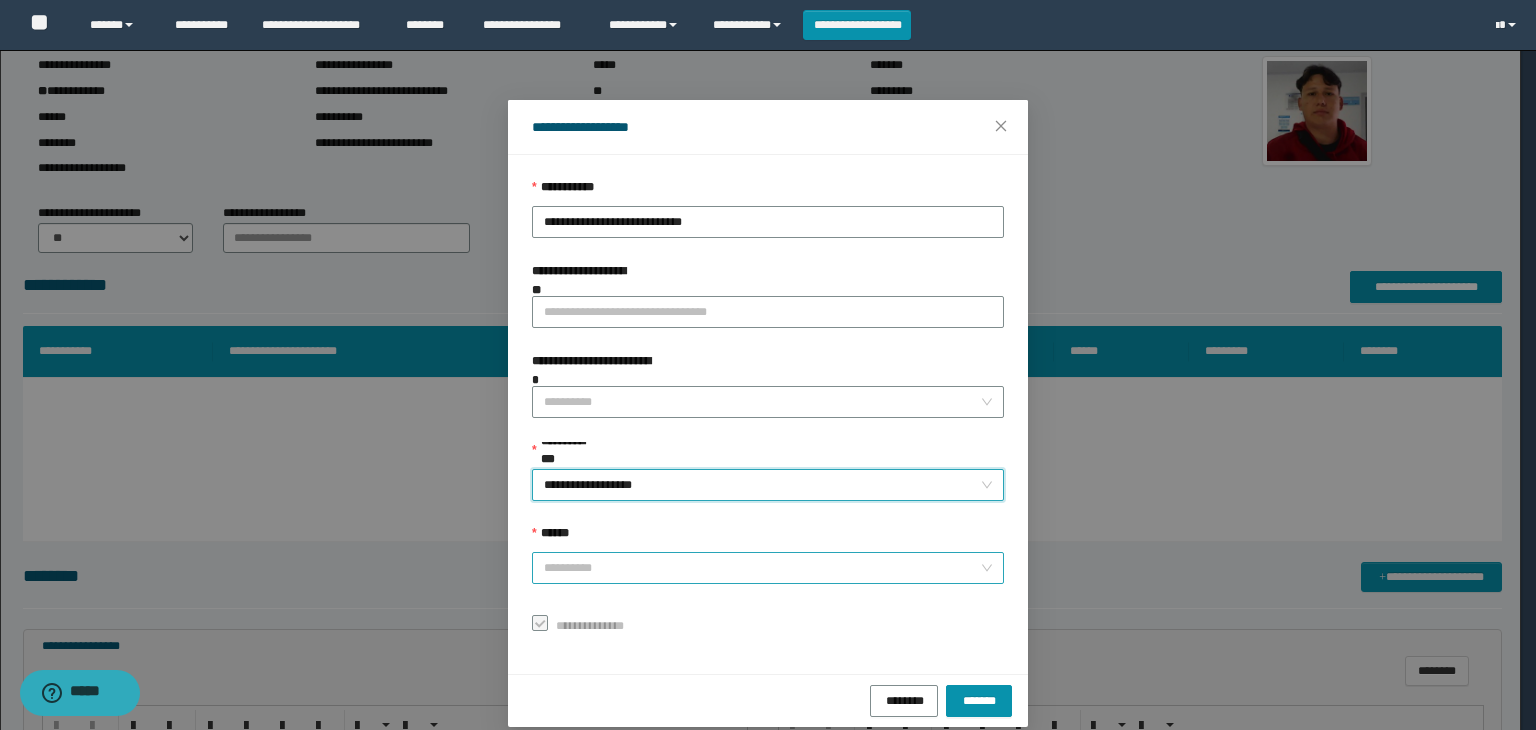 click on "******" at bounding box center [762, 568] 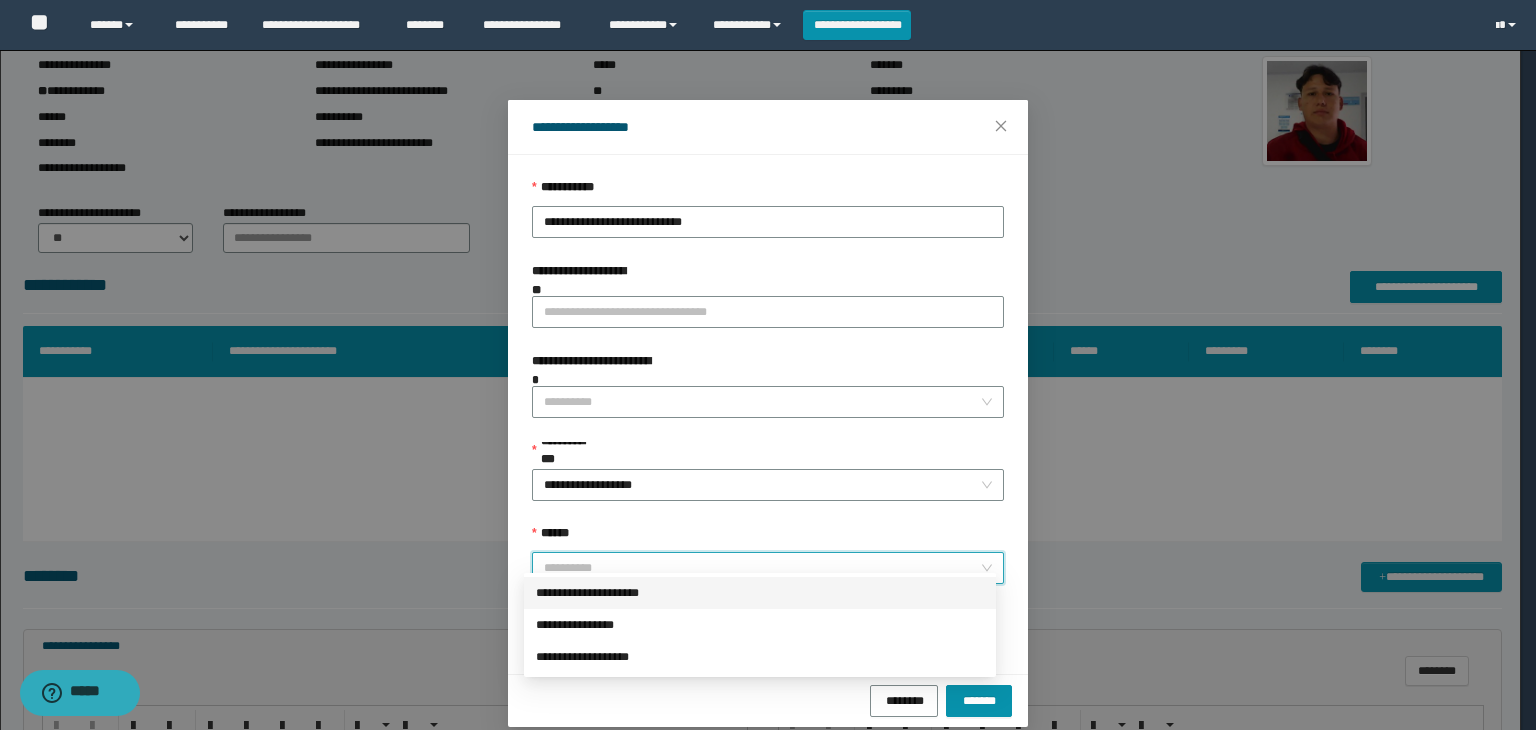 click on "**********" at bounding box center [760, 593] 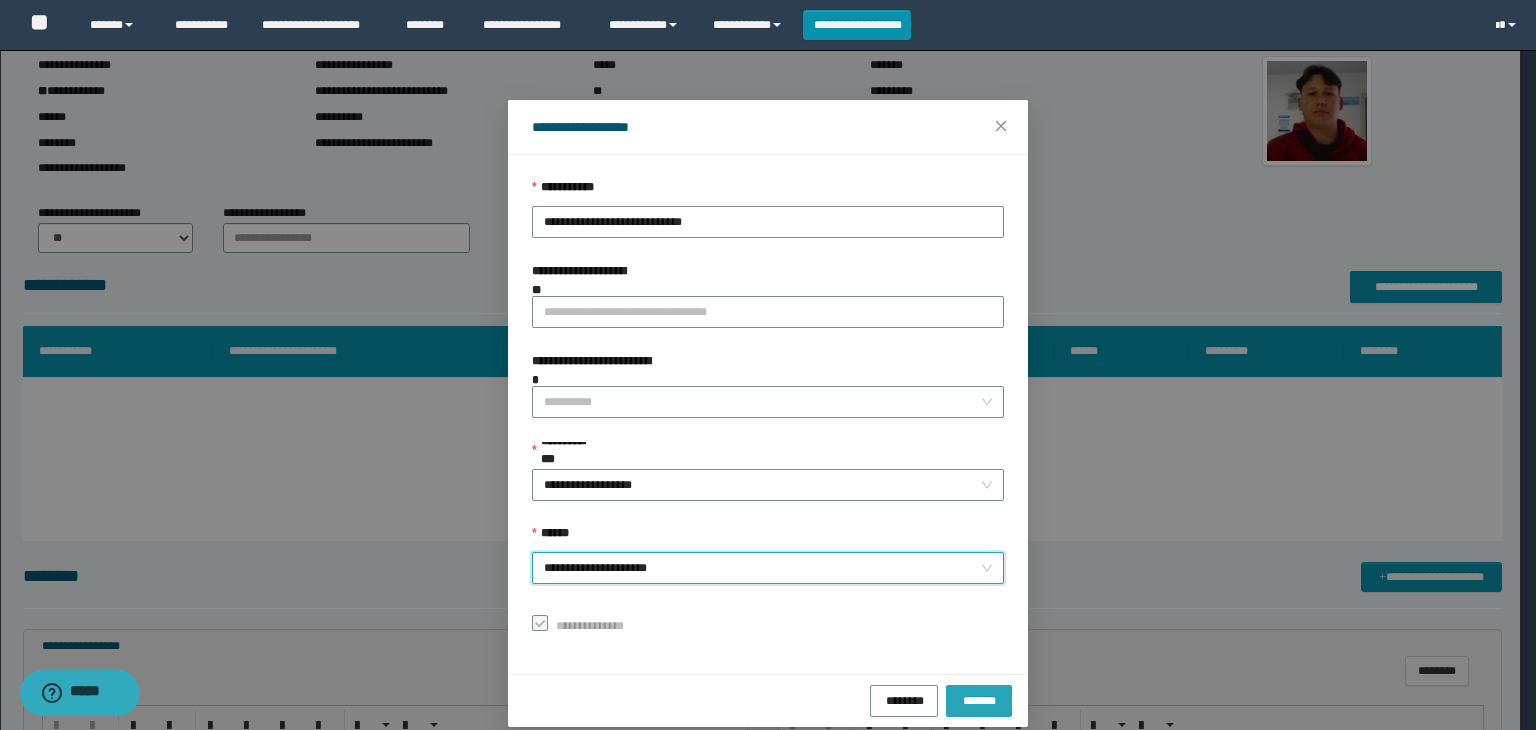 click on "*******" at bounding box center (979, 701) 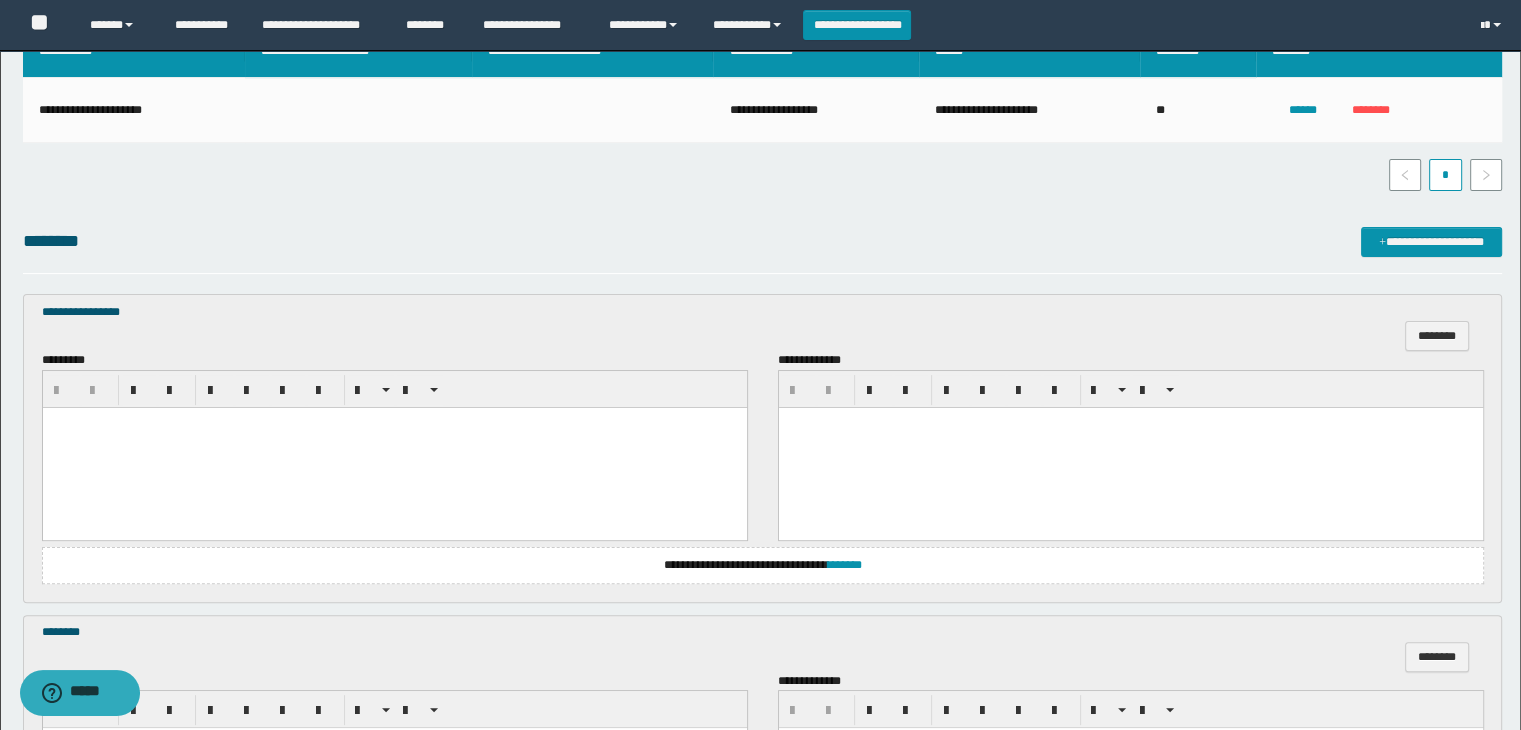 scroll, scrollTop: 500, scrollLeft: 0, axis: vertical 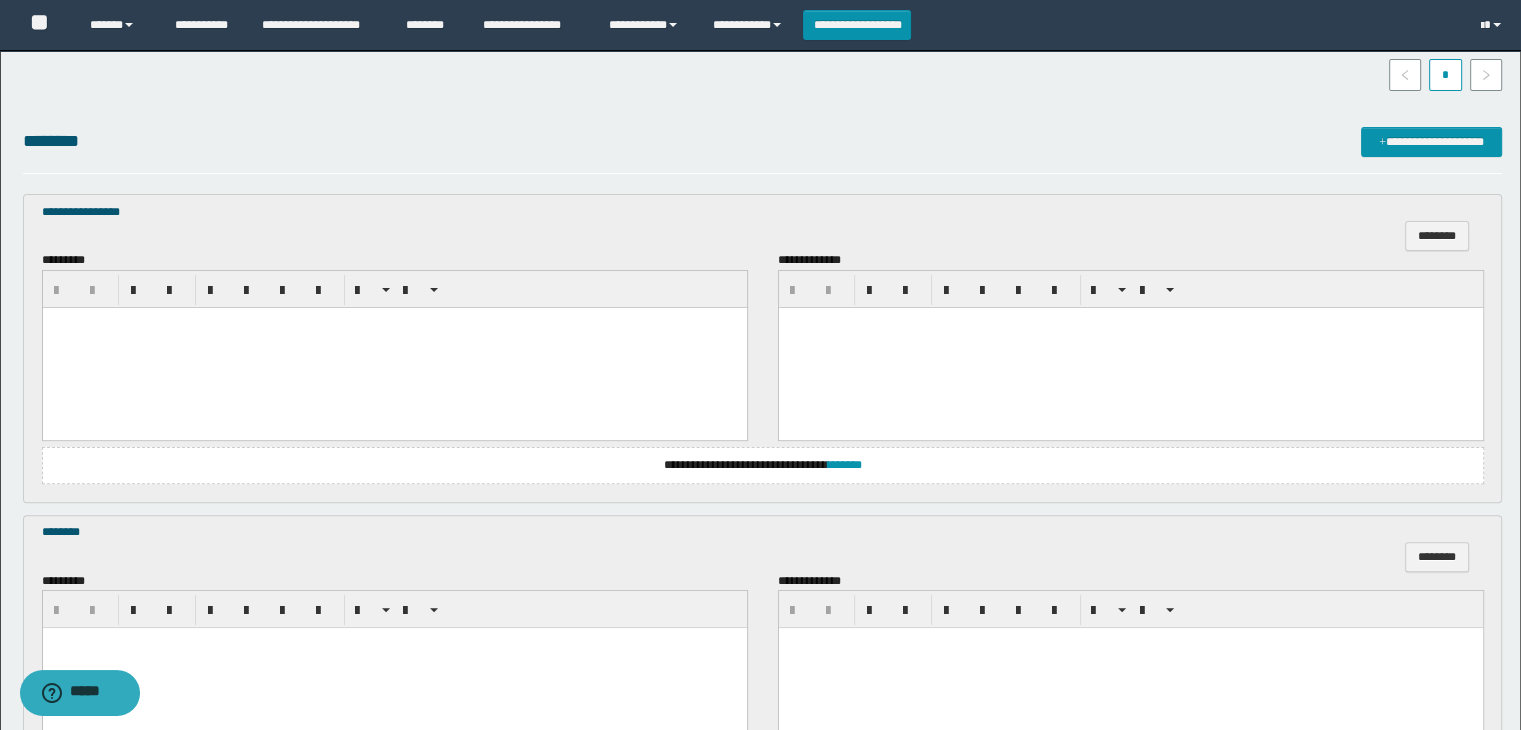 click at bounding box center [394, 347] 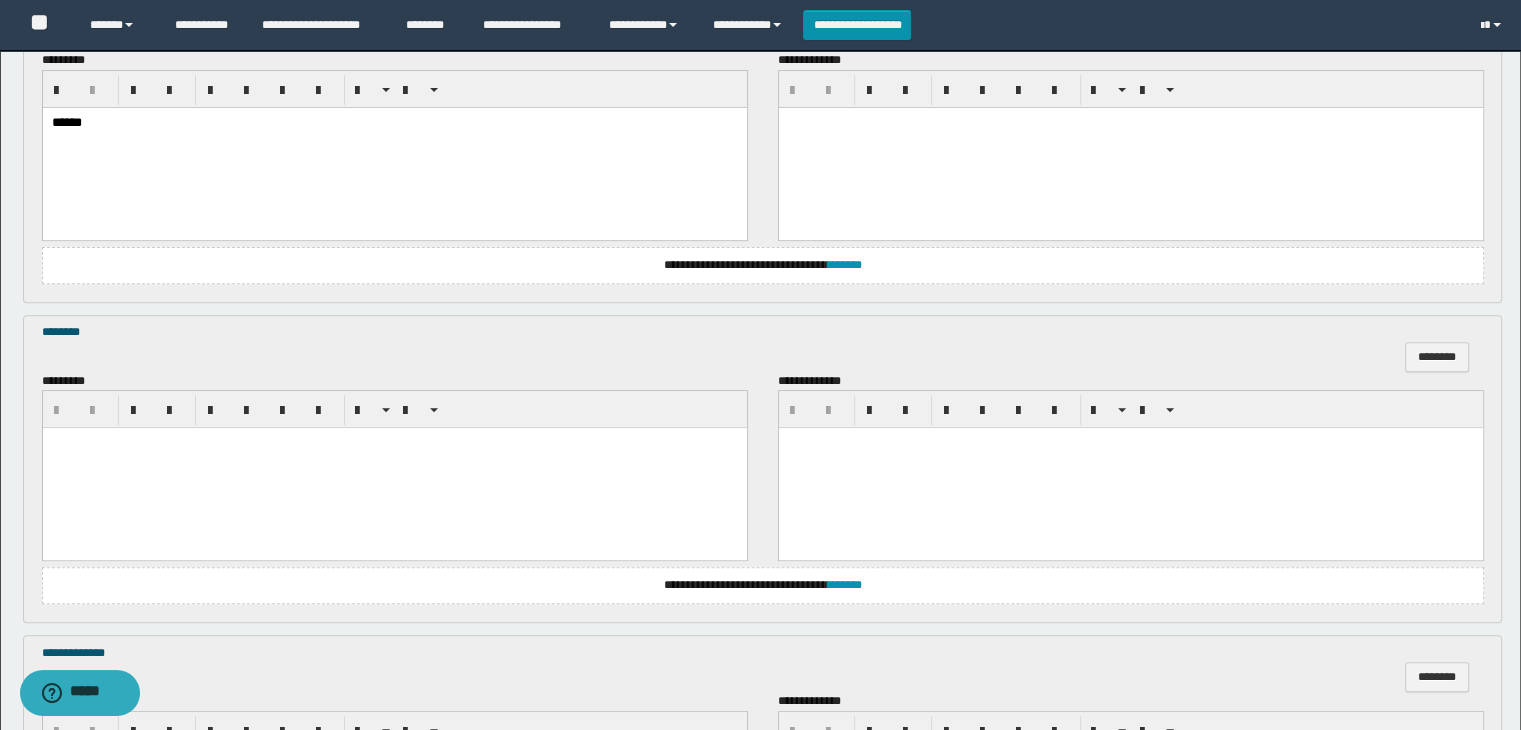 scroll, scrollTop: 800, scrollLeft: 0, axis: vertical 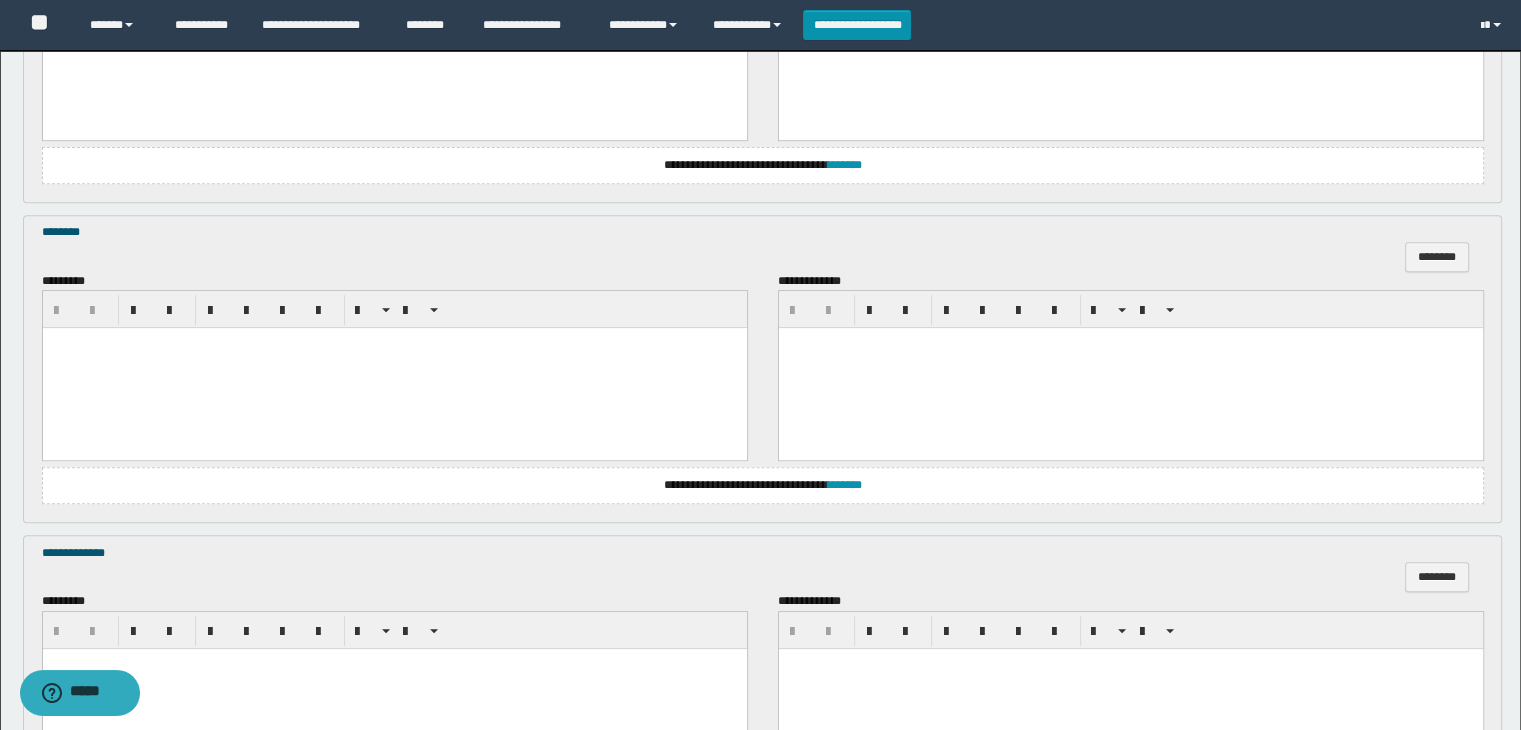 click at bounding box center [394, 368] 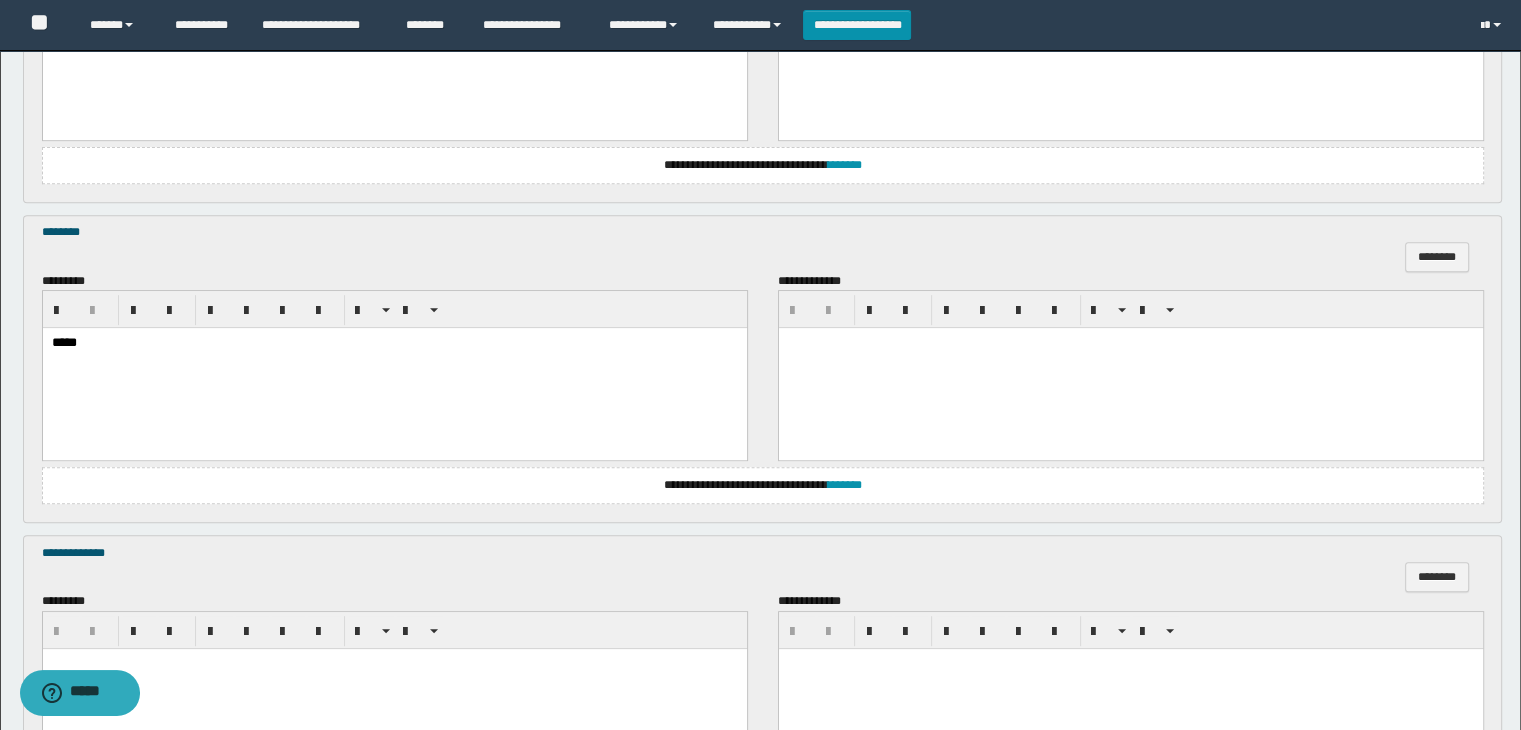 scroll, scrollTop: 1064, scrollLeft: 0, axis: vertical 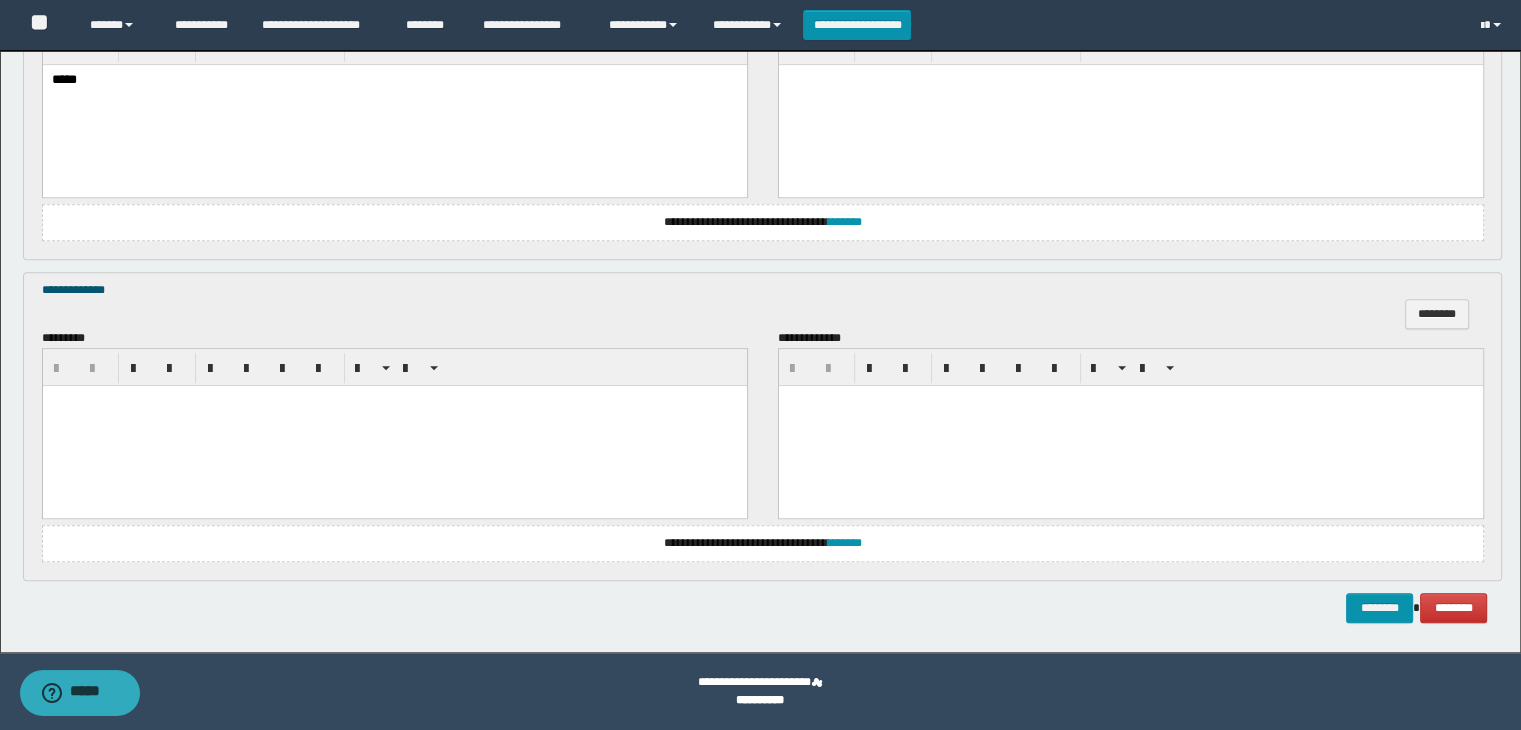 click at bounding box center [394, 425] 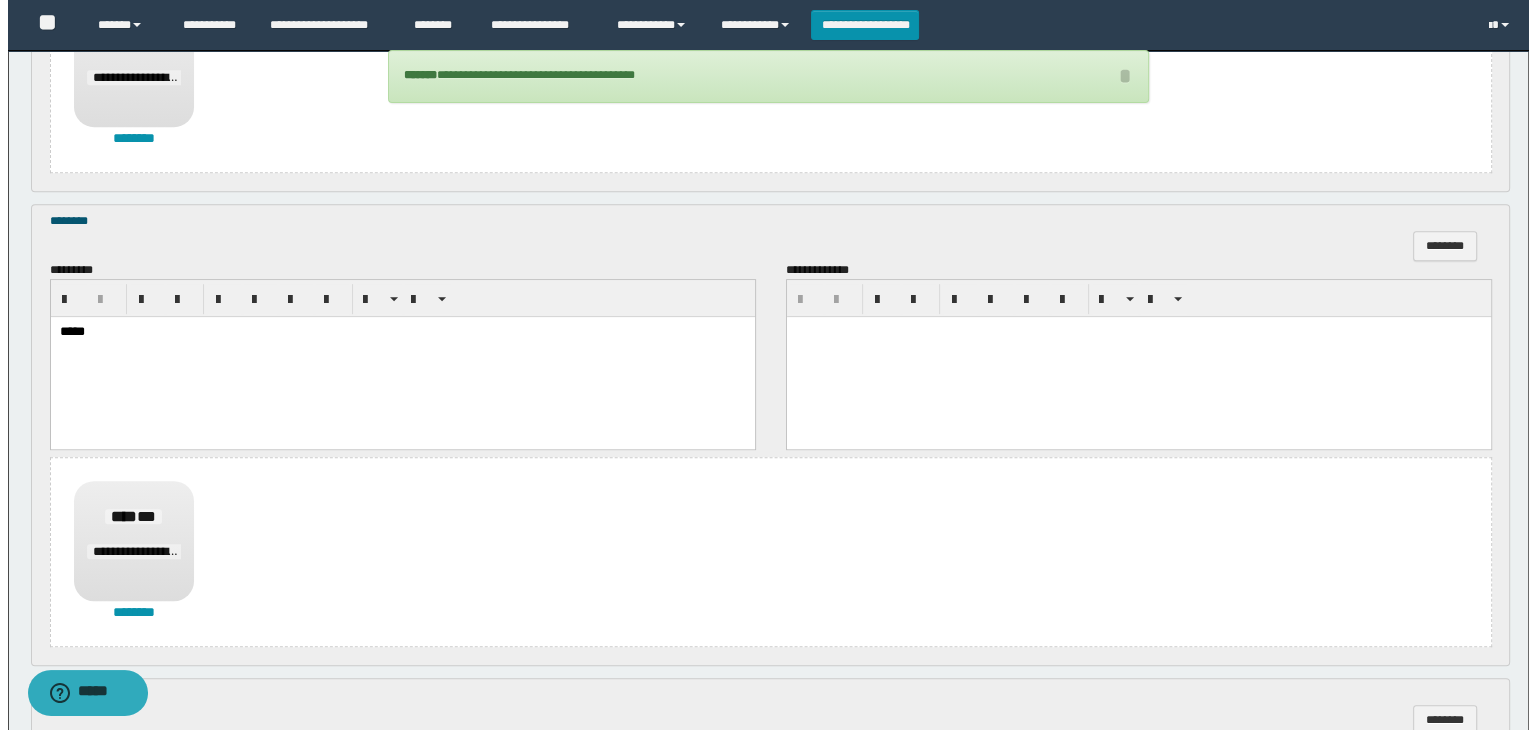 scroll, scrollTop: 1523, scrollLeft: 0, axis: vertical 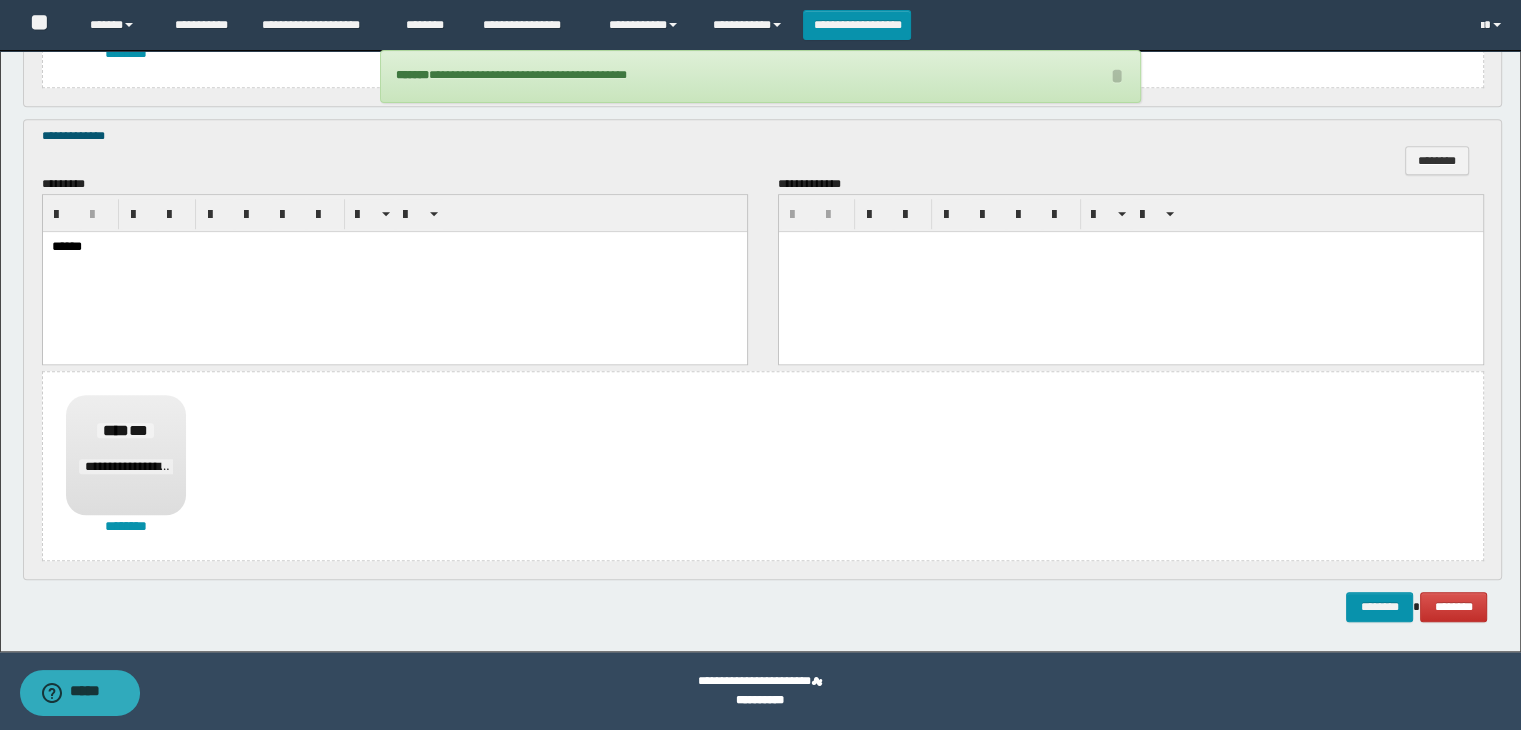 click on "**********" at bounding box center (760, -411) 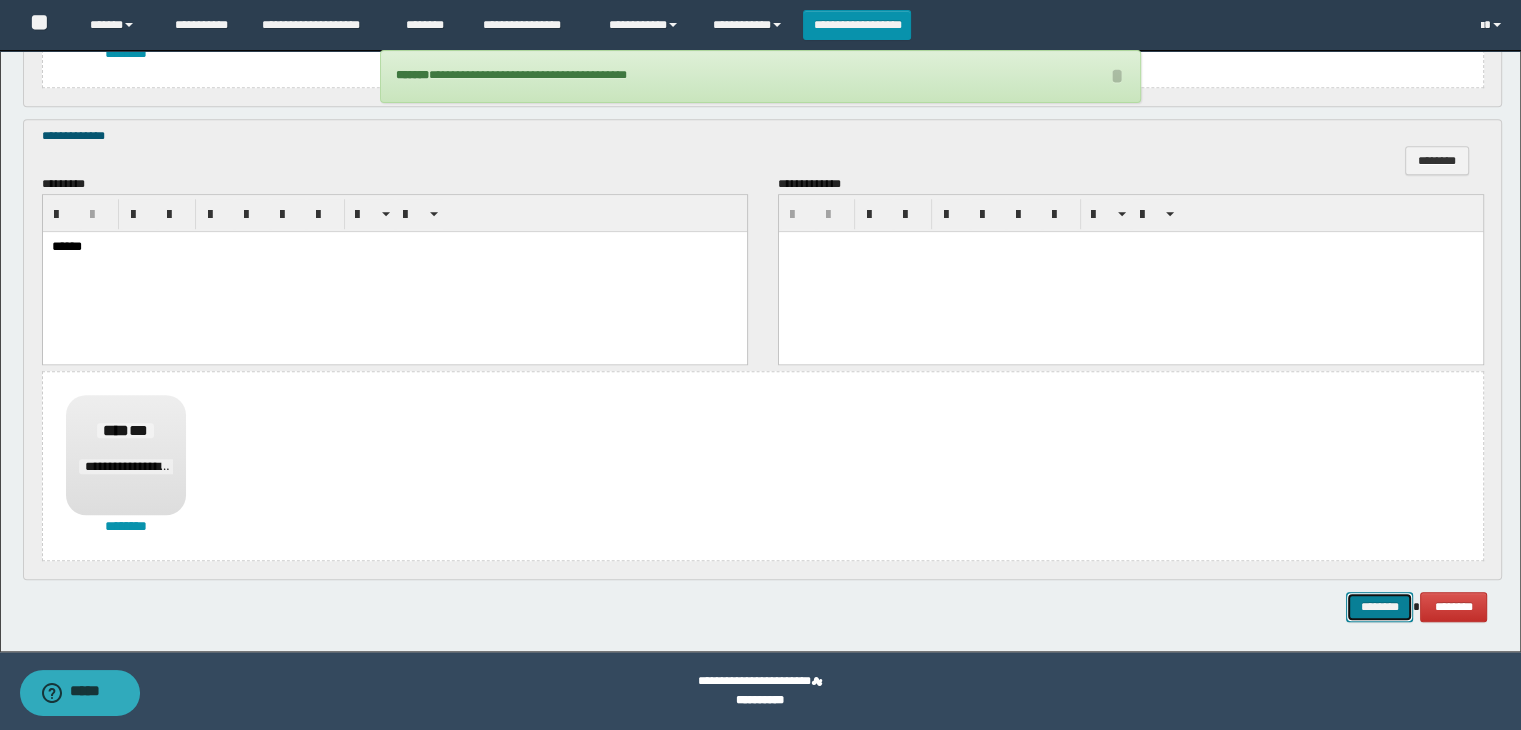 click on "********" at bounding box center [1379, 607] 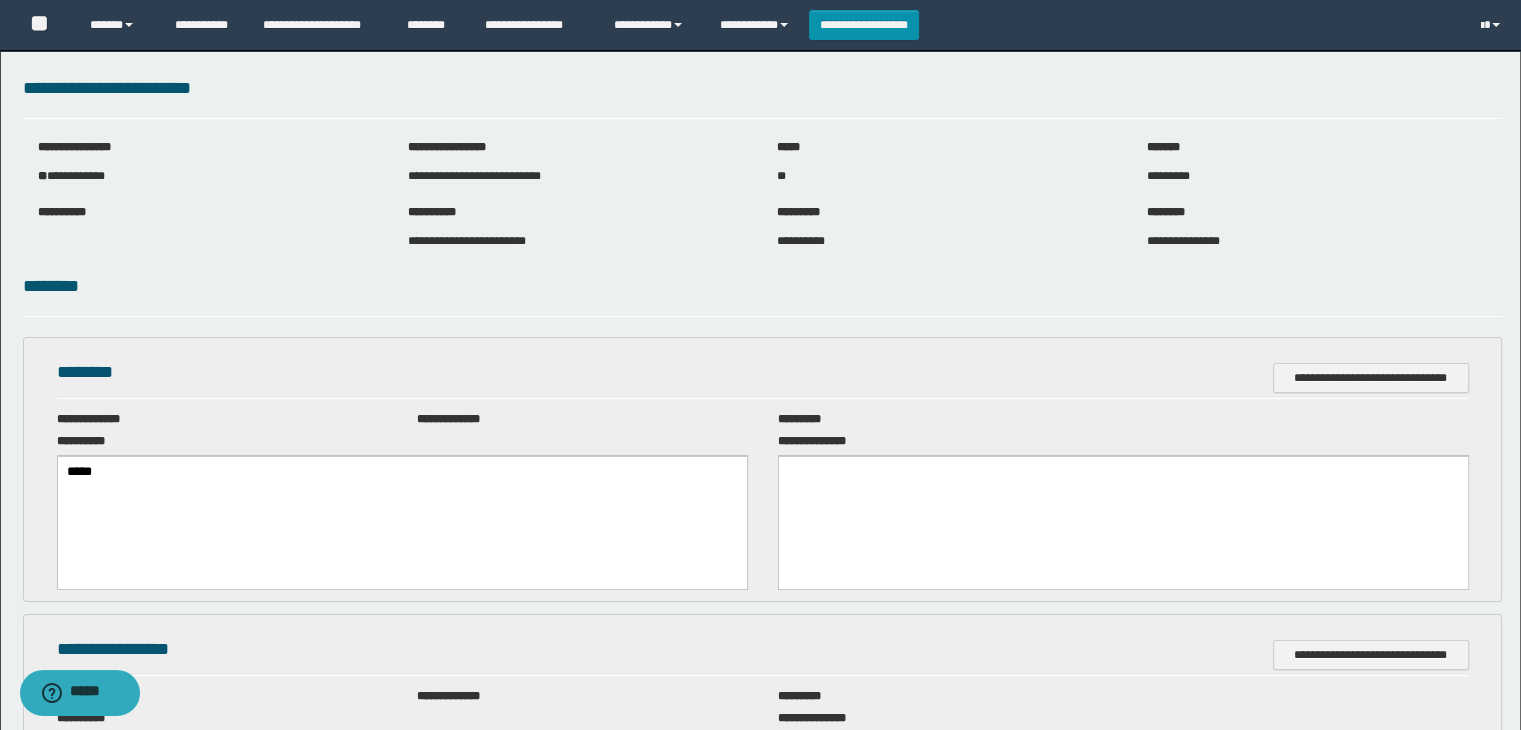scroll, scrollTop: 0, scrollLeft: 0, axis: both 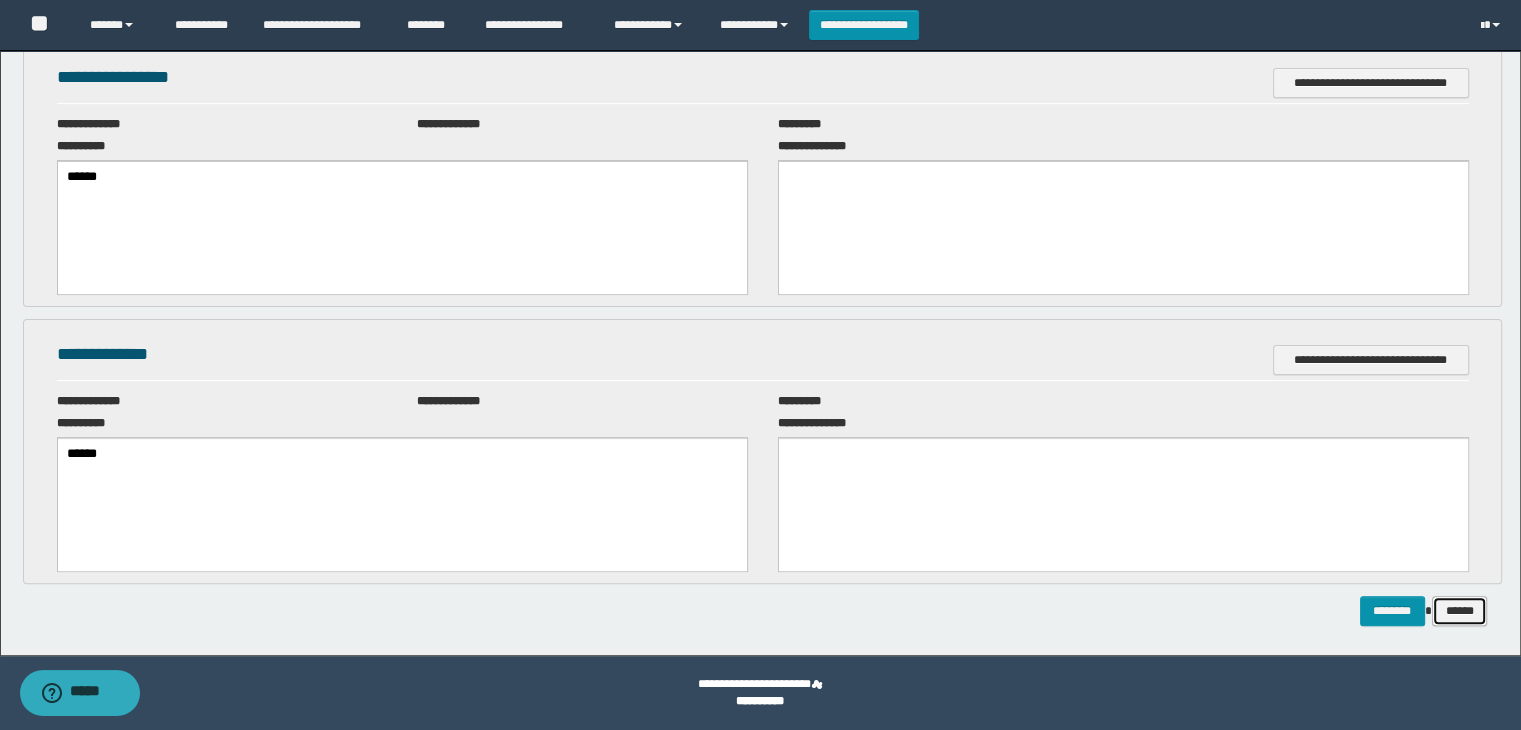 click on "******" at bounding box center (1460, 611) 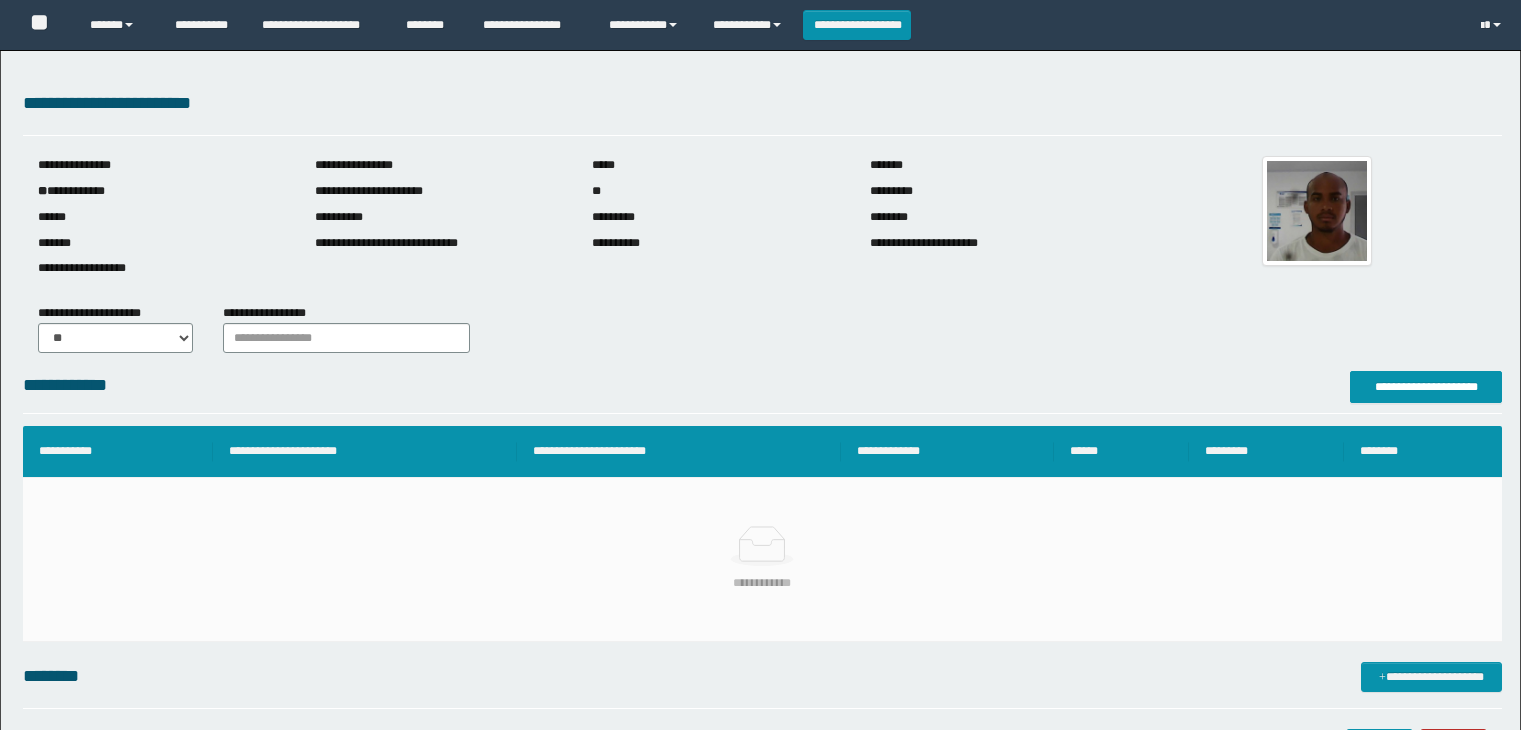 scroll, scrollTop: 0, scrollLeft: 0, axis: both 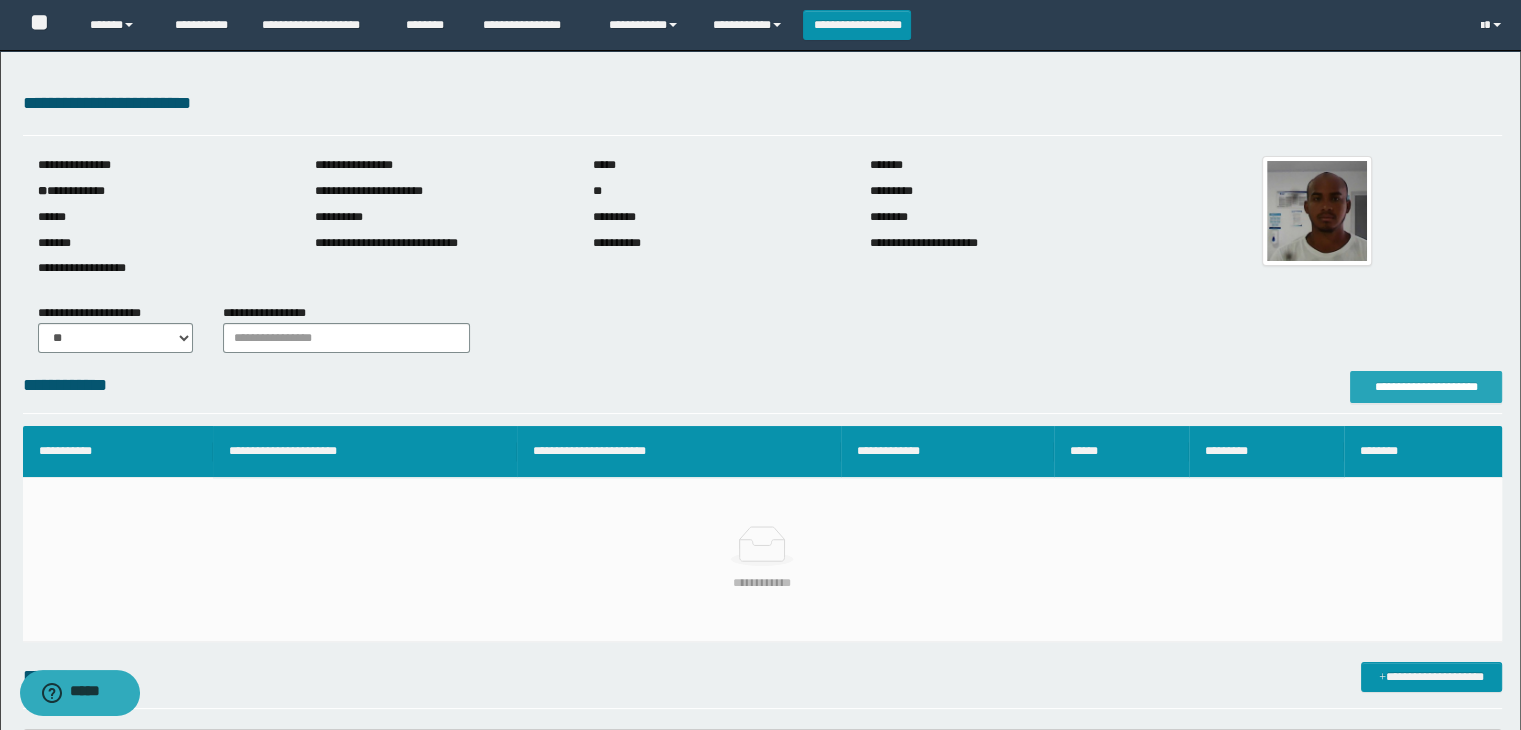 click on "**********" at bounding box center [1426, 387] 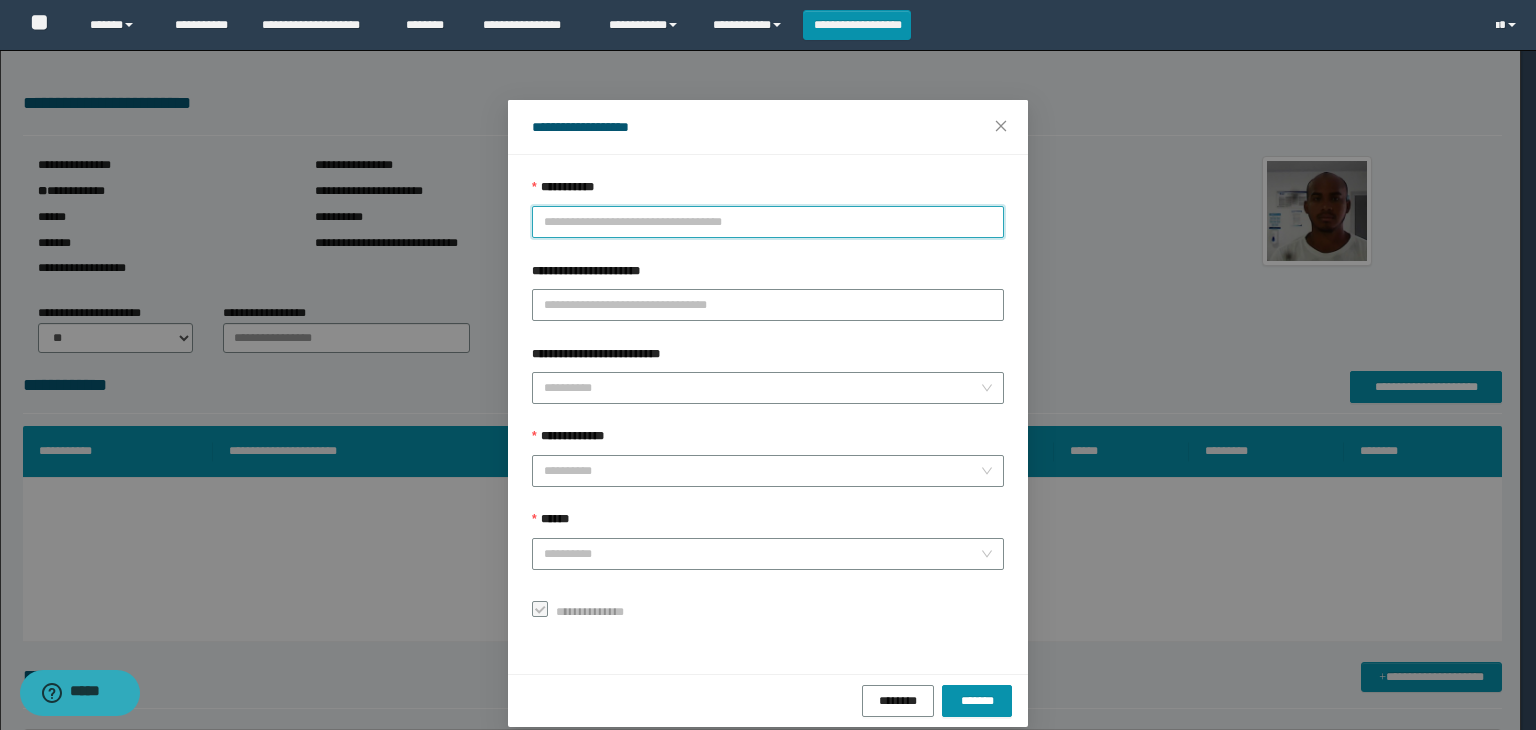 click on "**********" at bounding box center (768, 222) 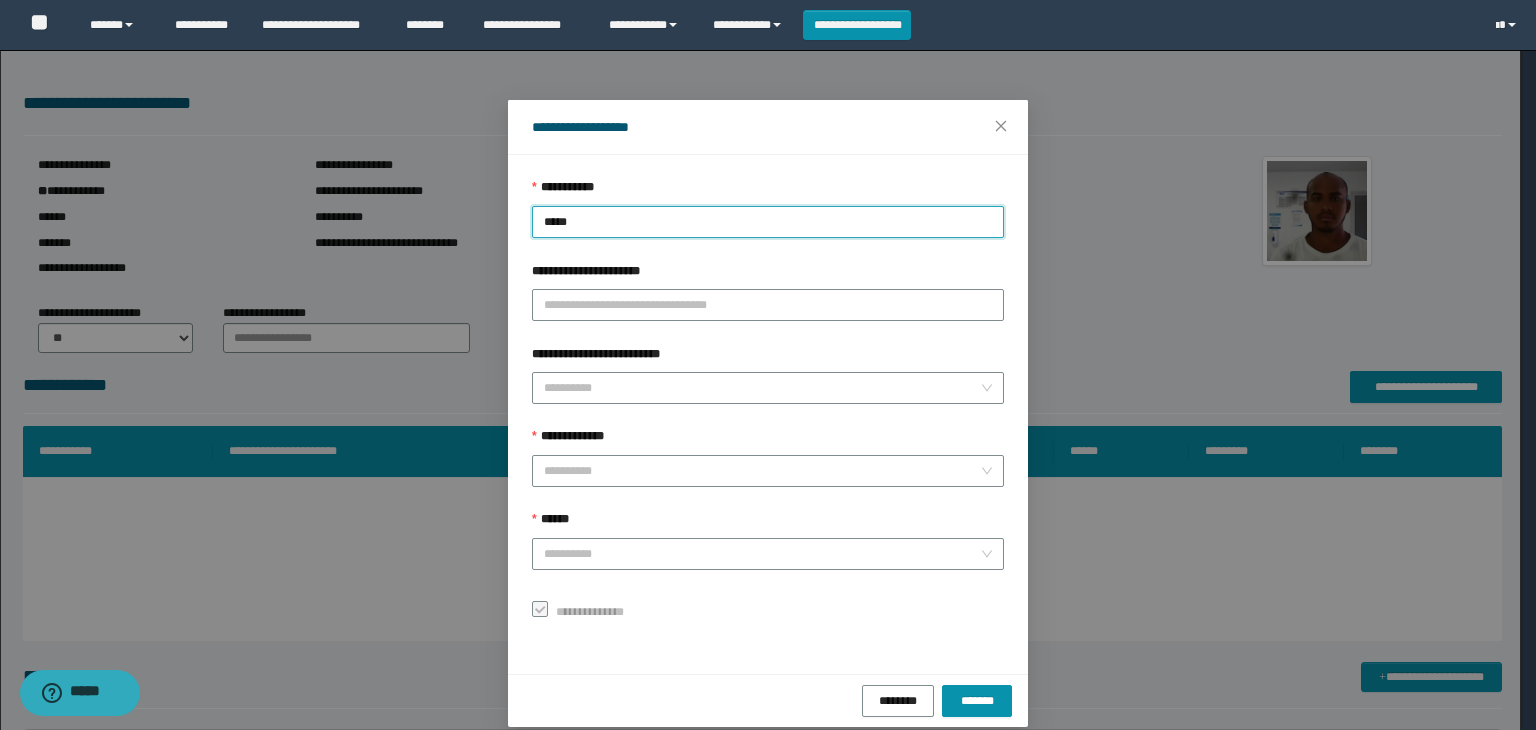 type on "******" 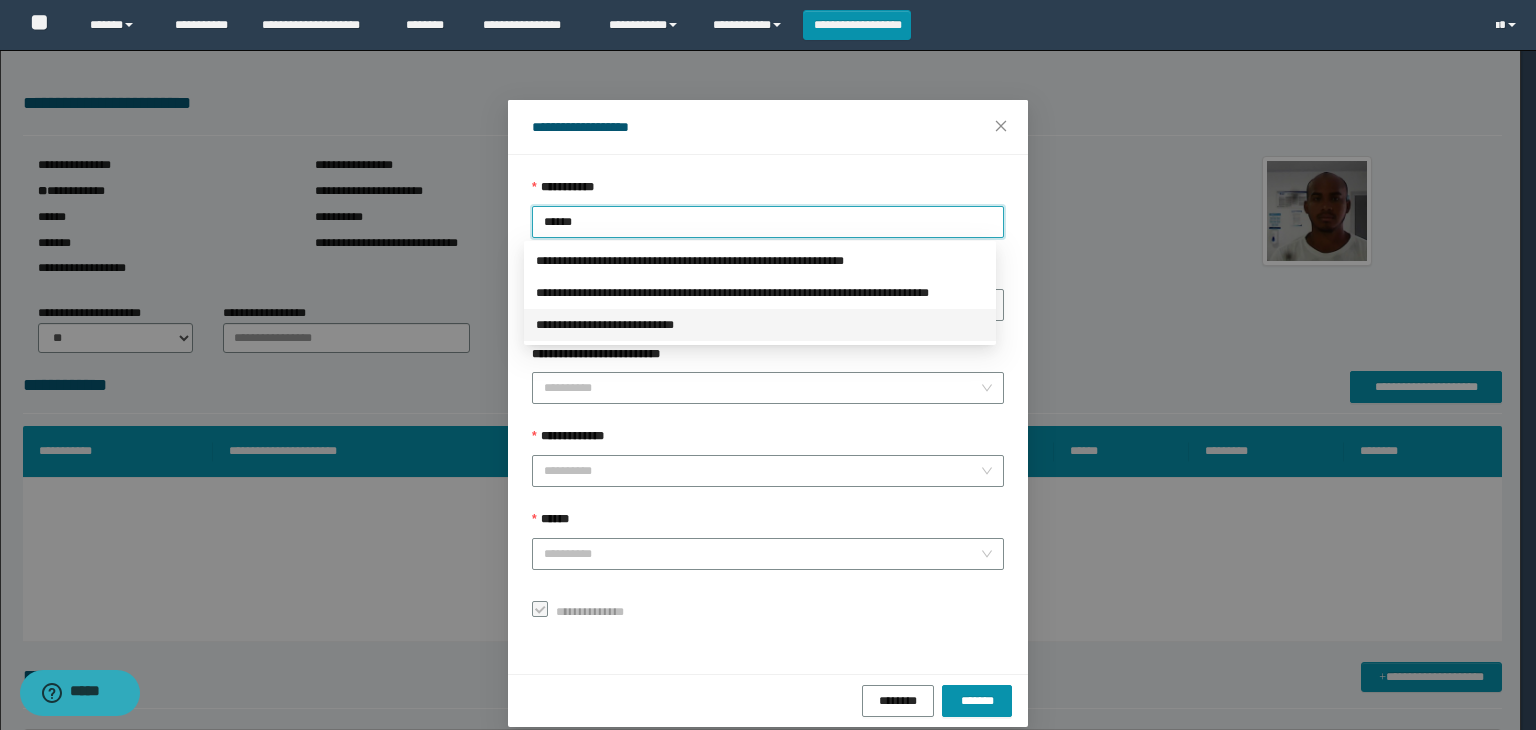 click on "**********" at bounding box center [760, 325] 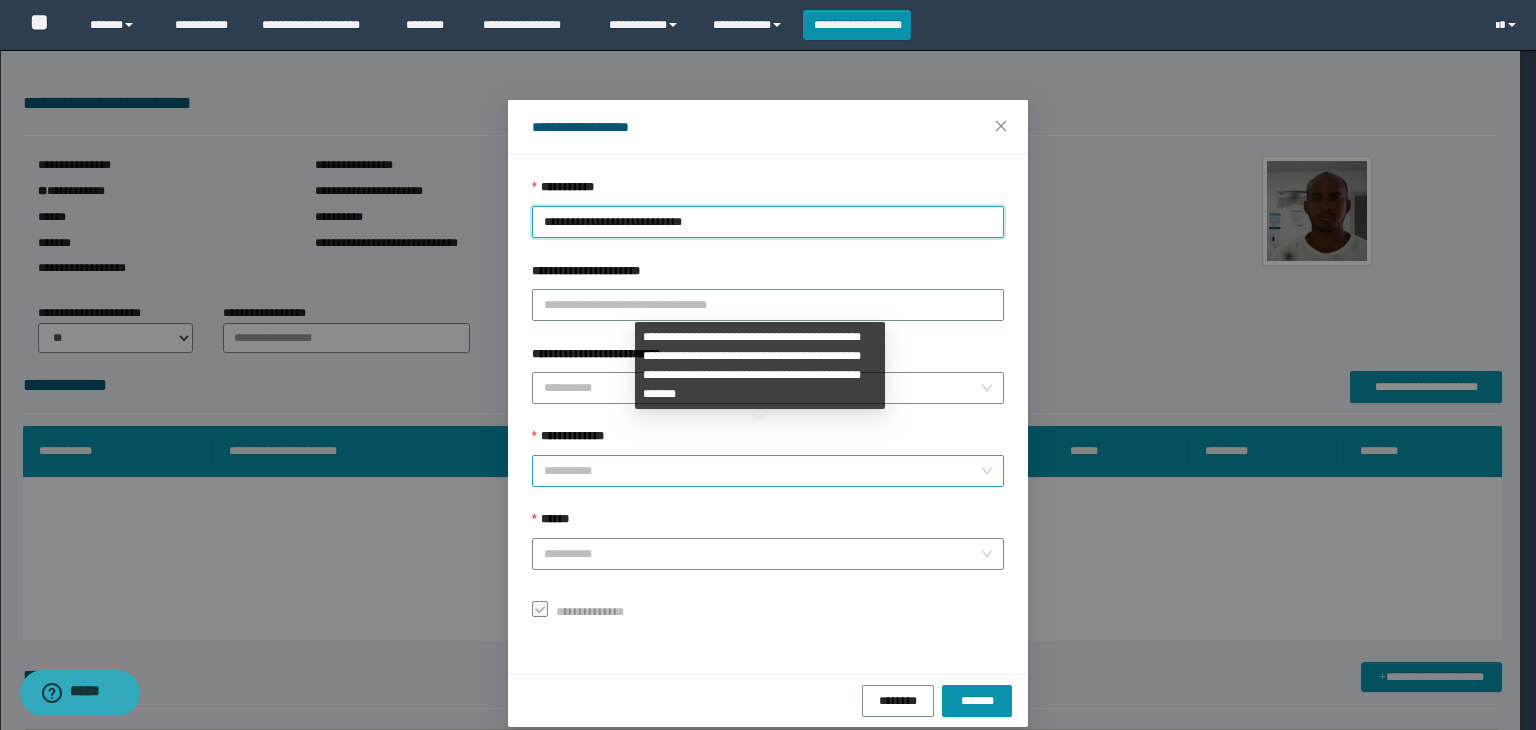 click on "**********" at bounding box center (762, 471) 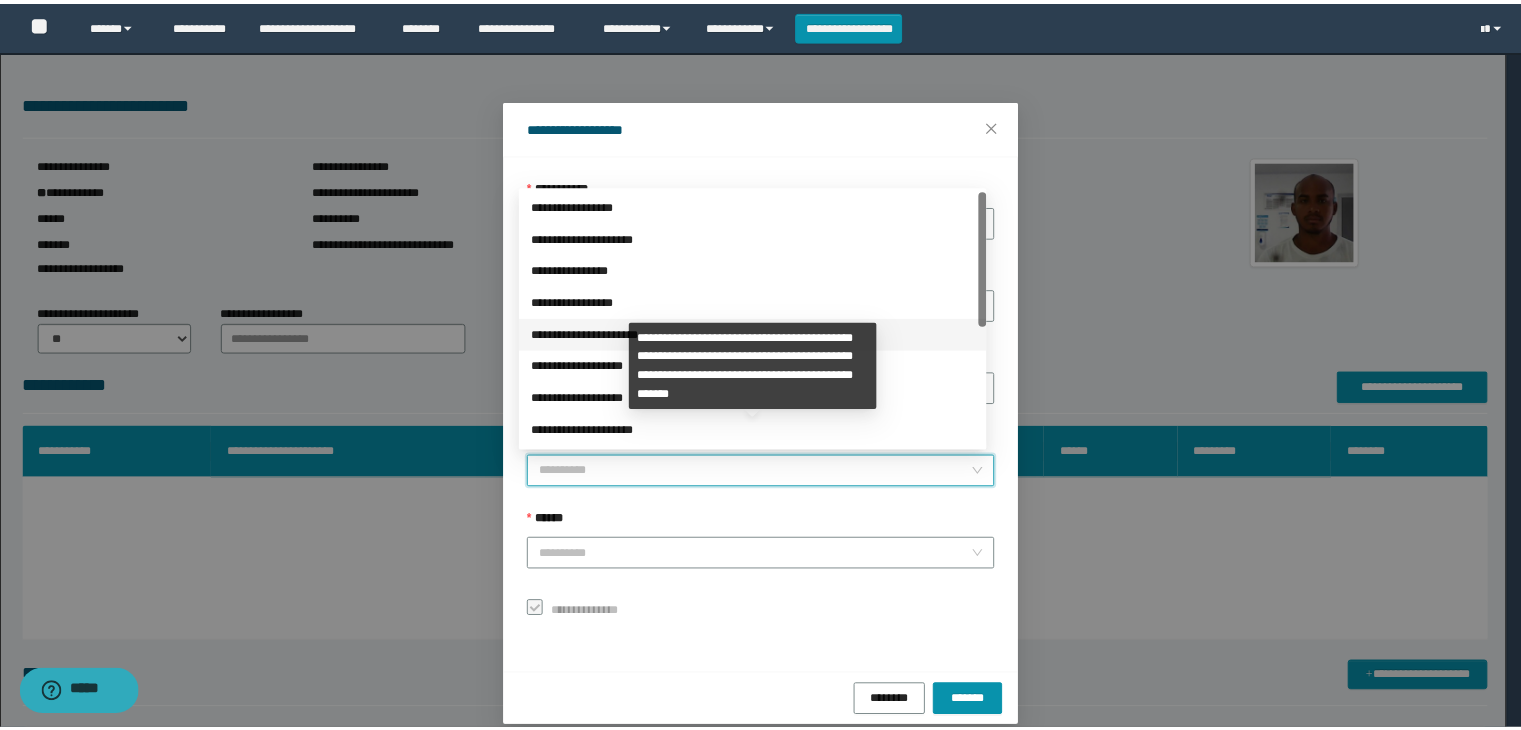 scroll, scrollTop: 224, scrollLeft: 0, axis: vertical 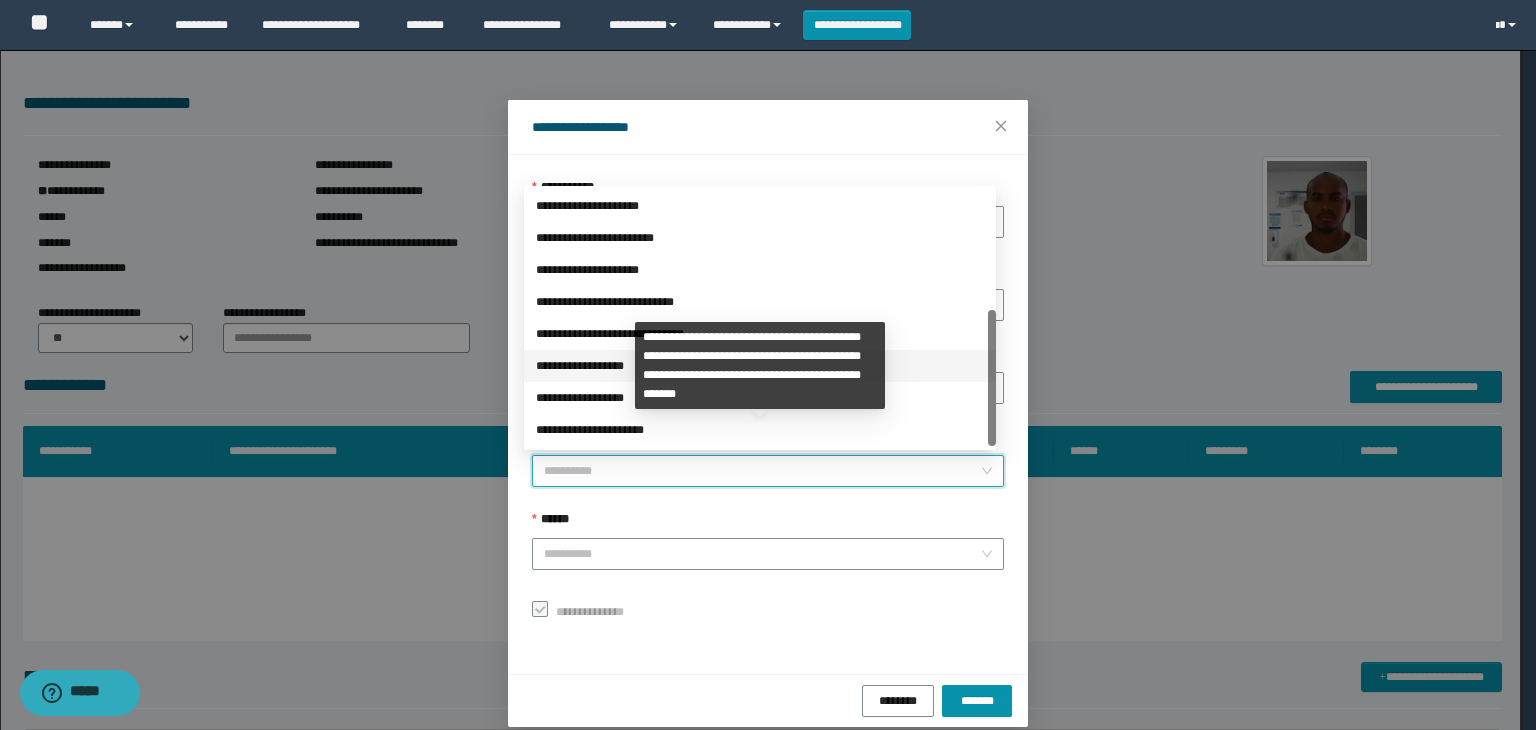 click on "**********" at bounding box center (760, 366) 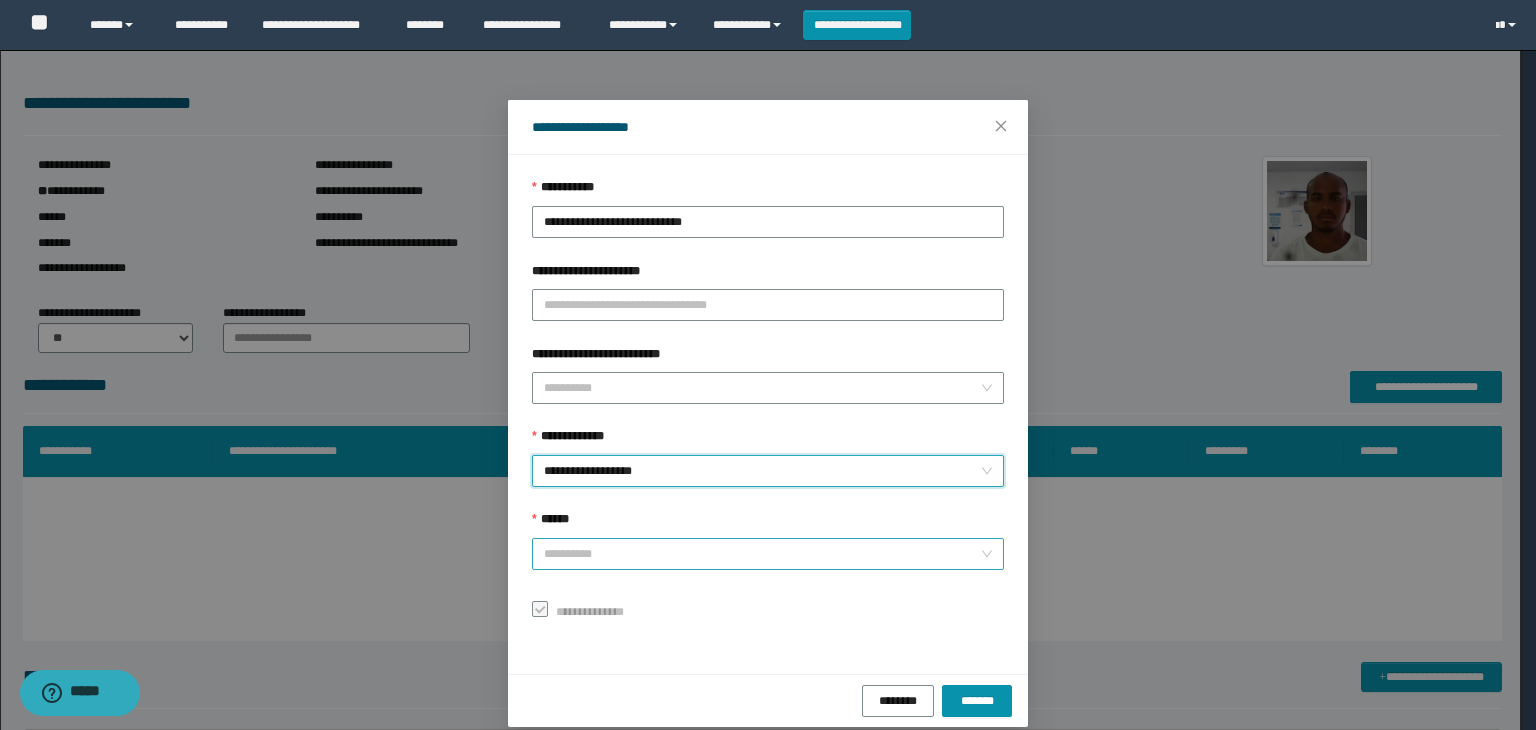 click on "******" at bounding box center [762, 554] 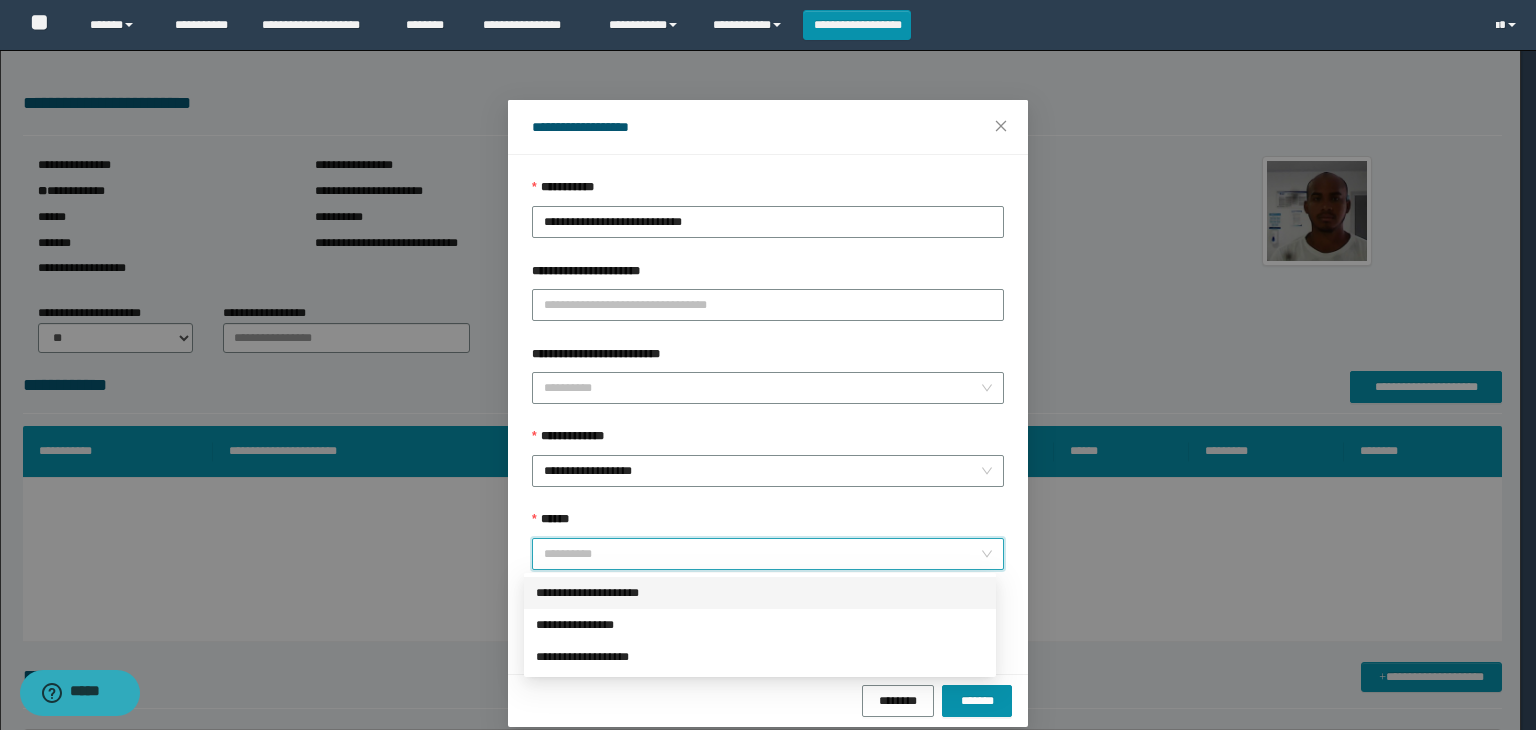 click on "**********" at bounding box center [760, 593] 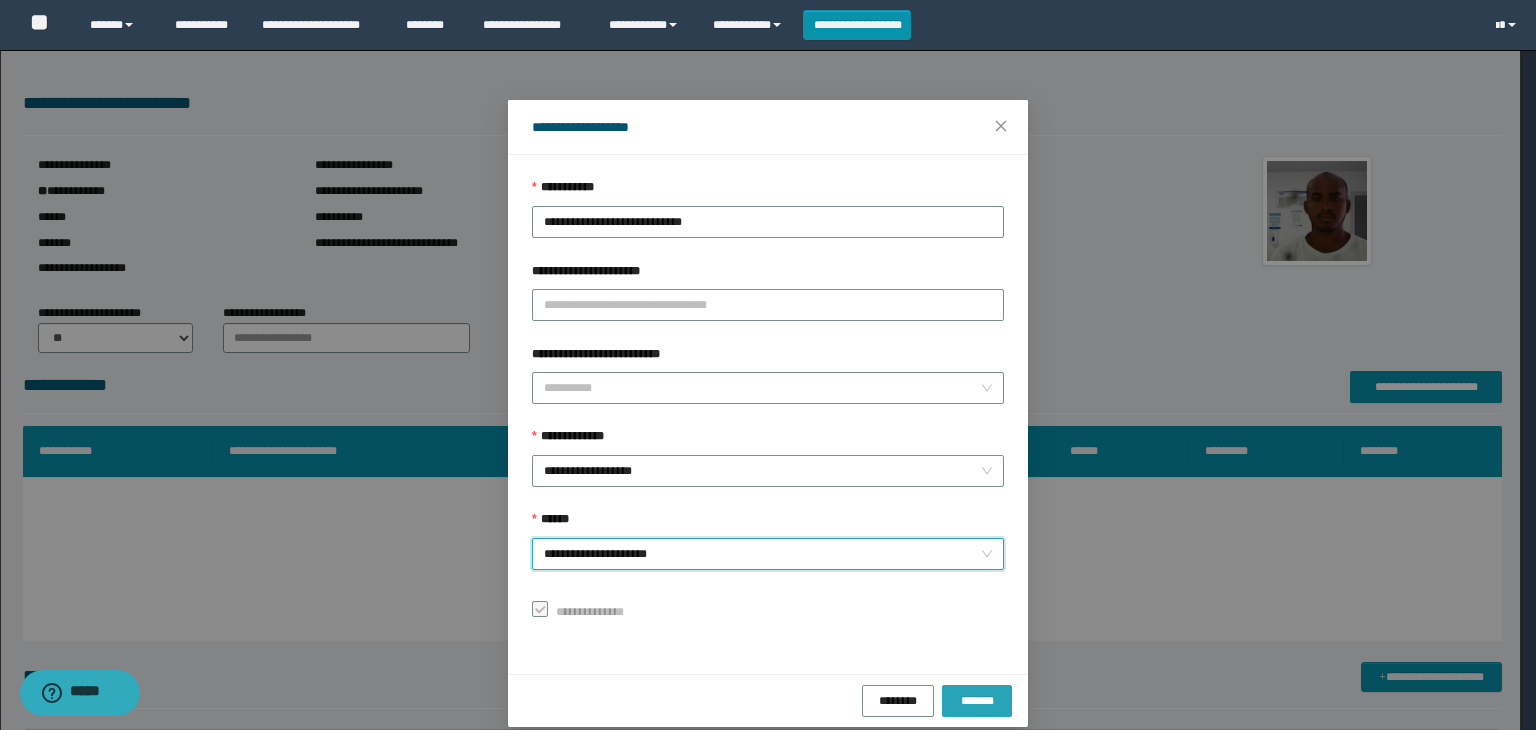 click on "*******" at bounding box center [977, 700] 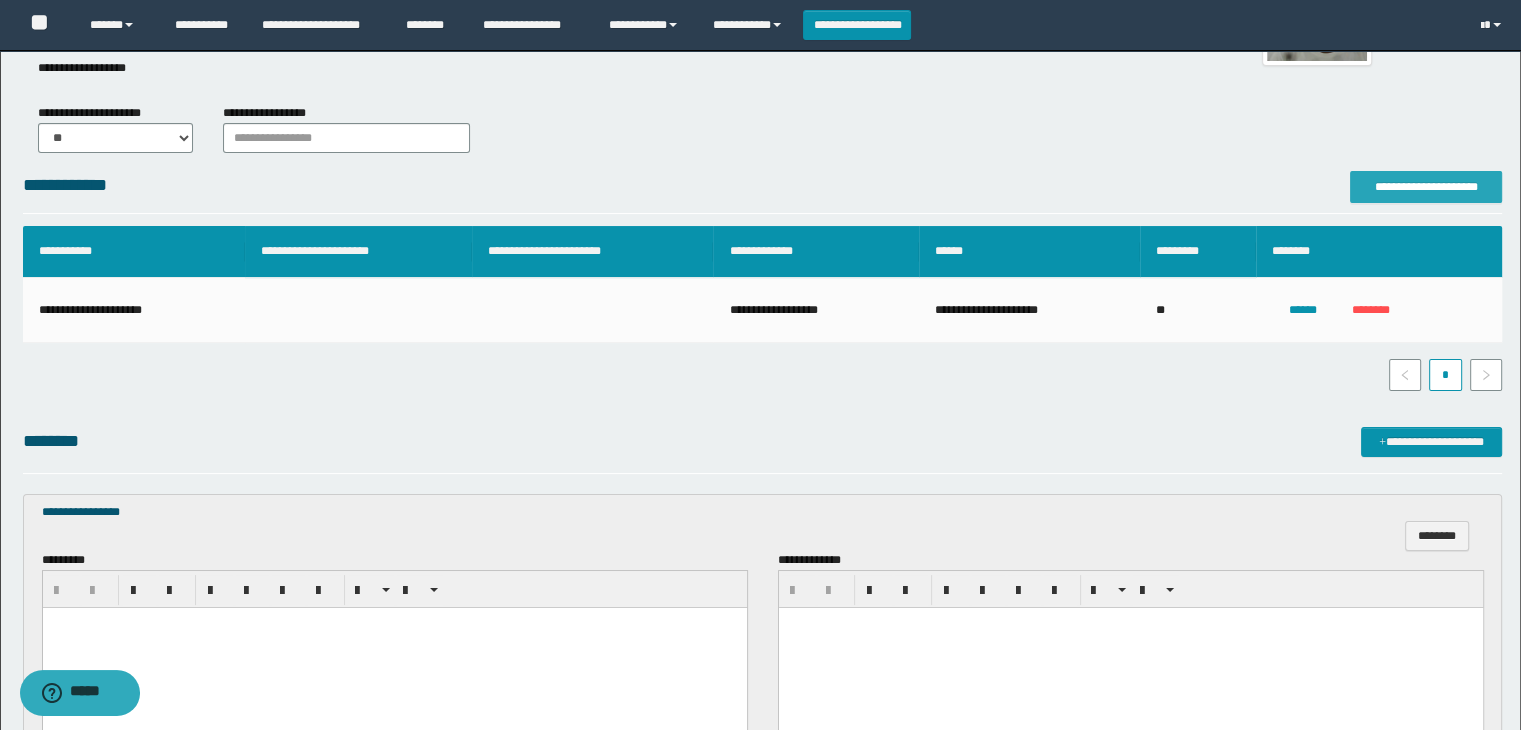 scroll, scrollTop: 400, scrollLeft: 0, axis: vertical 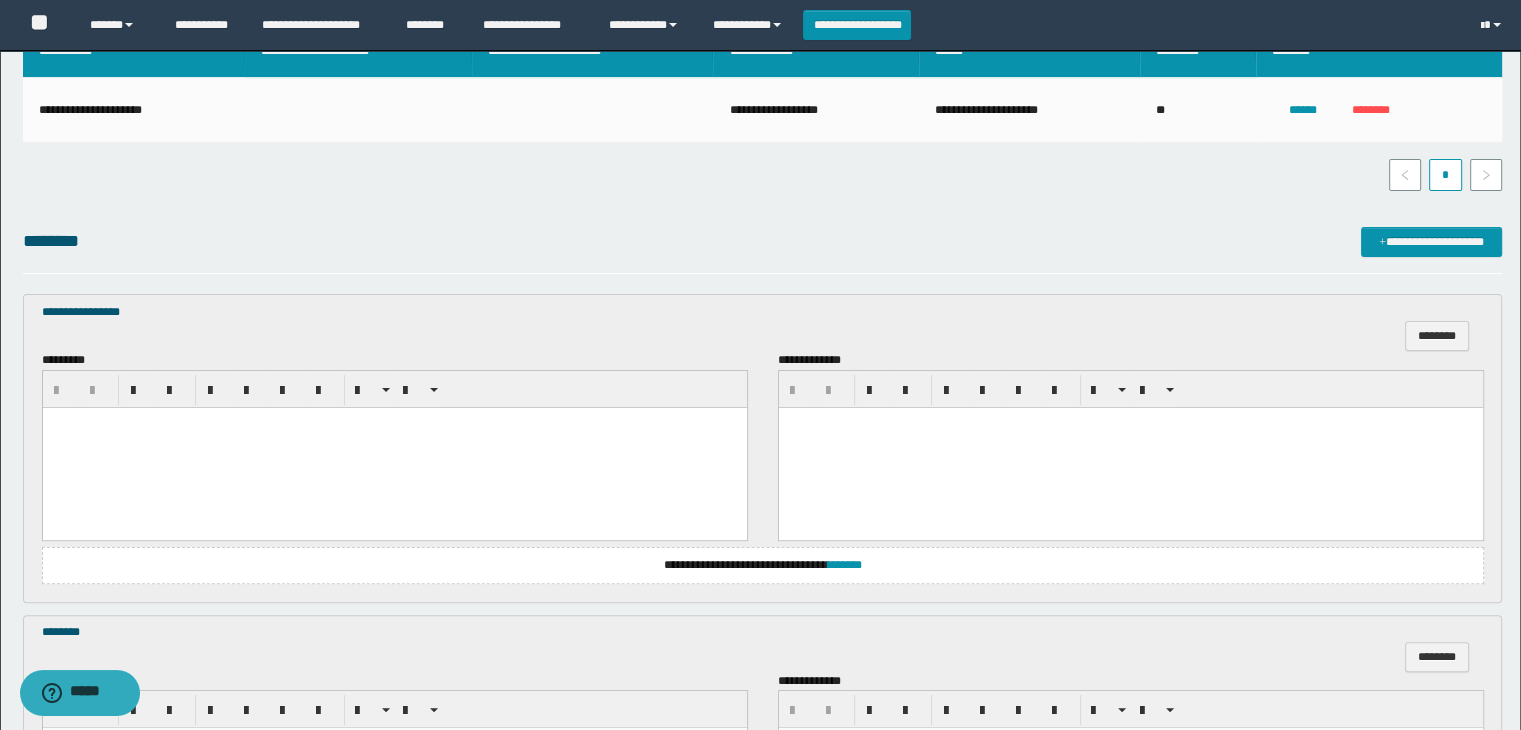 click at bounding box center [394, 447] 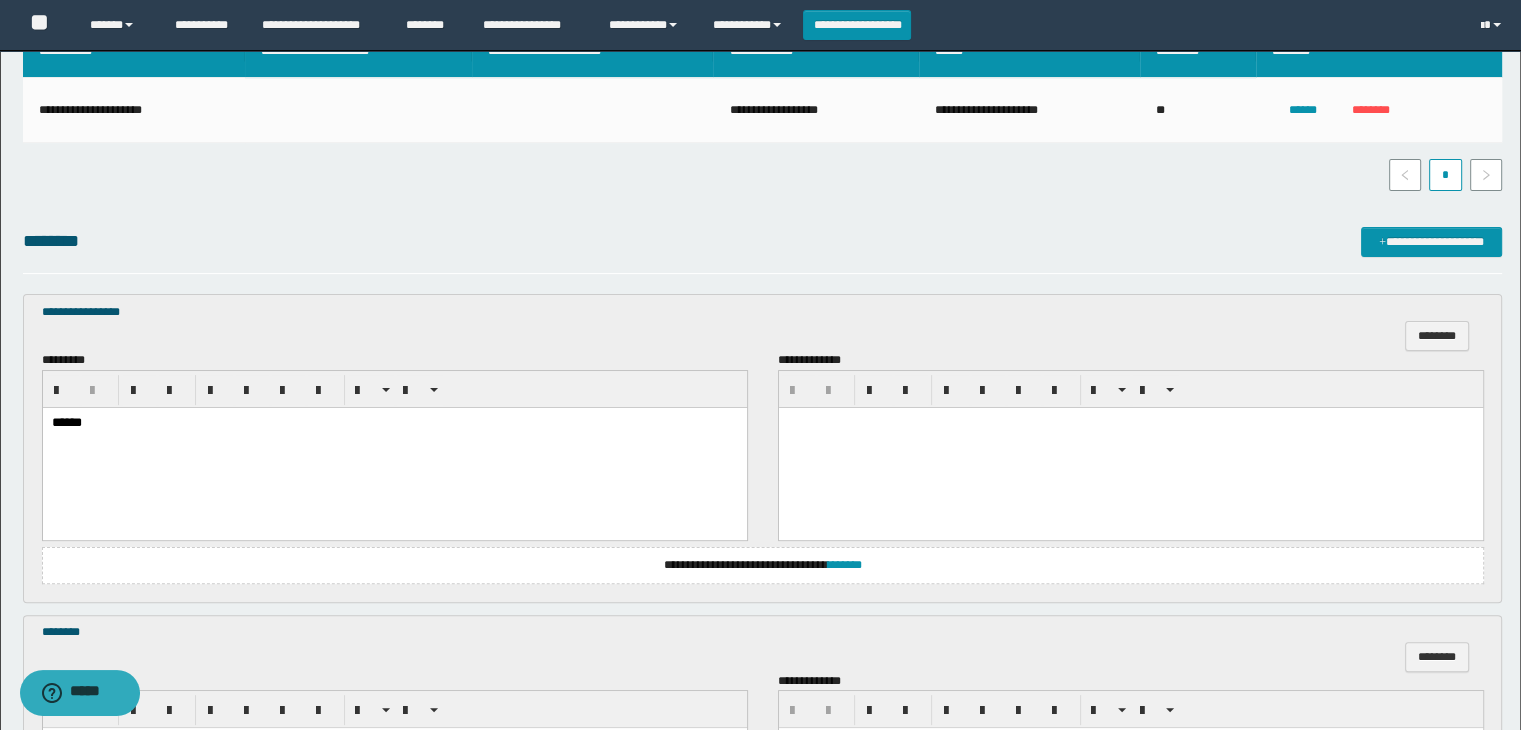 scroll, scrollTop: 700, scrollLeft: 0, axis: vertical 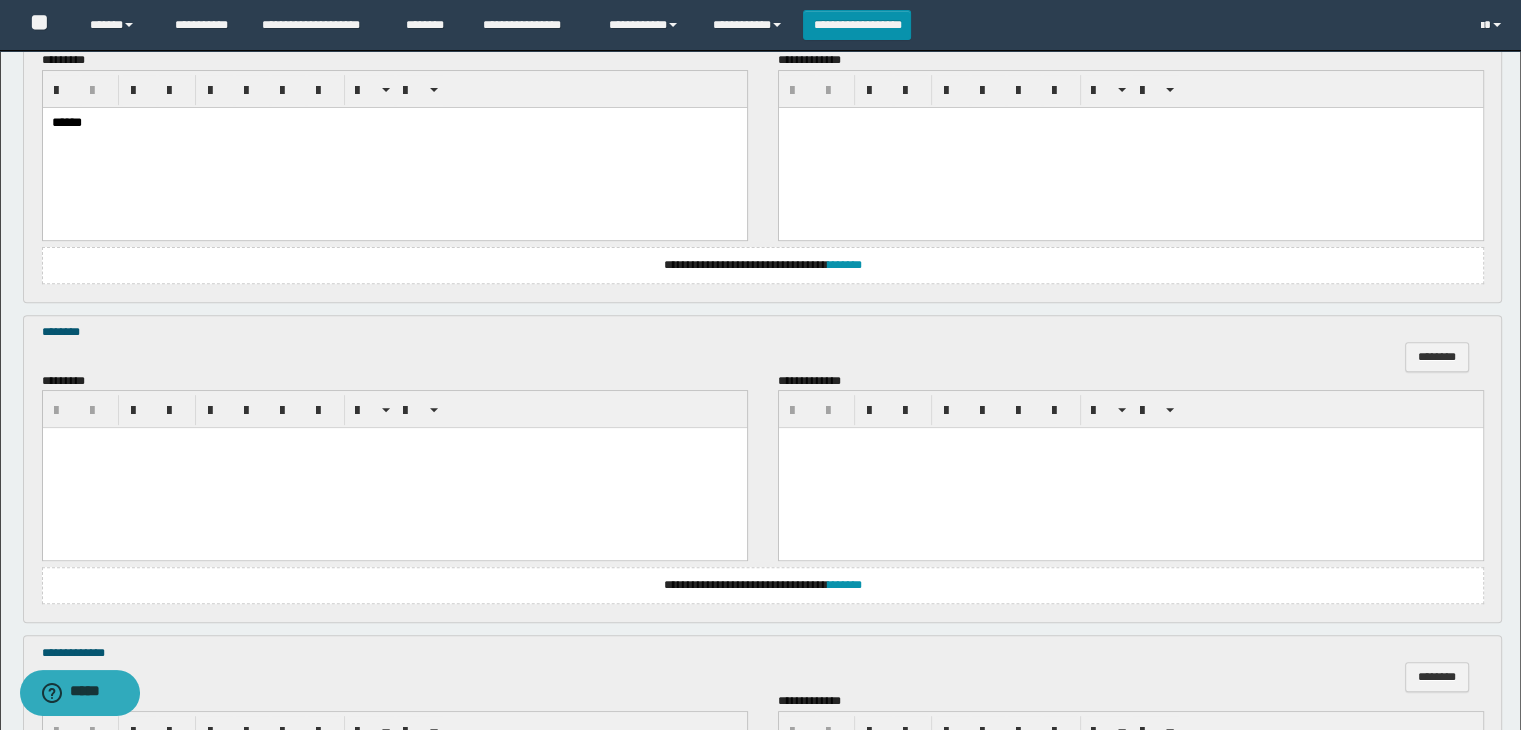 click at bounding box center (394, 468) 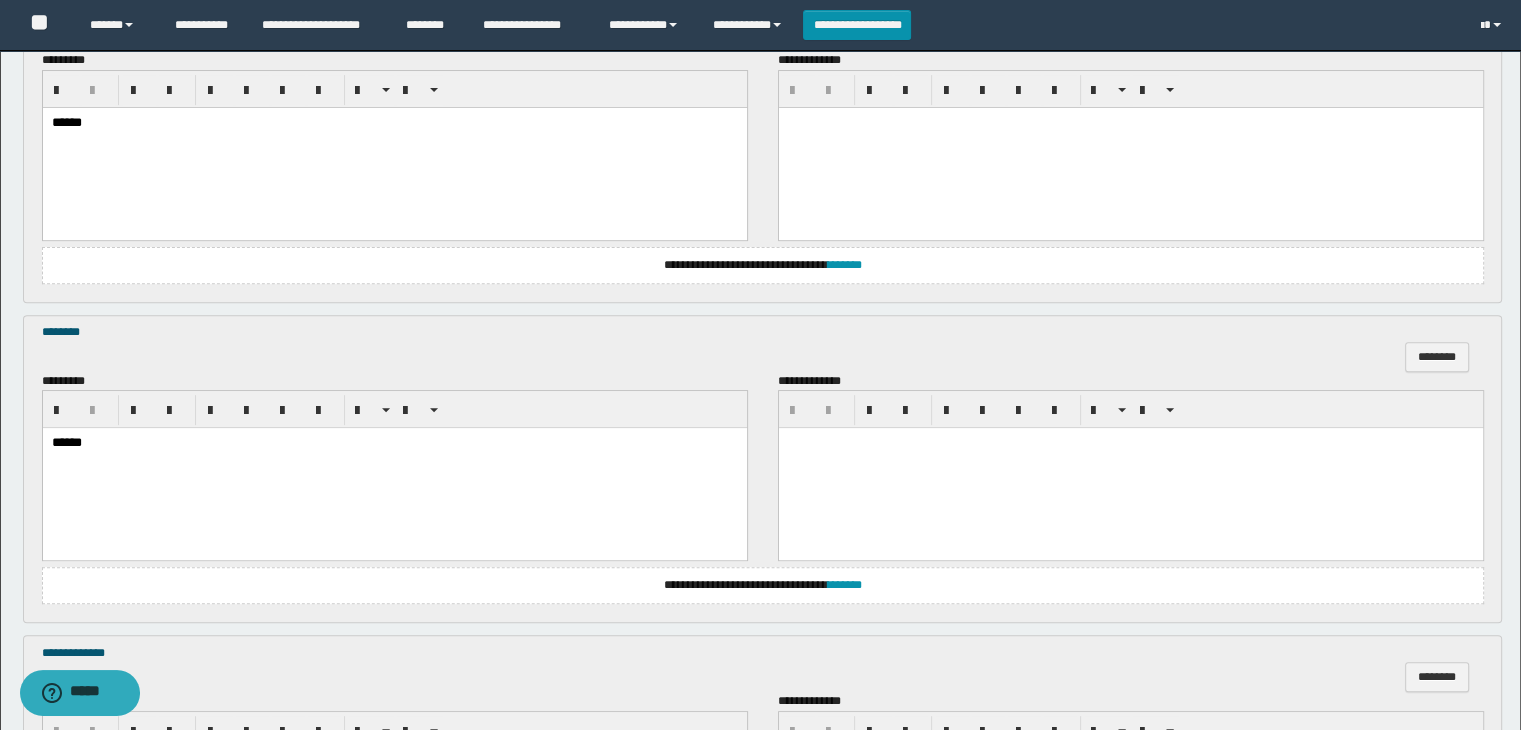 scroll, scrollTop: 1000, scrollLeft: 0, axis: vertical 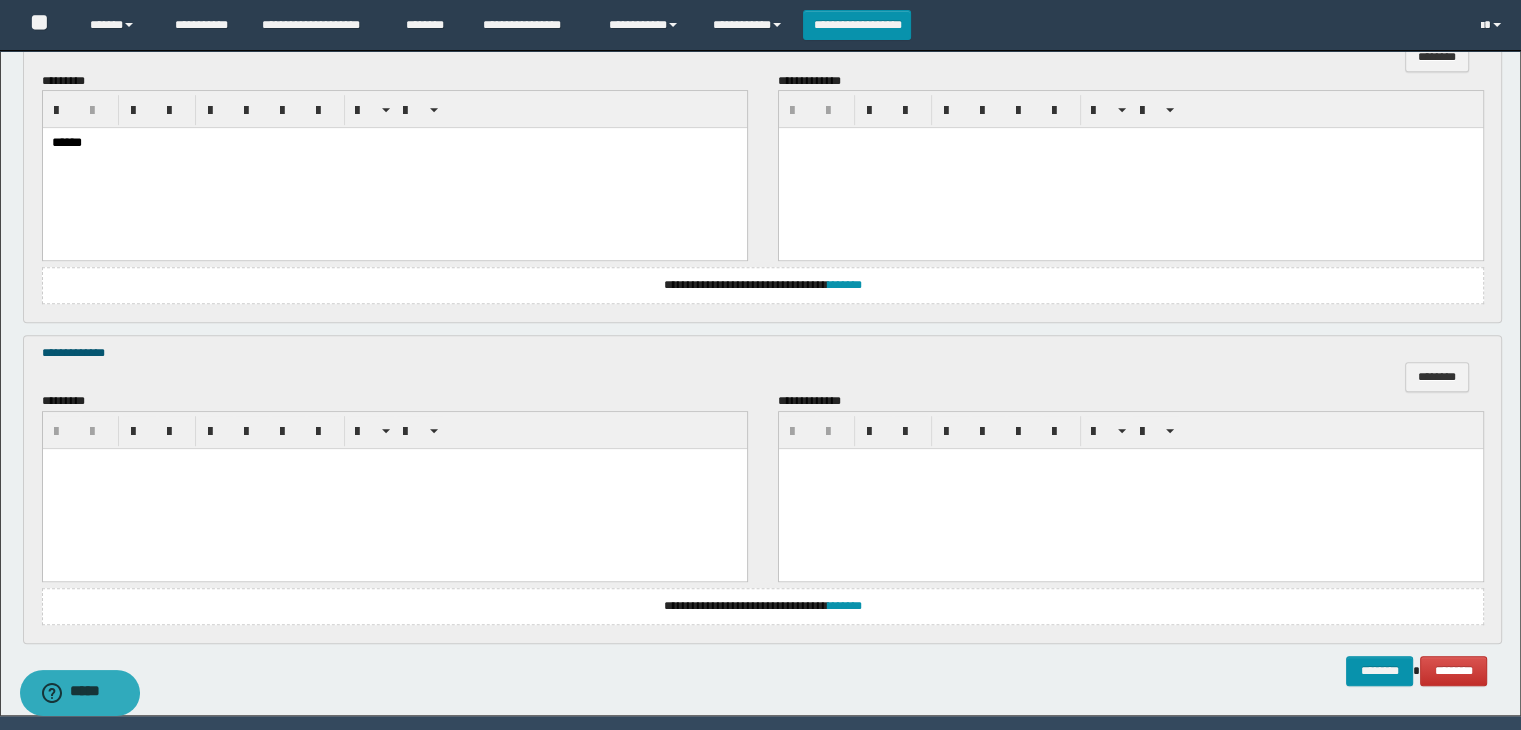 click at bounding box center [394, 488] 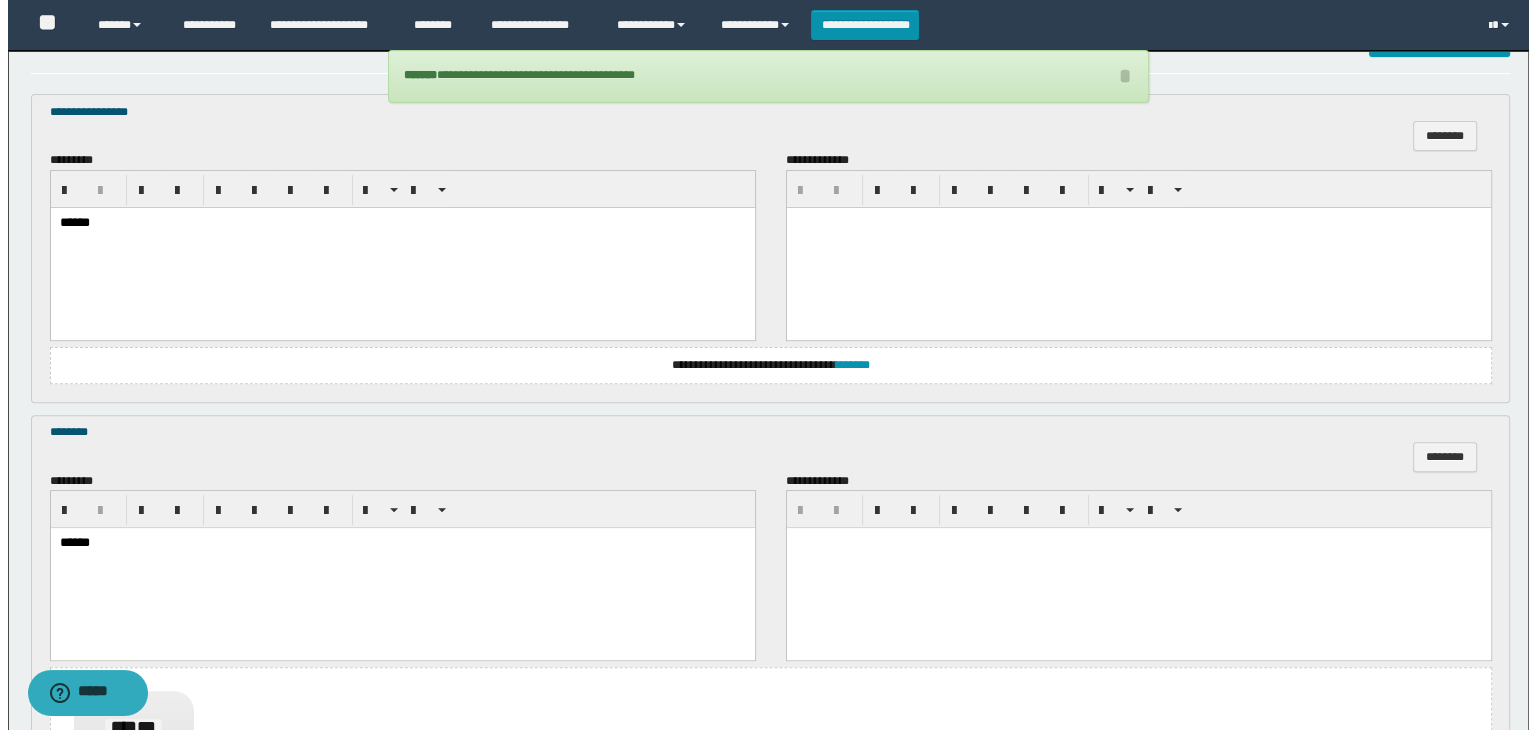 scroll, scrollTop: 400, scrollLeft: 0, axis: vertical 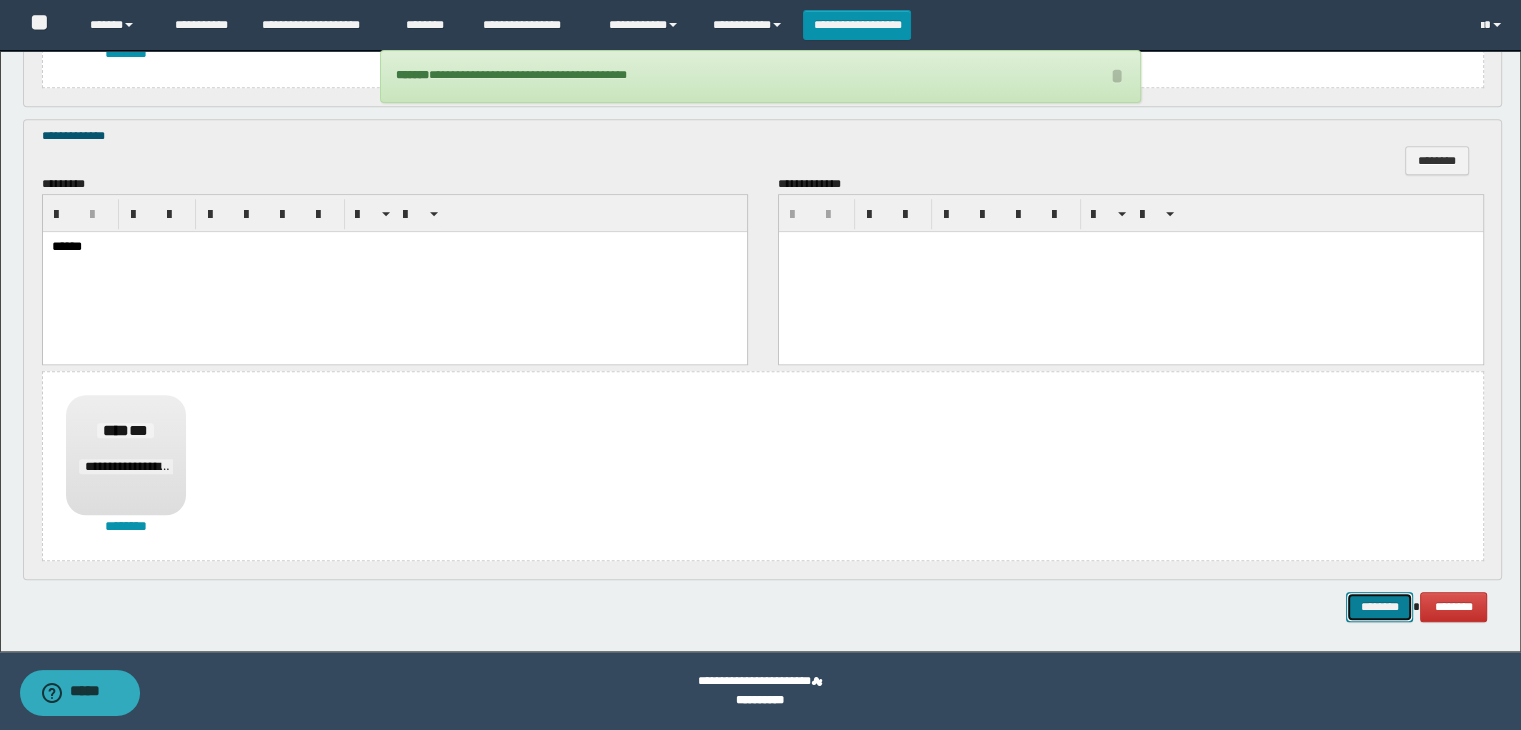 click on "********" at bounding box center (1379, 607) 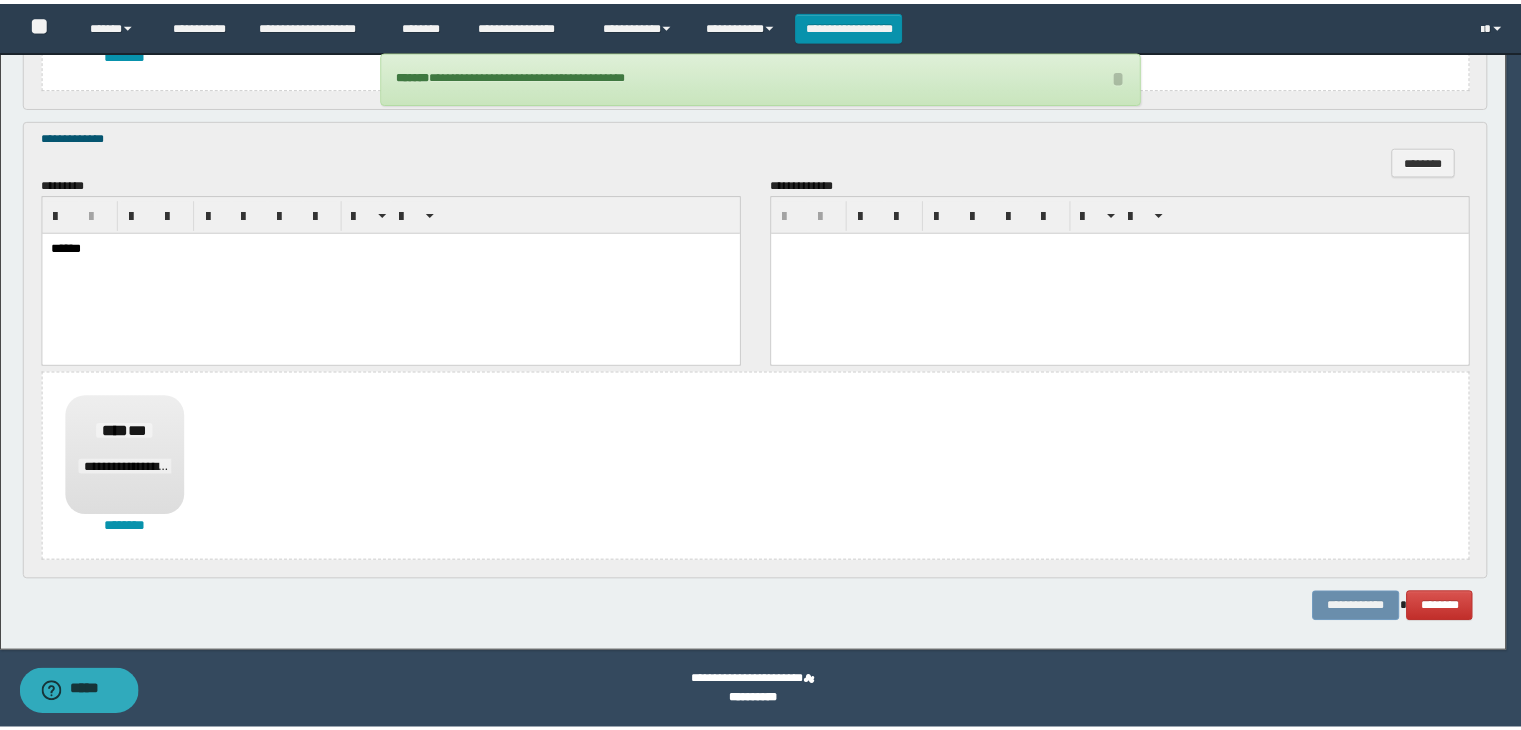 scroll, scrollTop: 0, scrollLeft: 0, axis: both 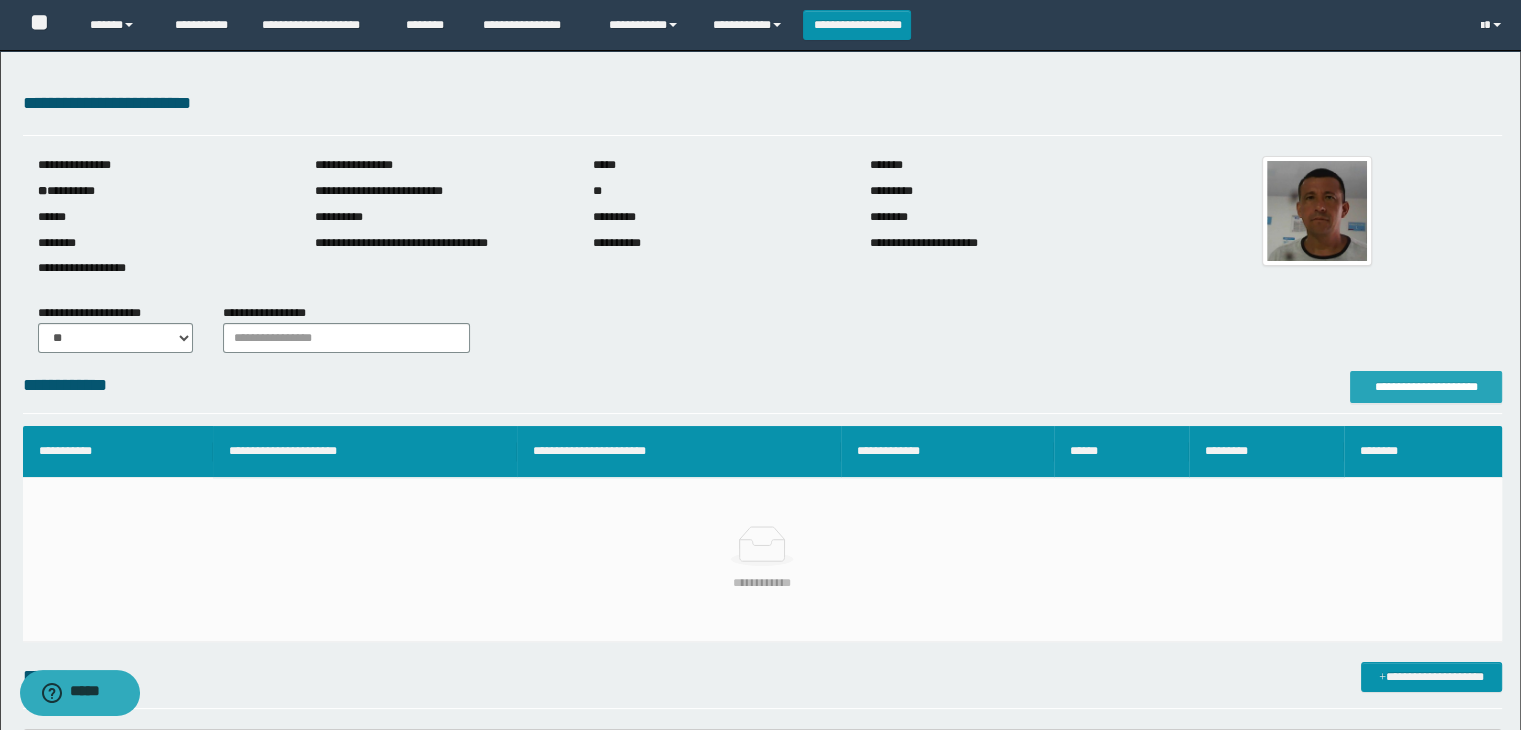 click on "**********" at bounding box center [1426, 387] 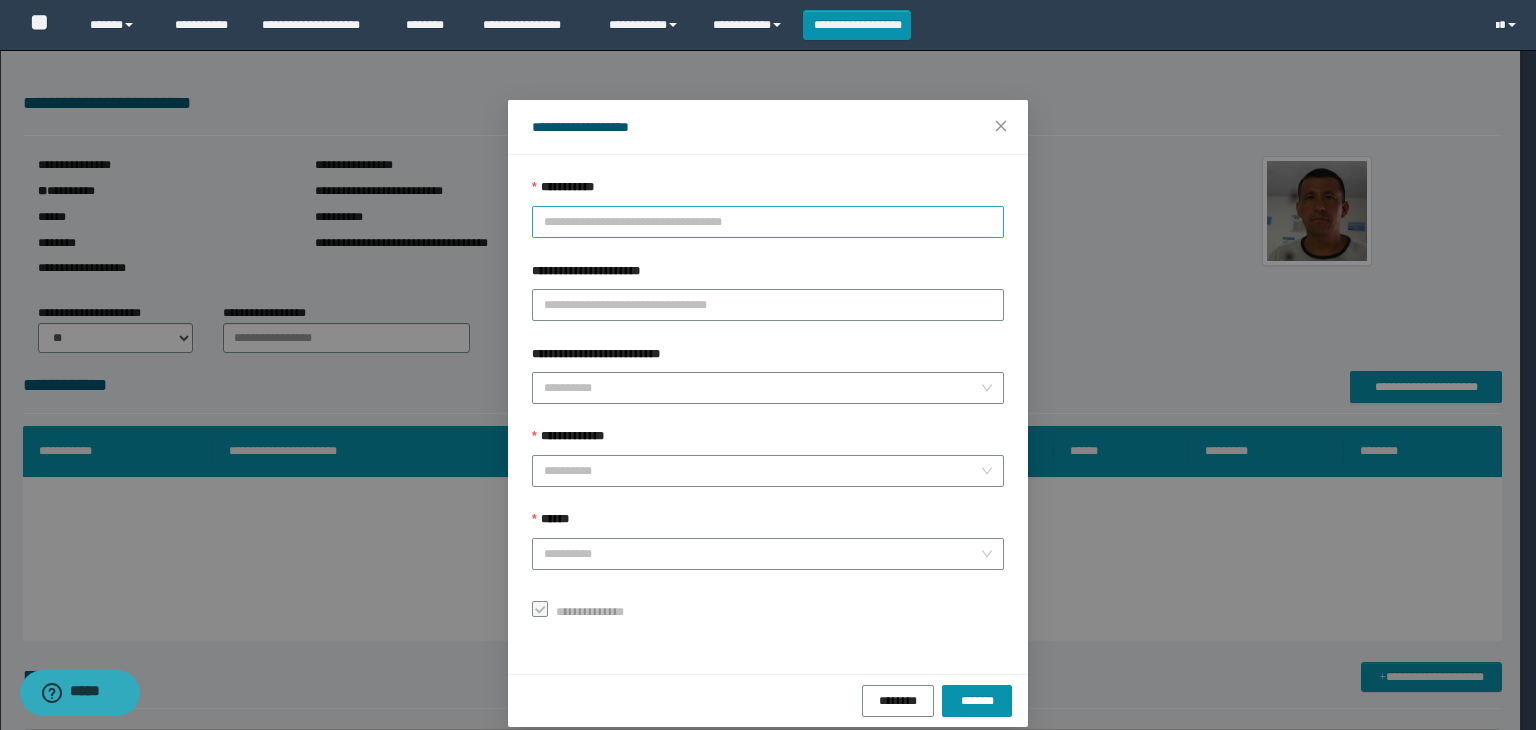 click on "**********" at bounding box center (768, 222) 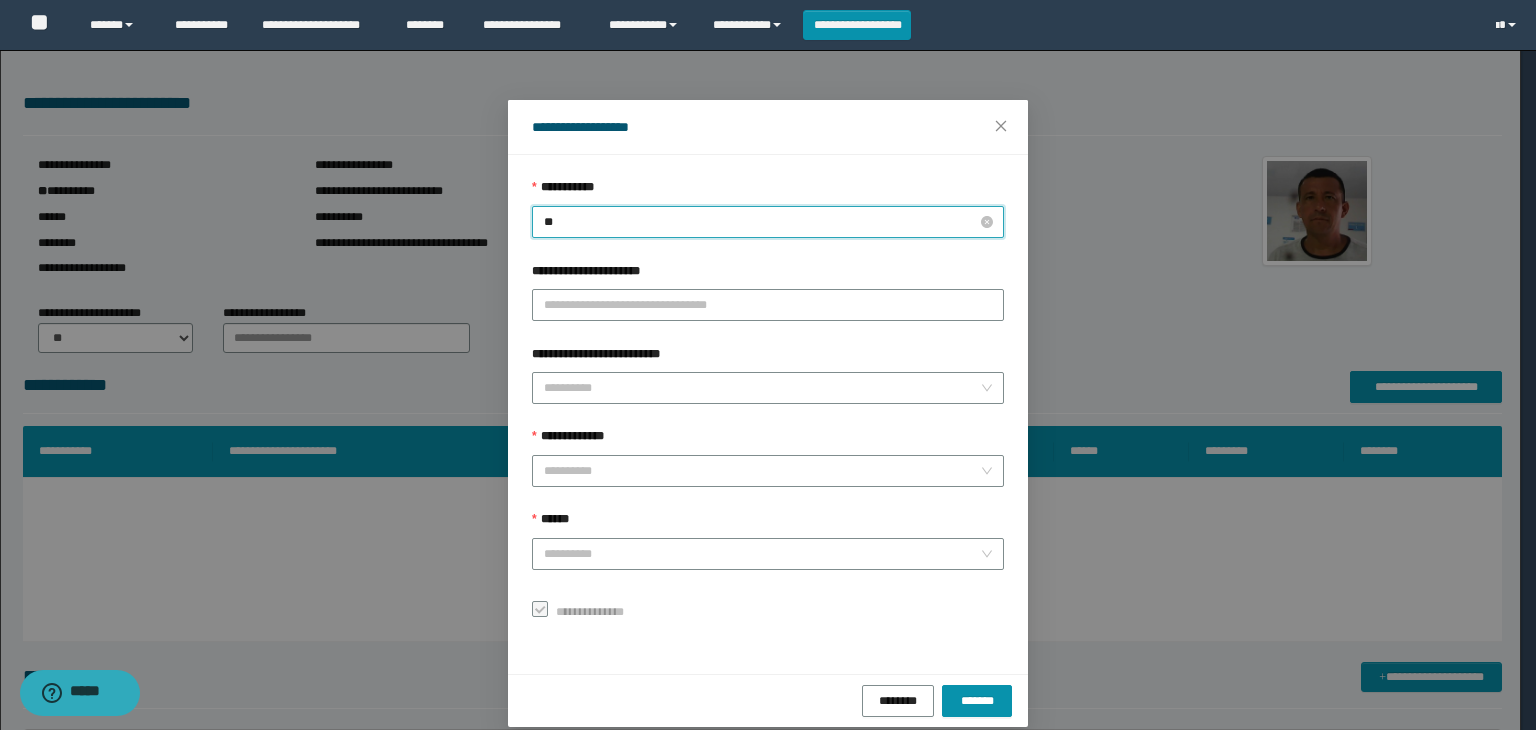 type on "*" 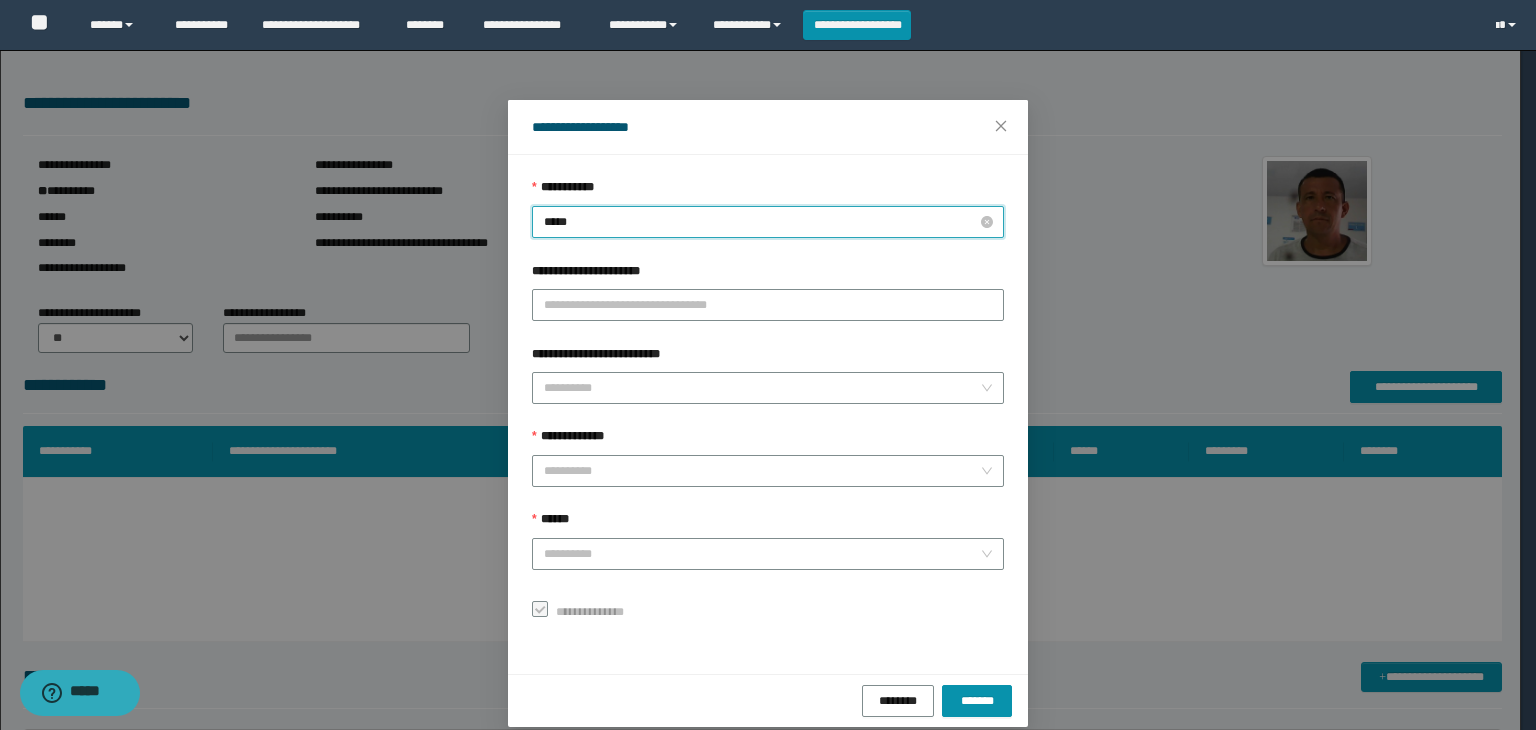 type on "******" 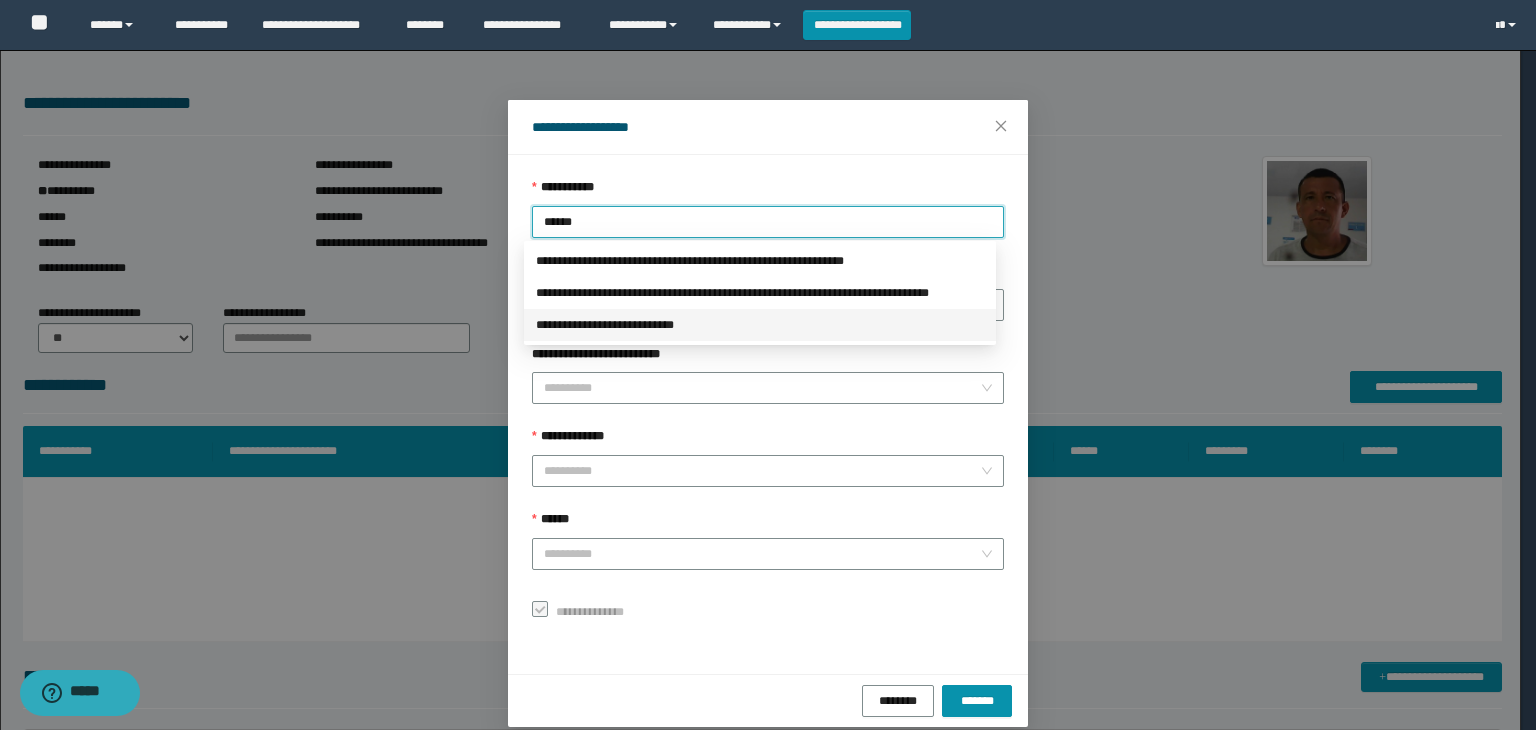 click on "**********" at bounding box center [760, 325] 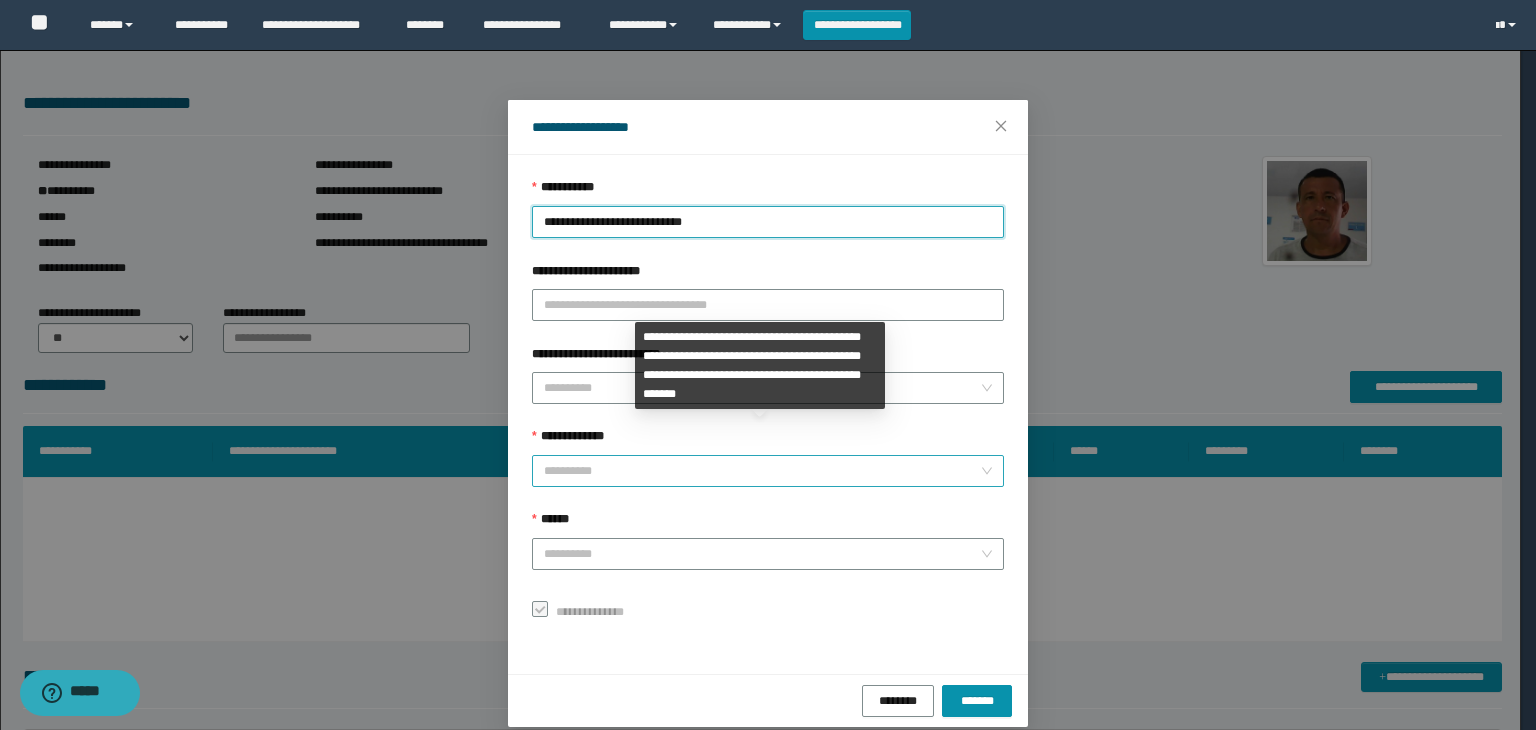 click on "**********" at bounding box center [762, 471] 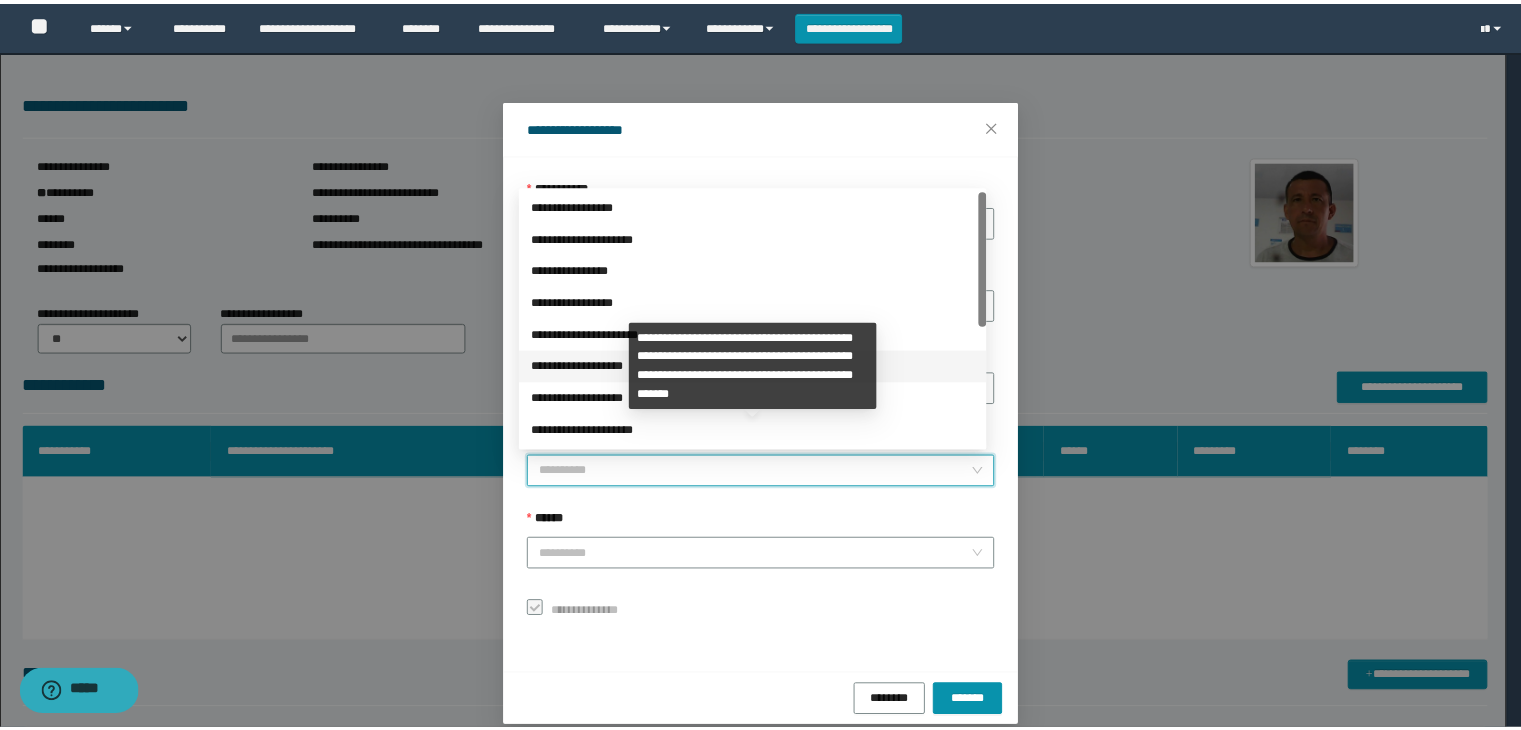 scroll, scrollTop: 224, scrollLeft: 0, axis: vertical 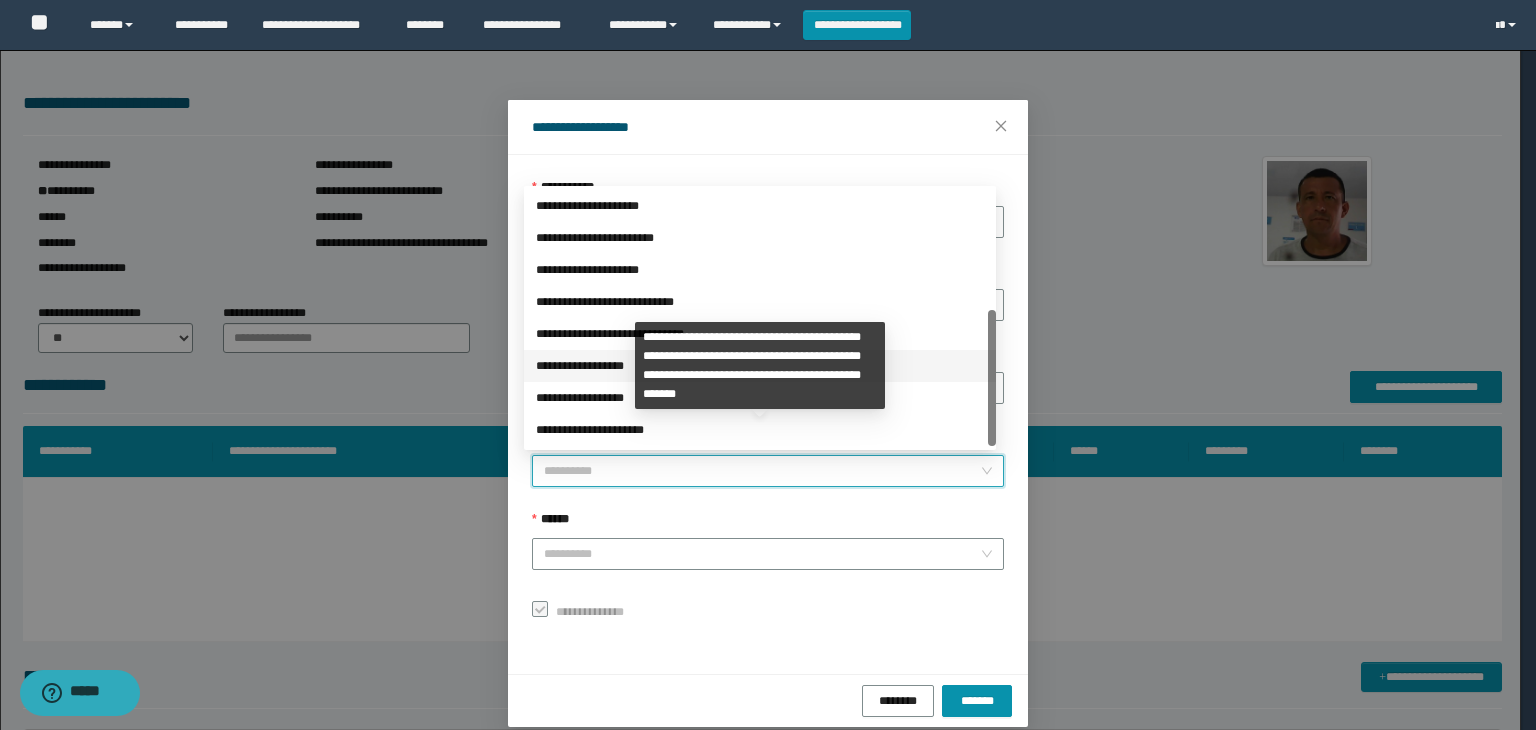 click on "**********" at bounding box center (760, 366) 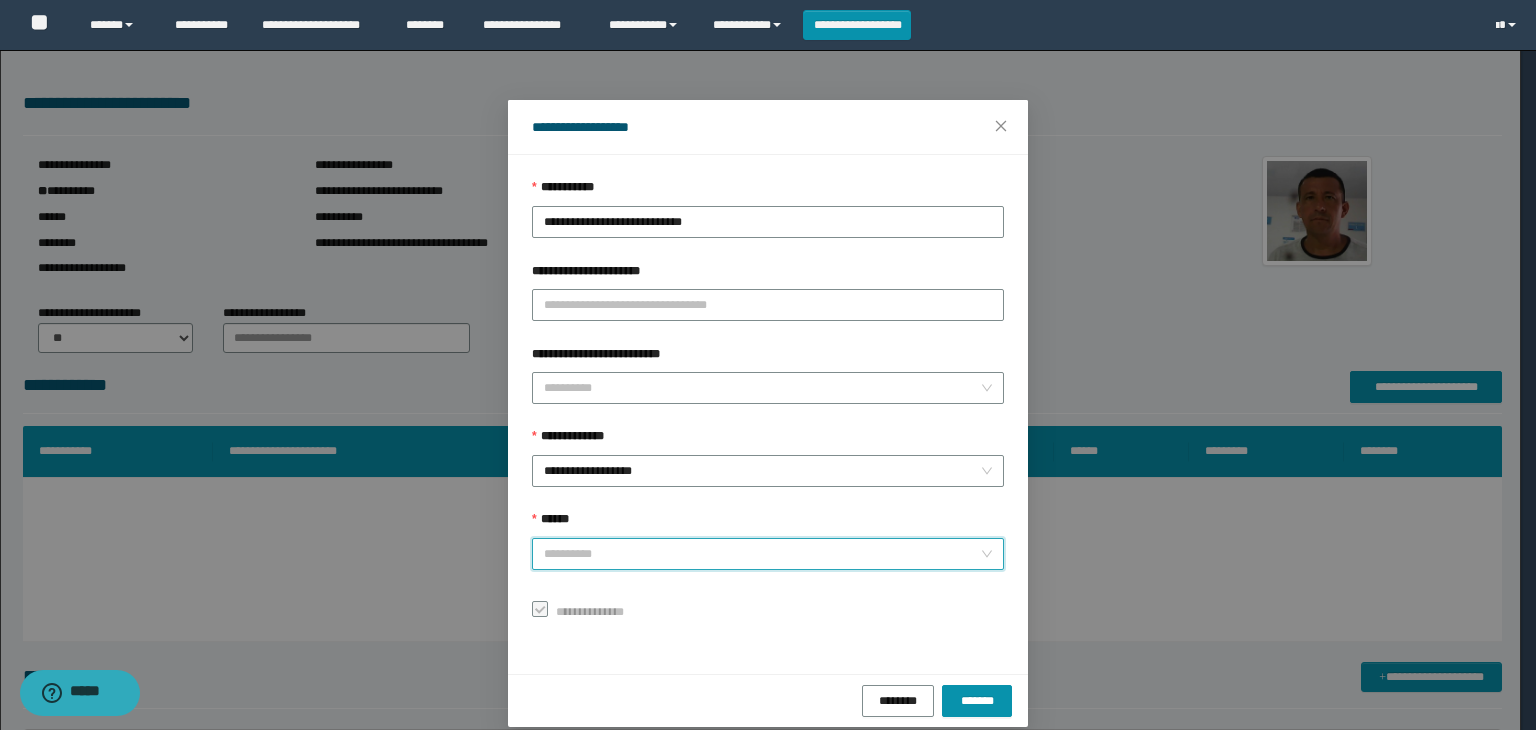 click on "******" at bounding box center [762, 554] 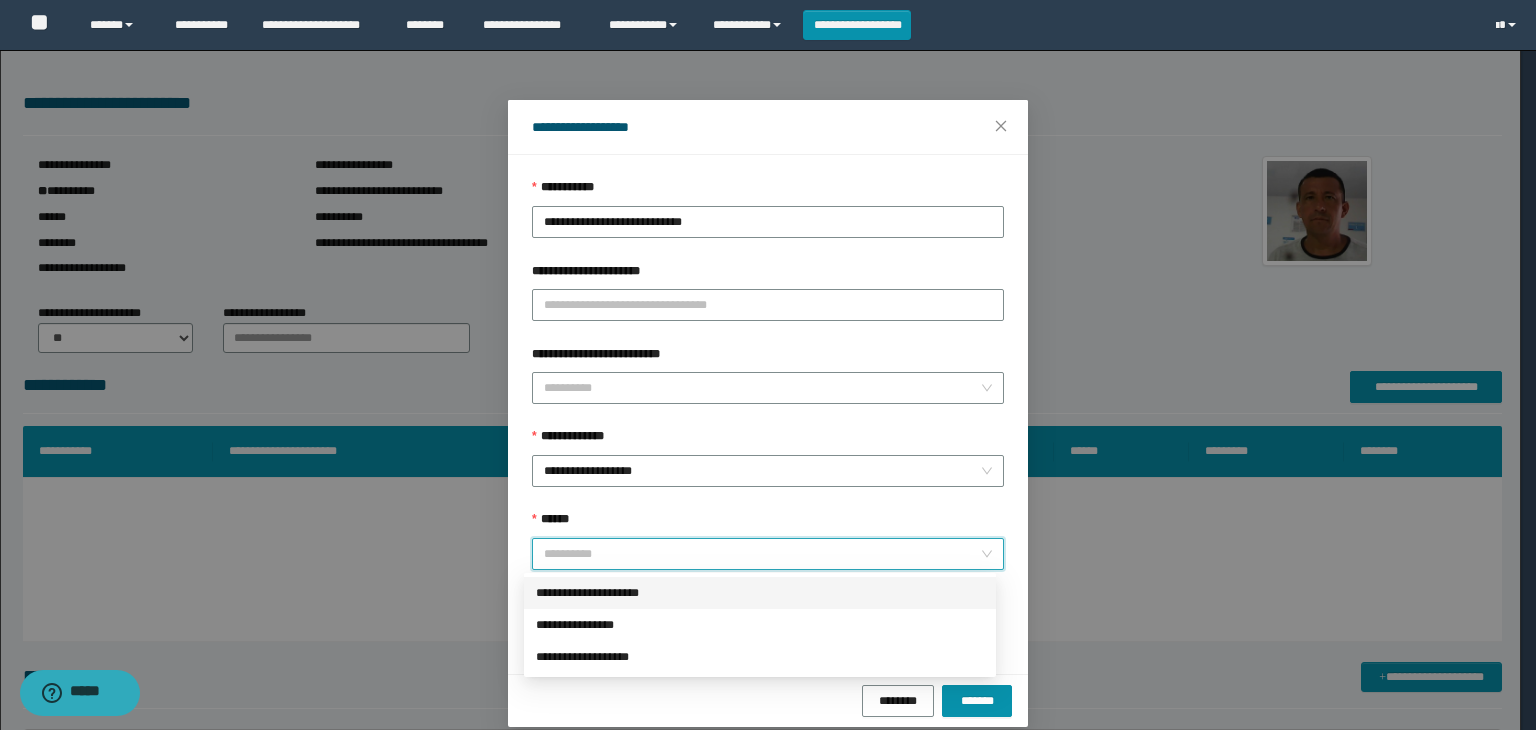 click on "**********" at bounding box center (760, 593) 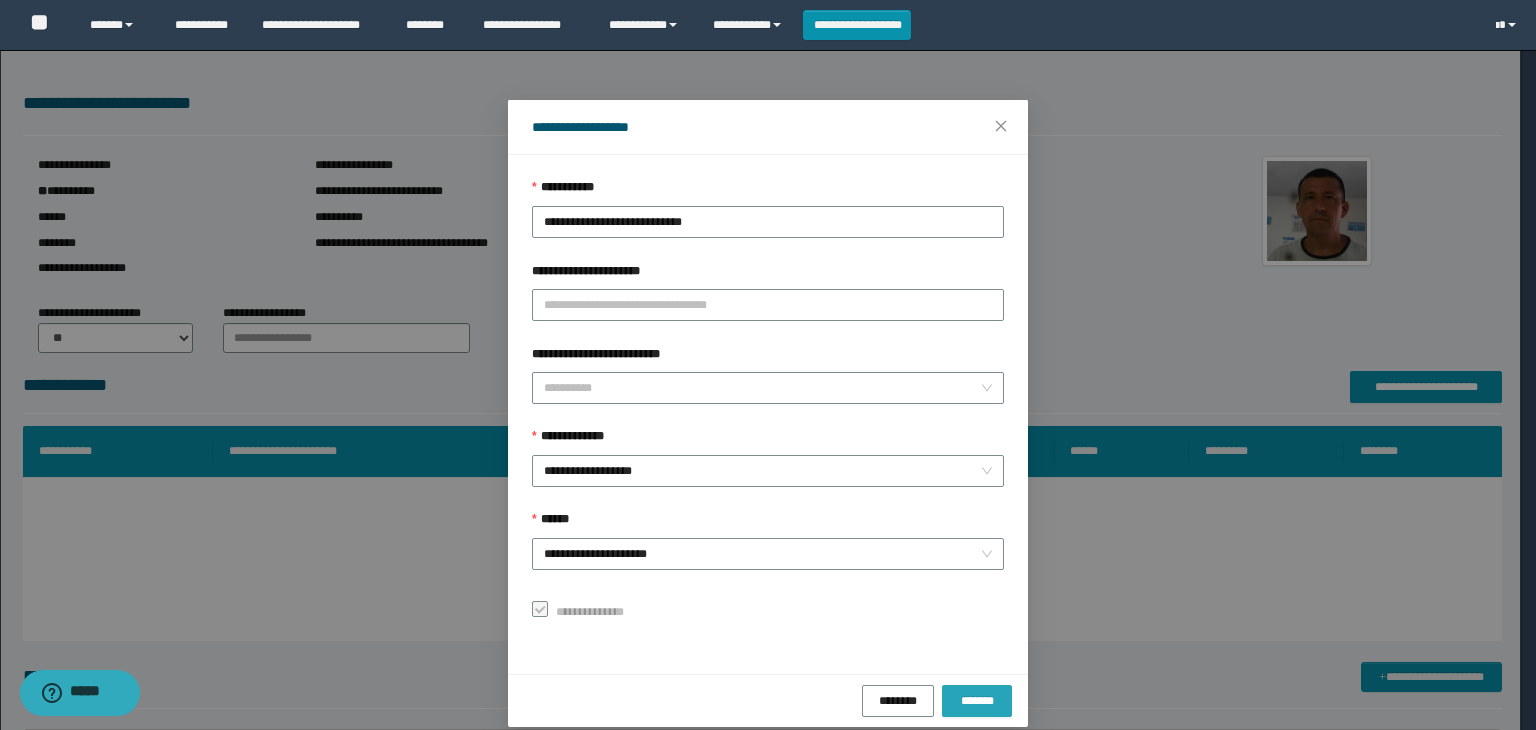 click on "*******" at bounding box center (977, 700) 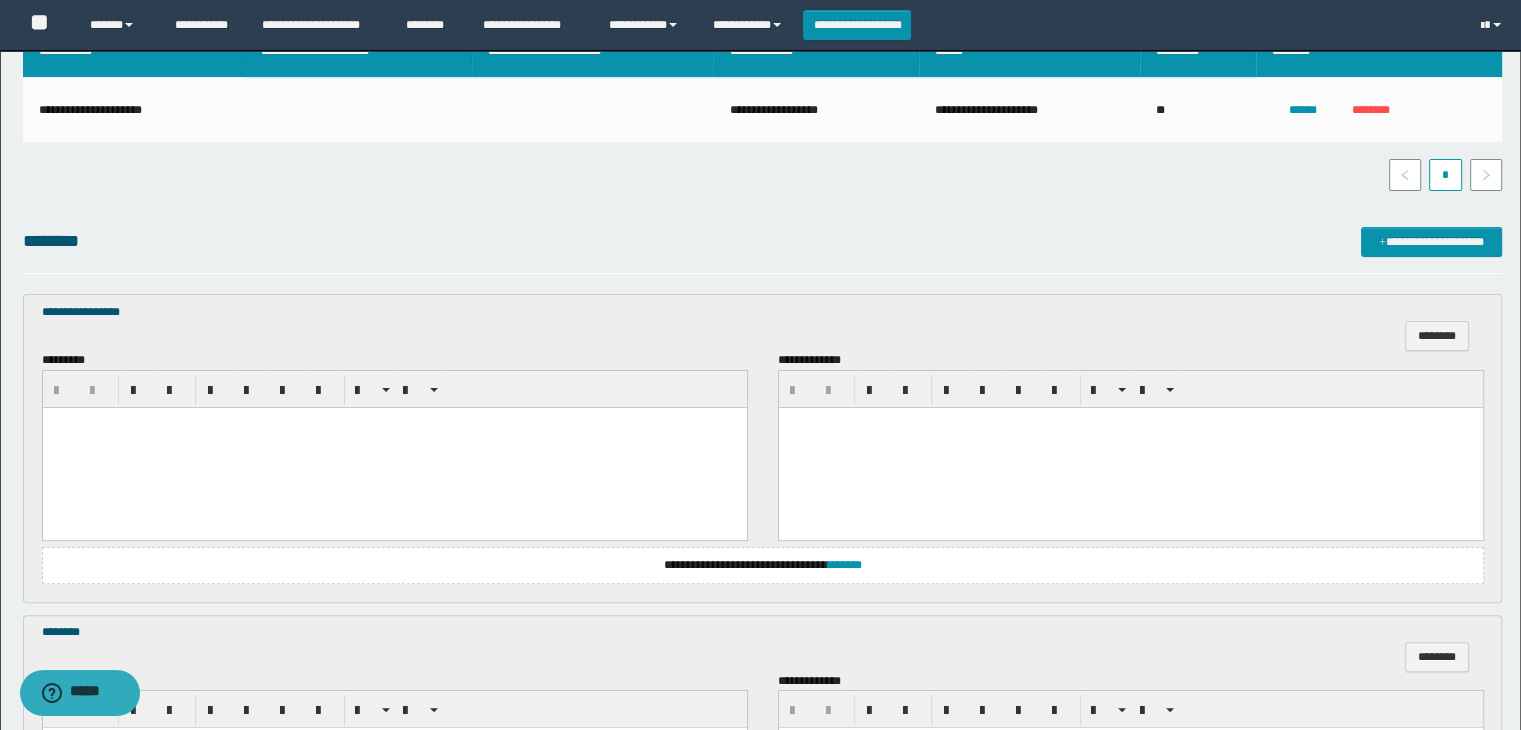 scroll, scrollTop: 500, scrollLeft: 0, axis: vertical 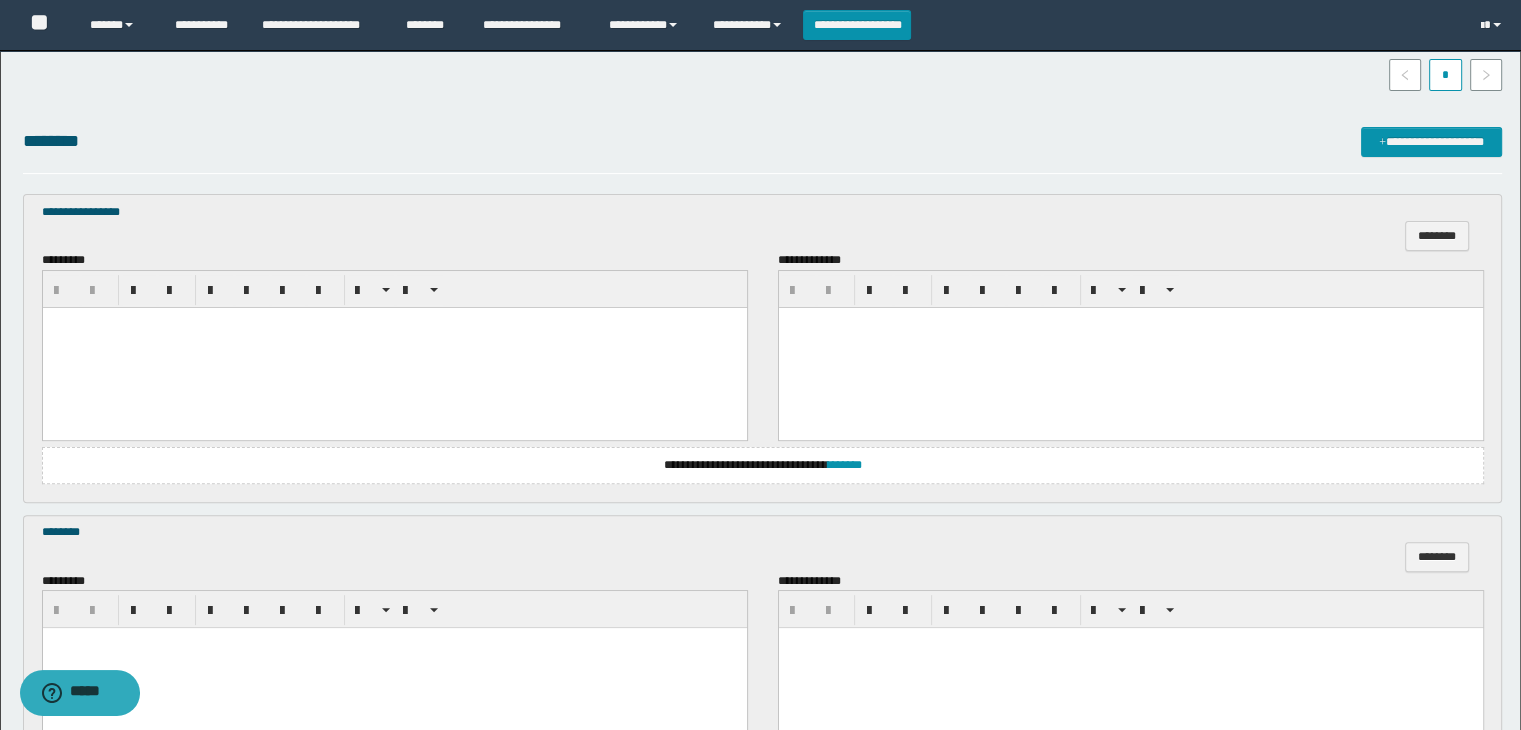 click at bounding box center (394, 347) 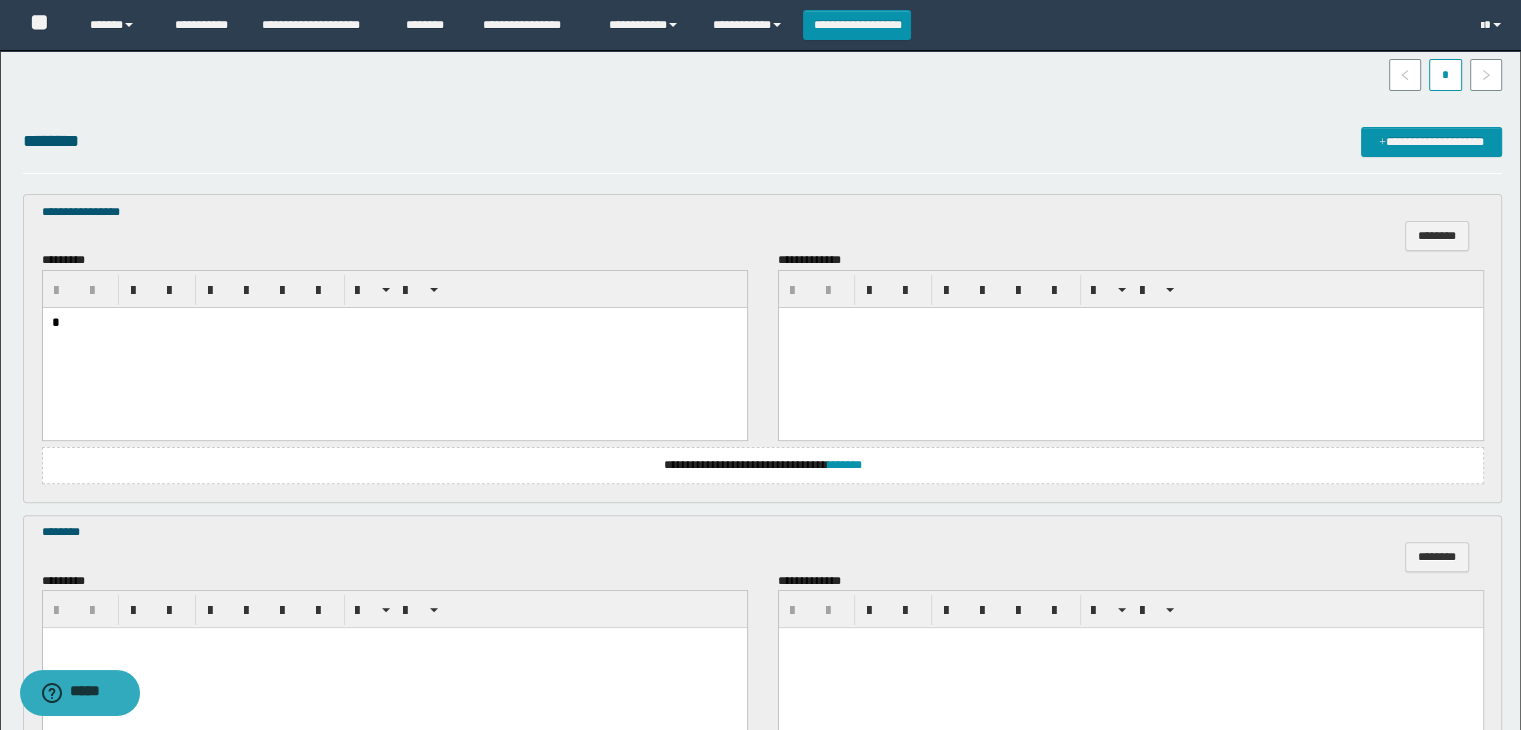 type 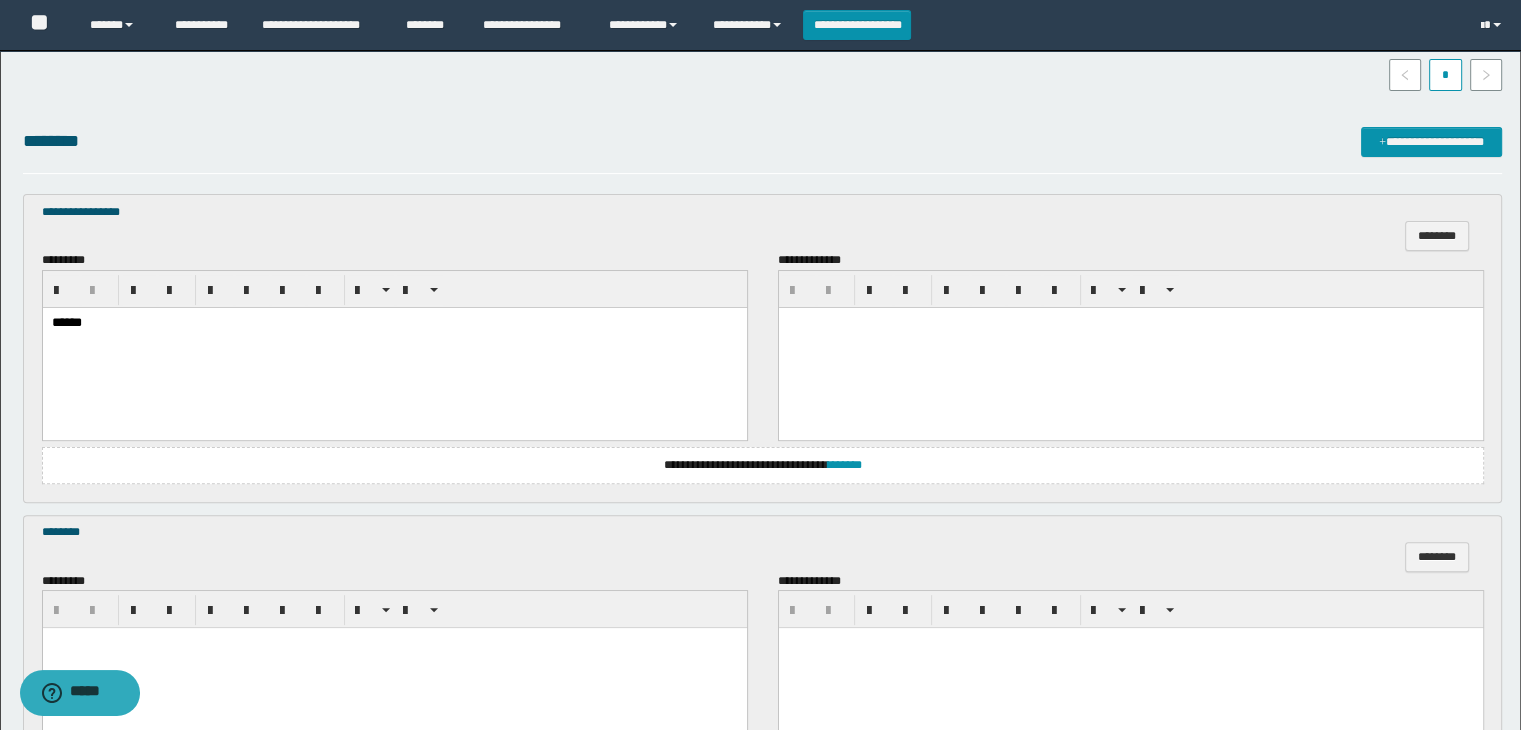 scroll, scrollTop: 700, scrollLeft: 0, axis: vertical 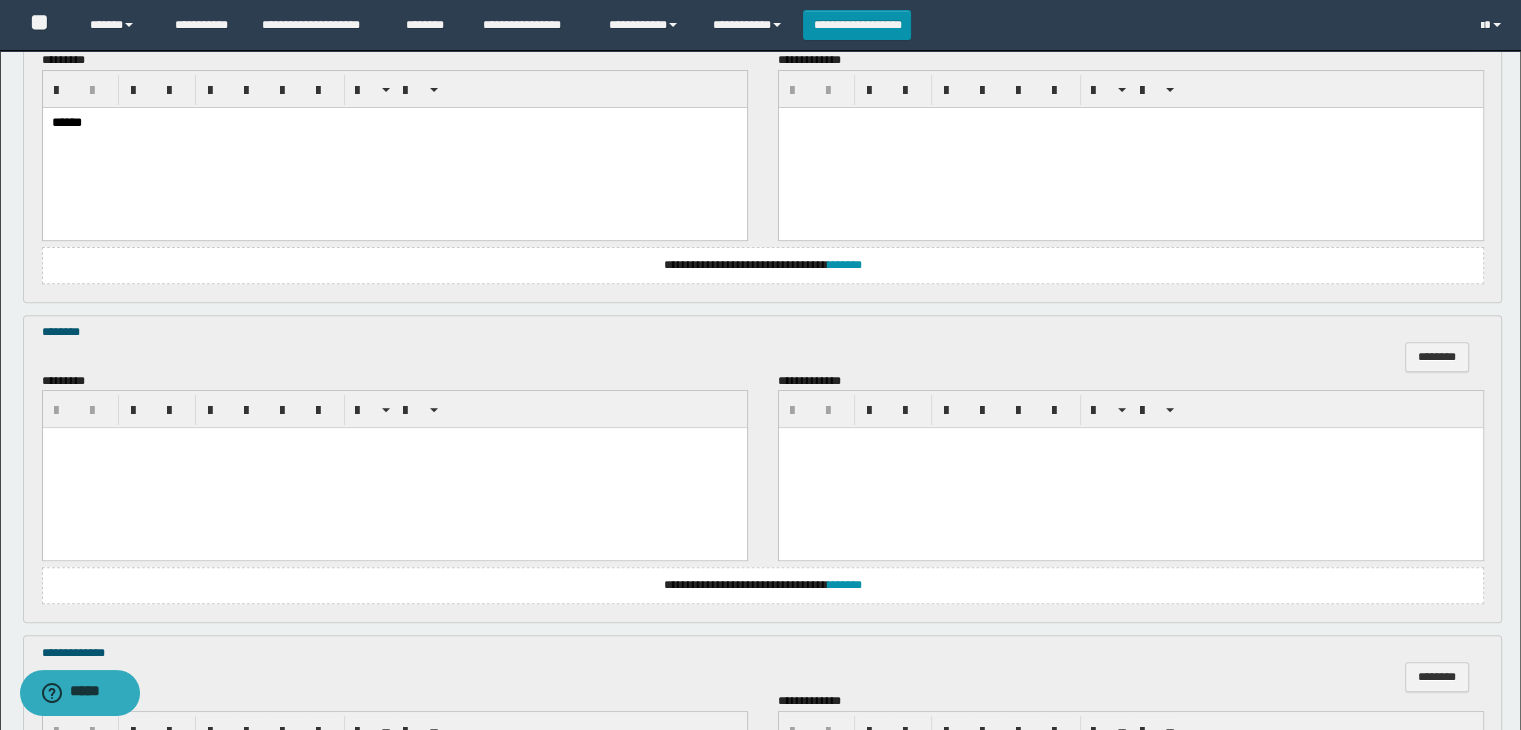 click at bounding box center [394, 468] 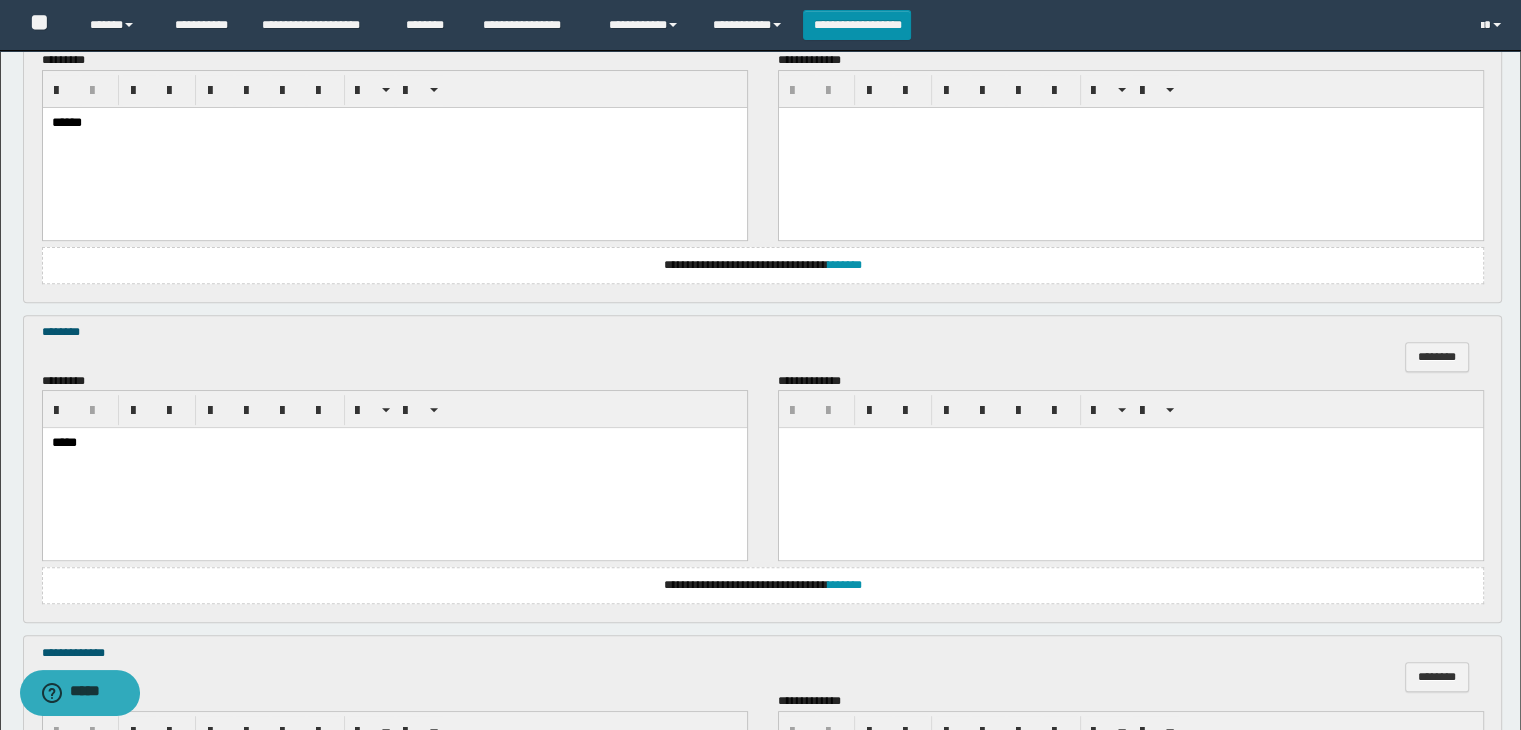 scroll, scrollTop: 1000, scrollLeft: 0, axis: vertical 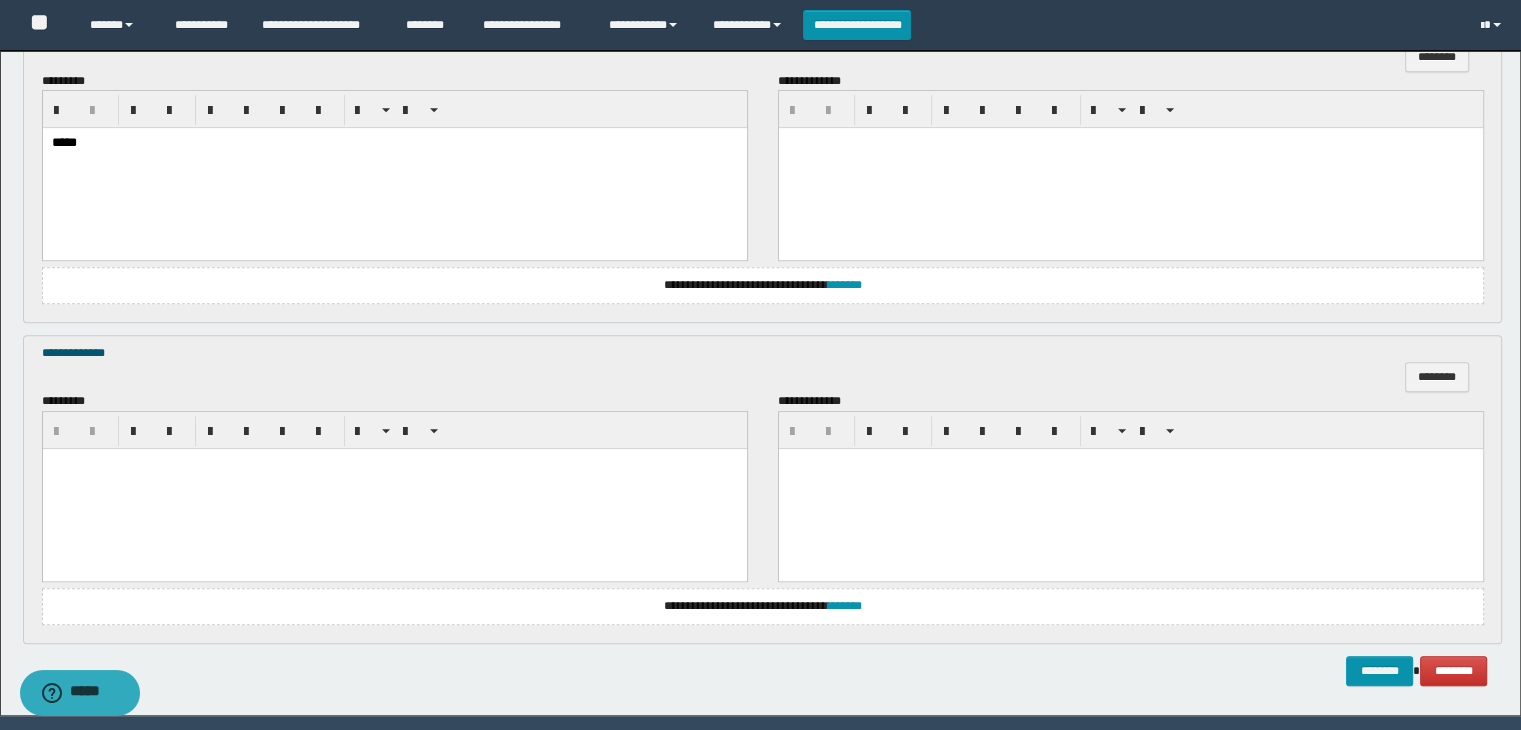click at bounding box center (394, 488) 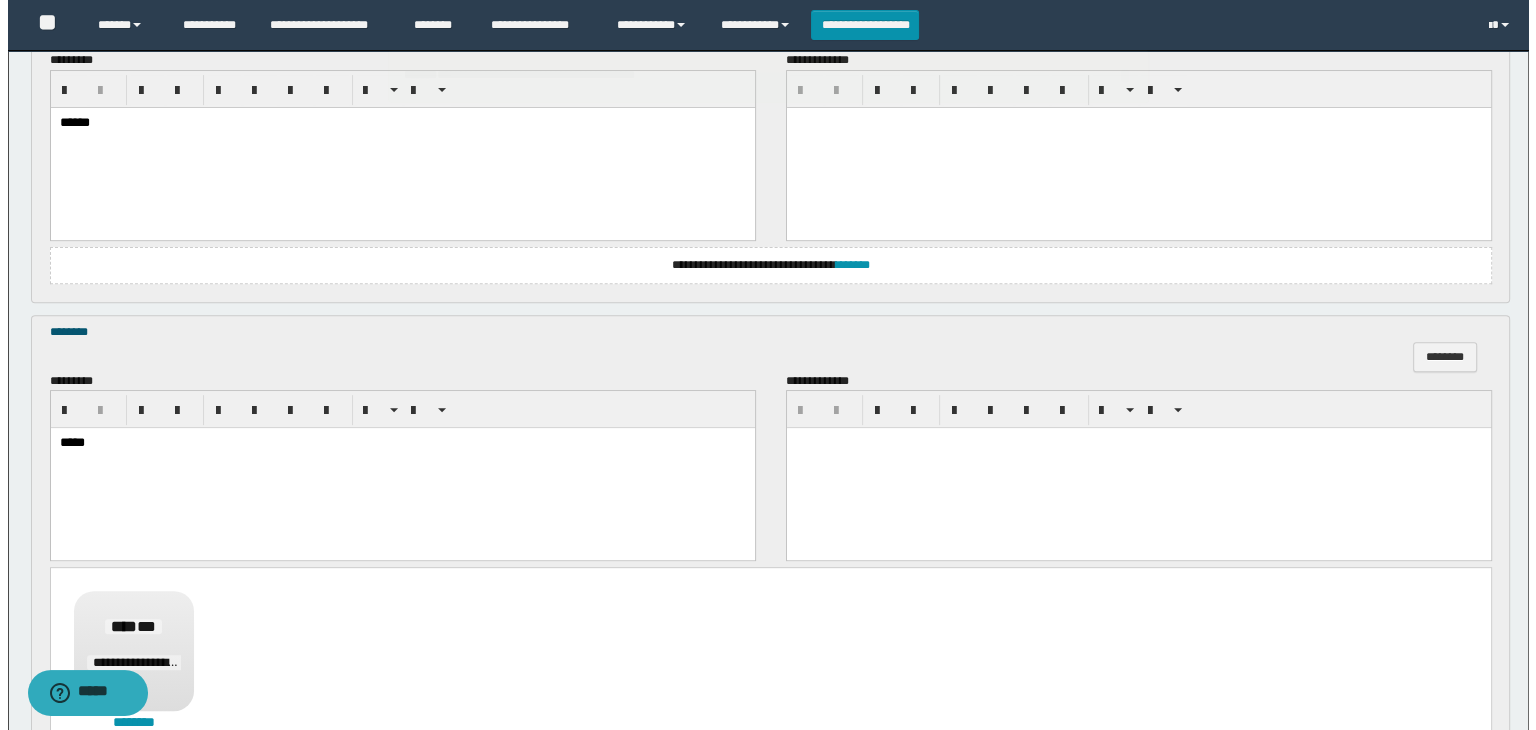 scroll, scrollTop: 600, scrollLeft: 0, axis: vertical 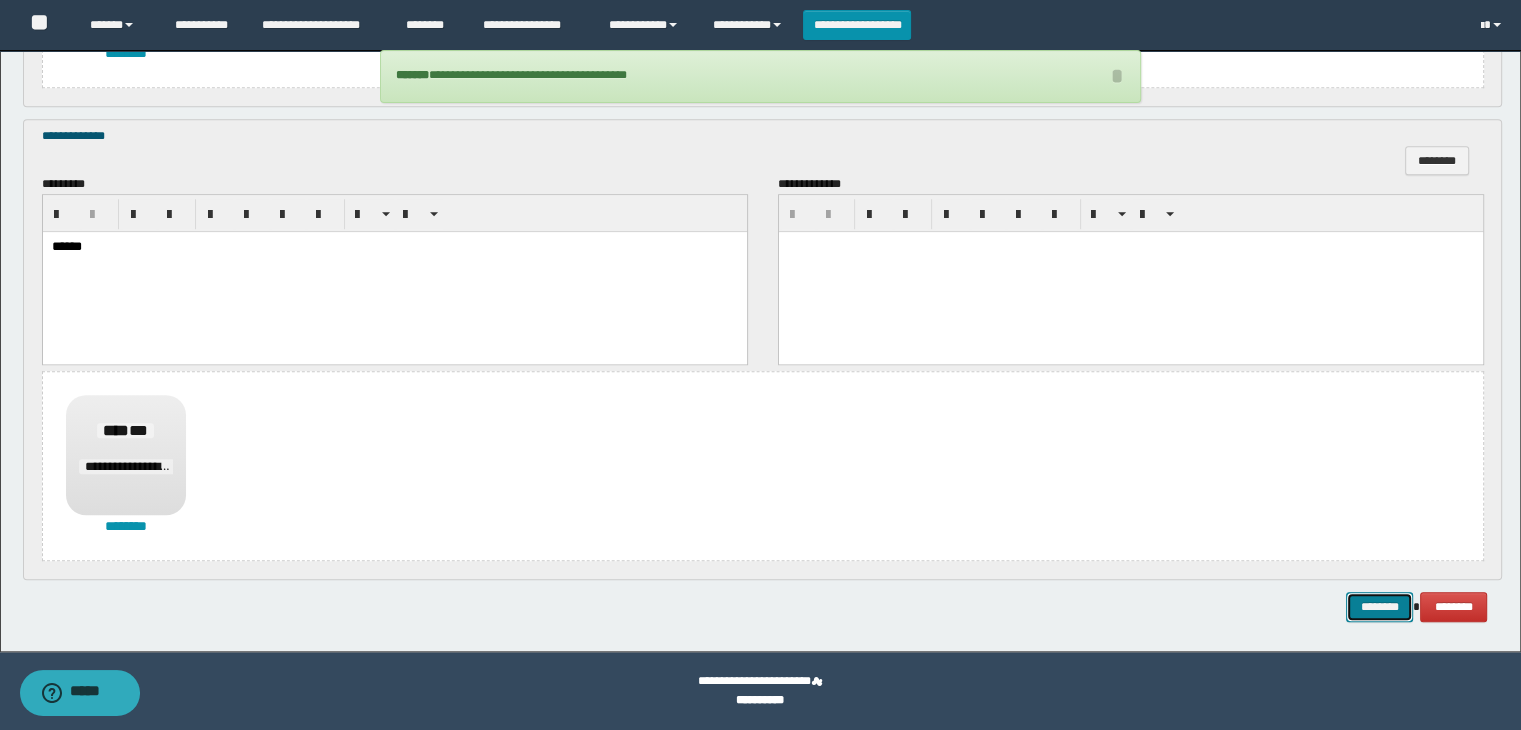 click on "********" at bounding box center (1379, 607) 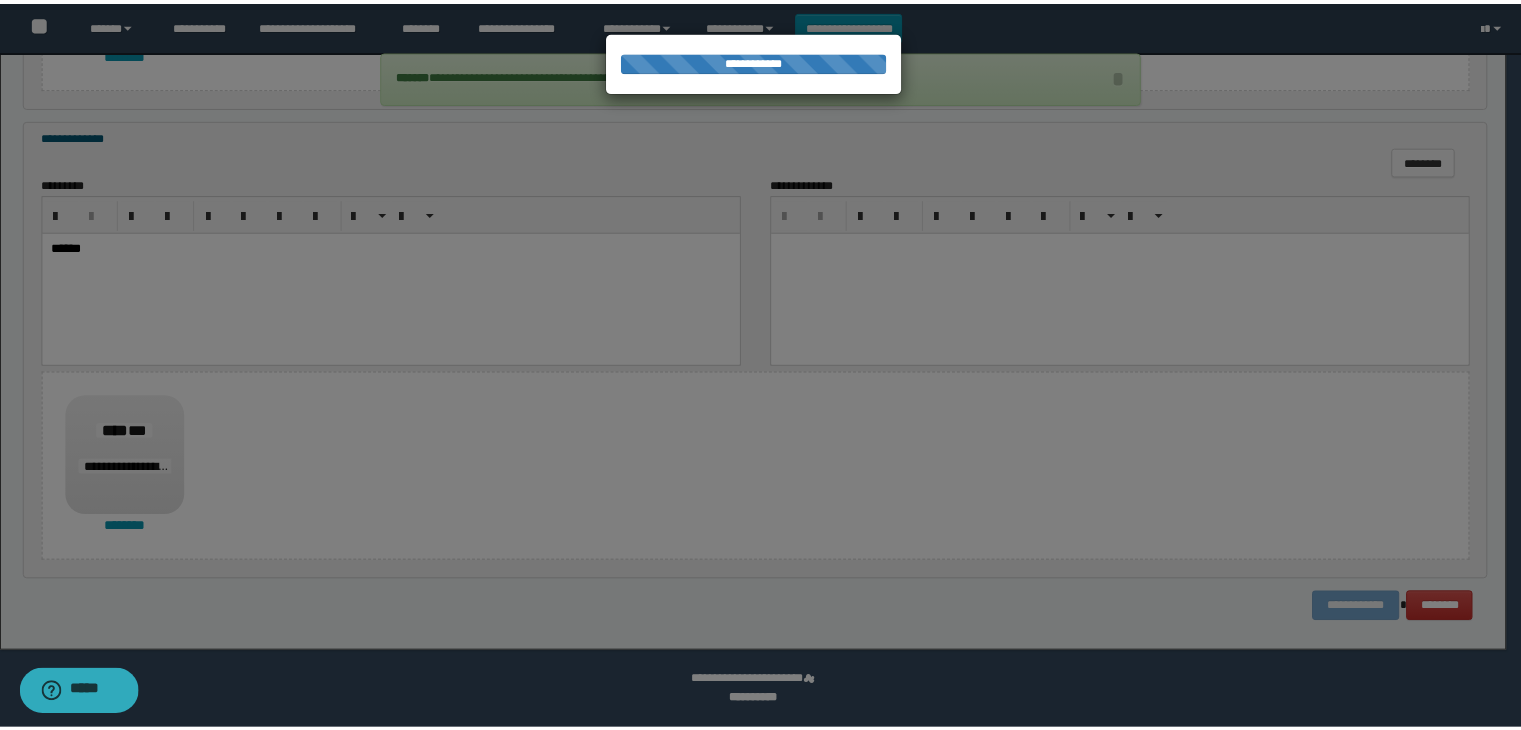 scroll, scrollTop: 0, scrollLeft: 0, axis: both 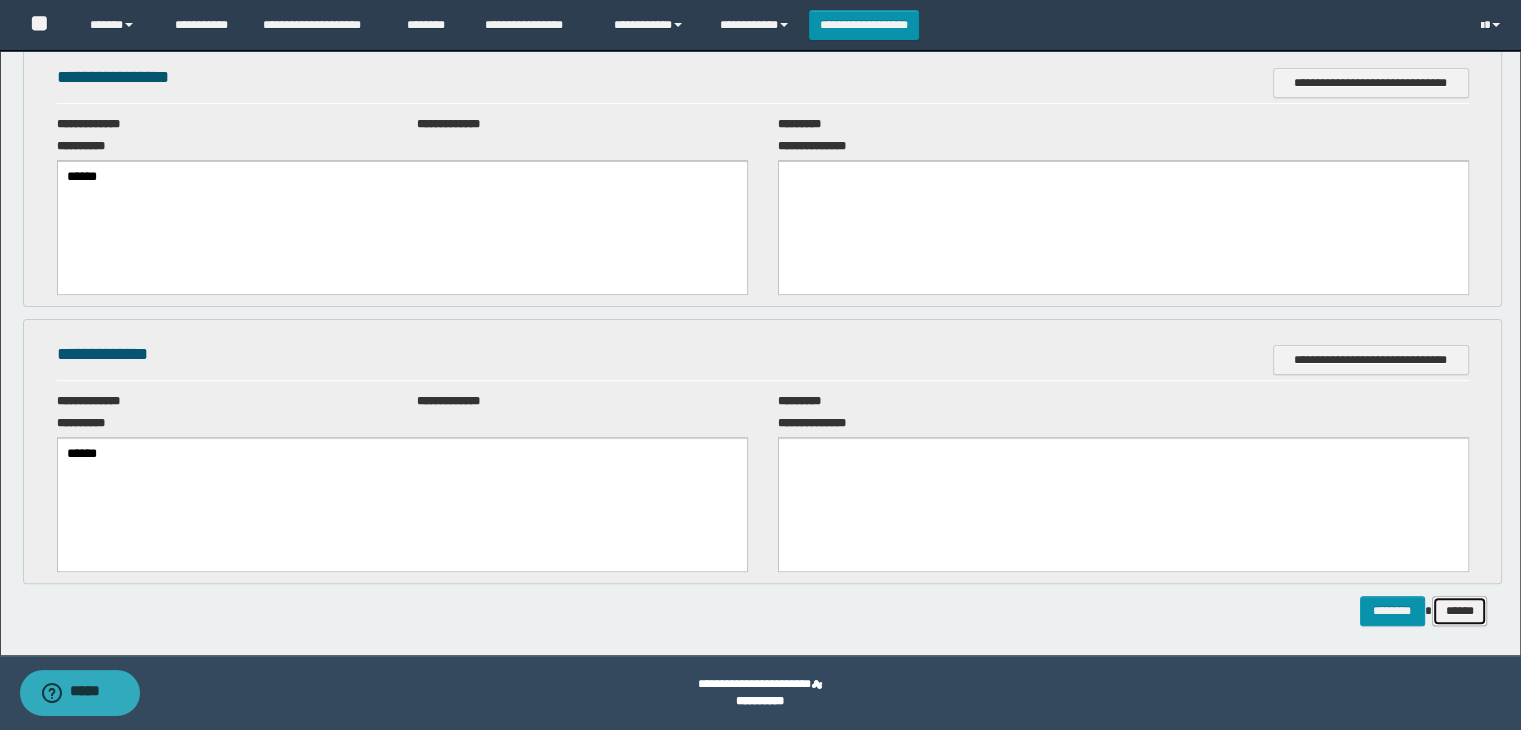 click on "******" at bounding box center [1460, 611] 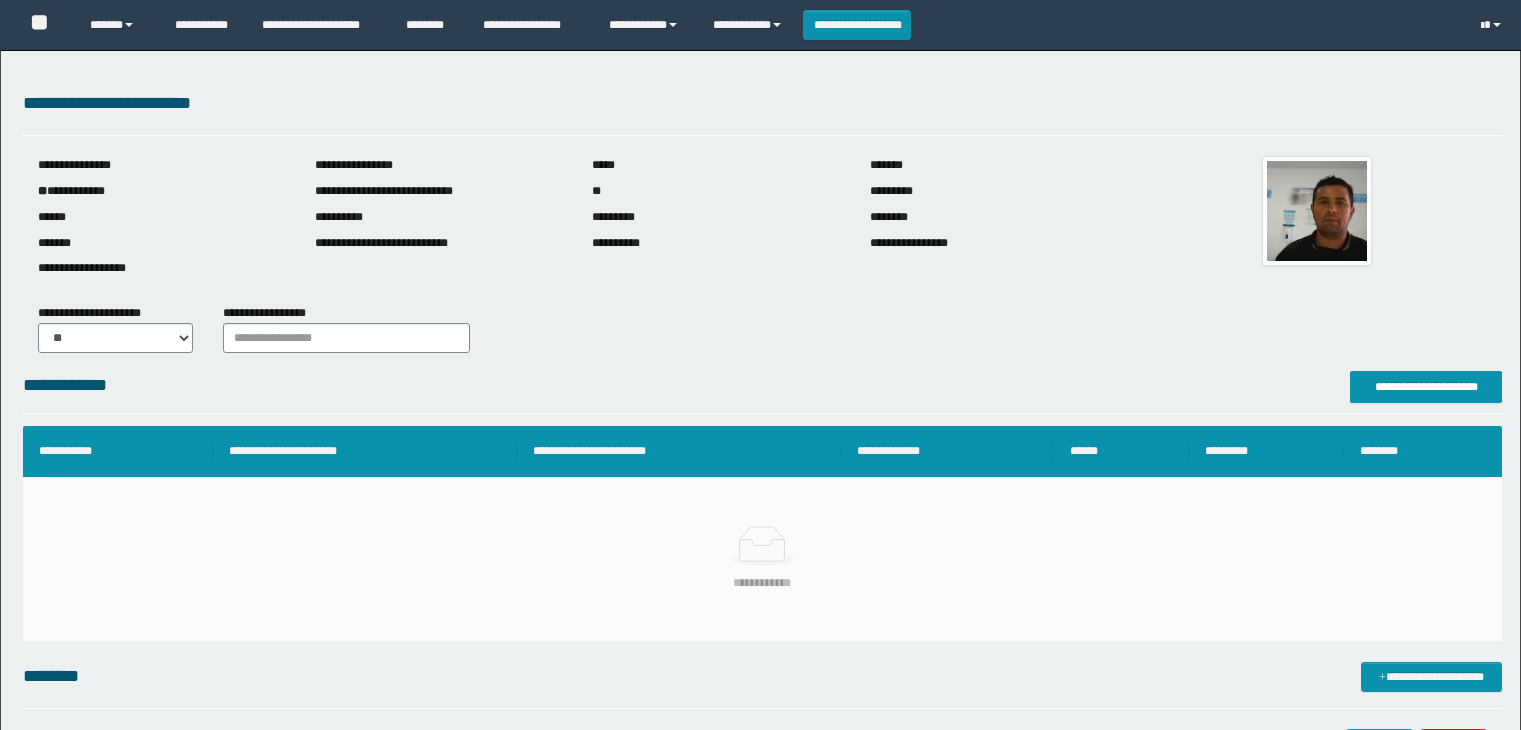 scroll, scrollTop: 0, scrollLeft: 0, axis: both 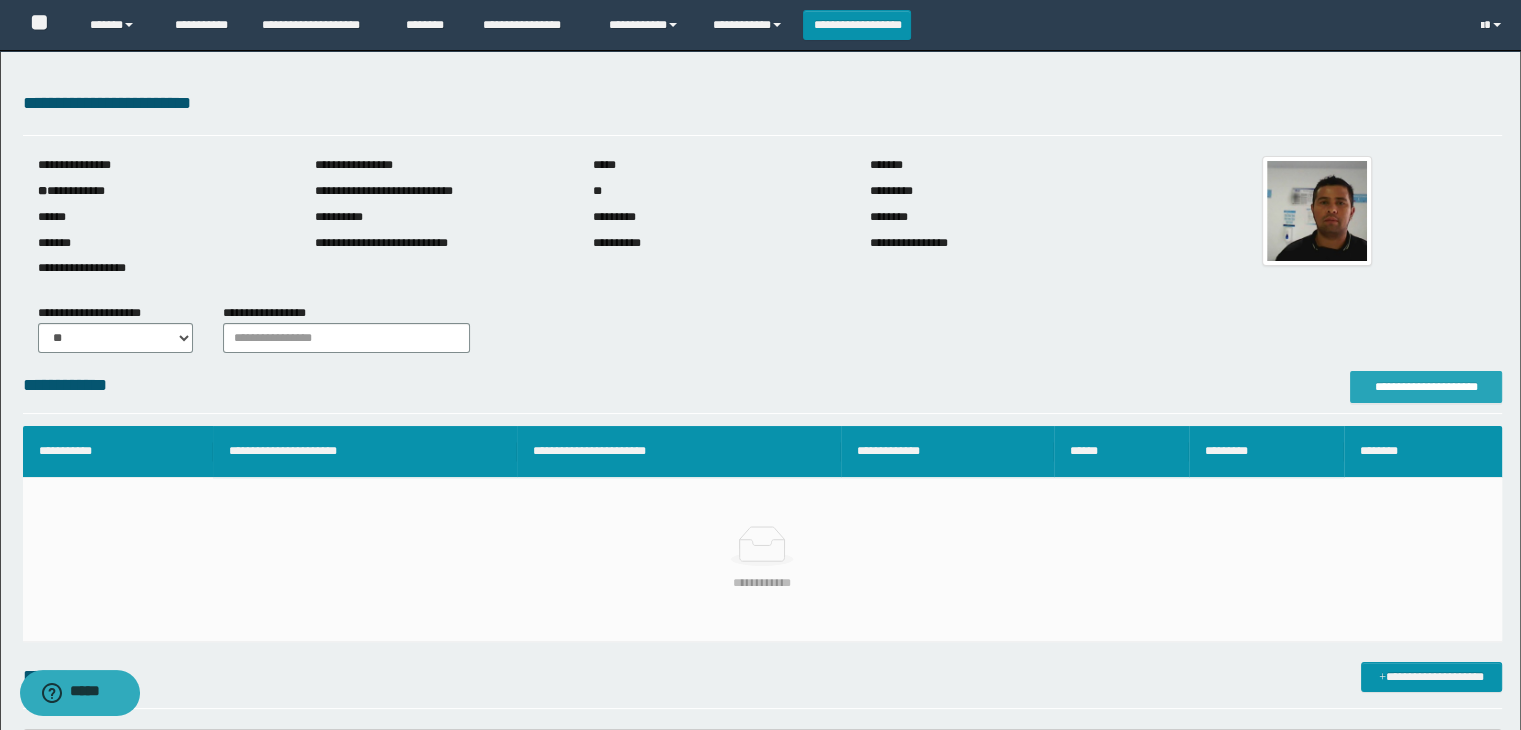 click on "**********" at bounding box center [1426, 387] 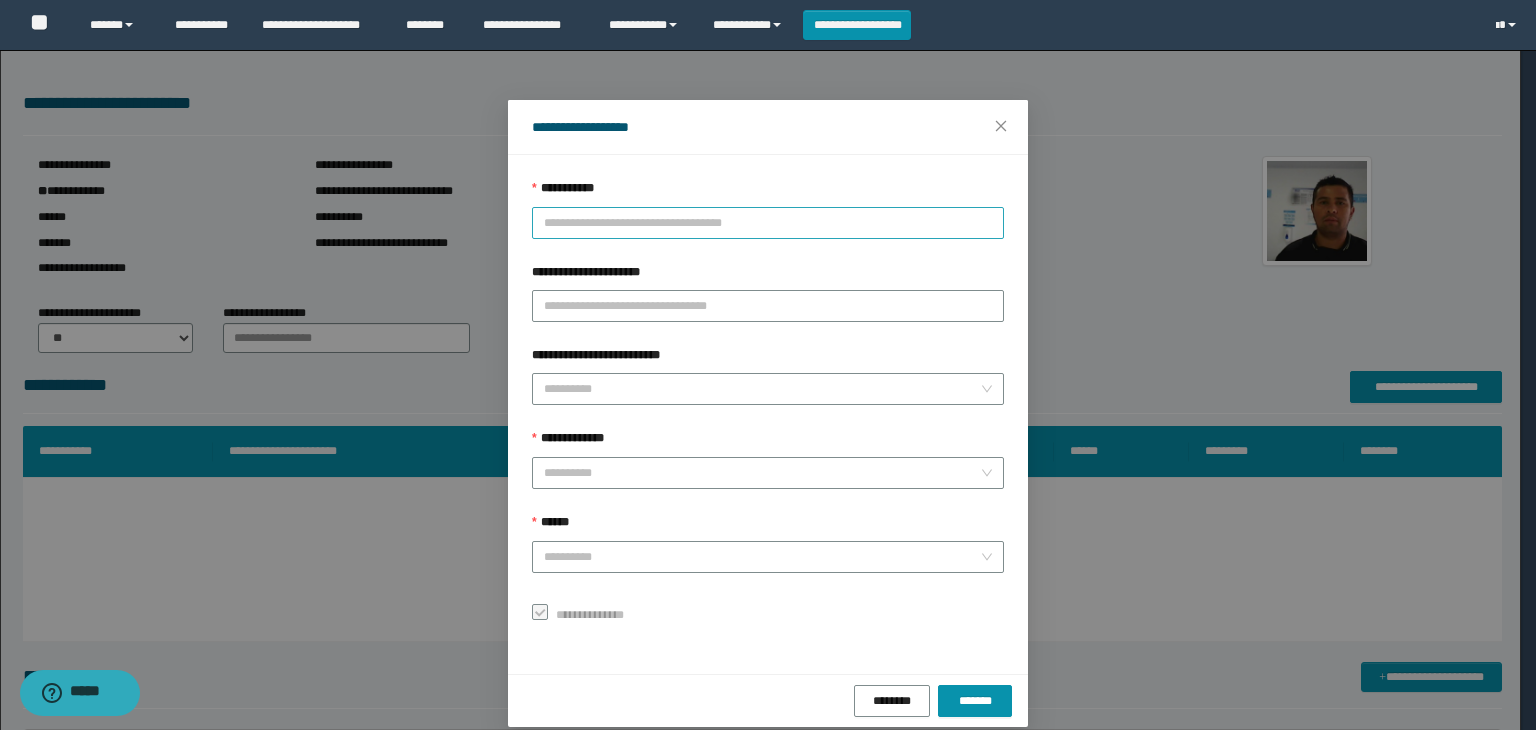 click on "**********" at bounding box center (768, 223) 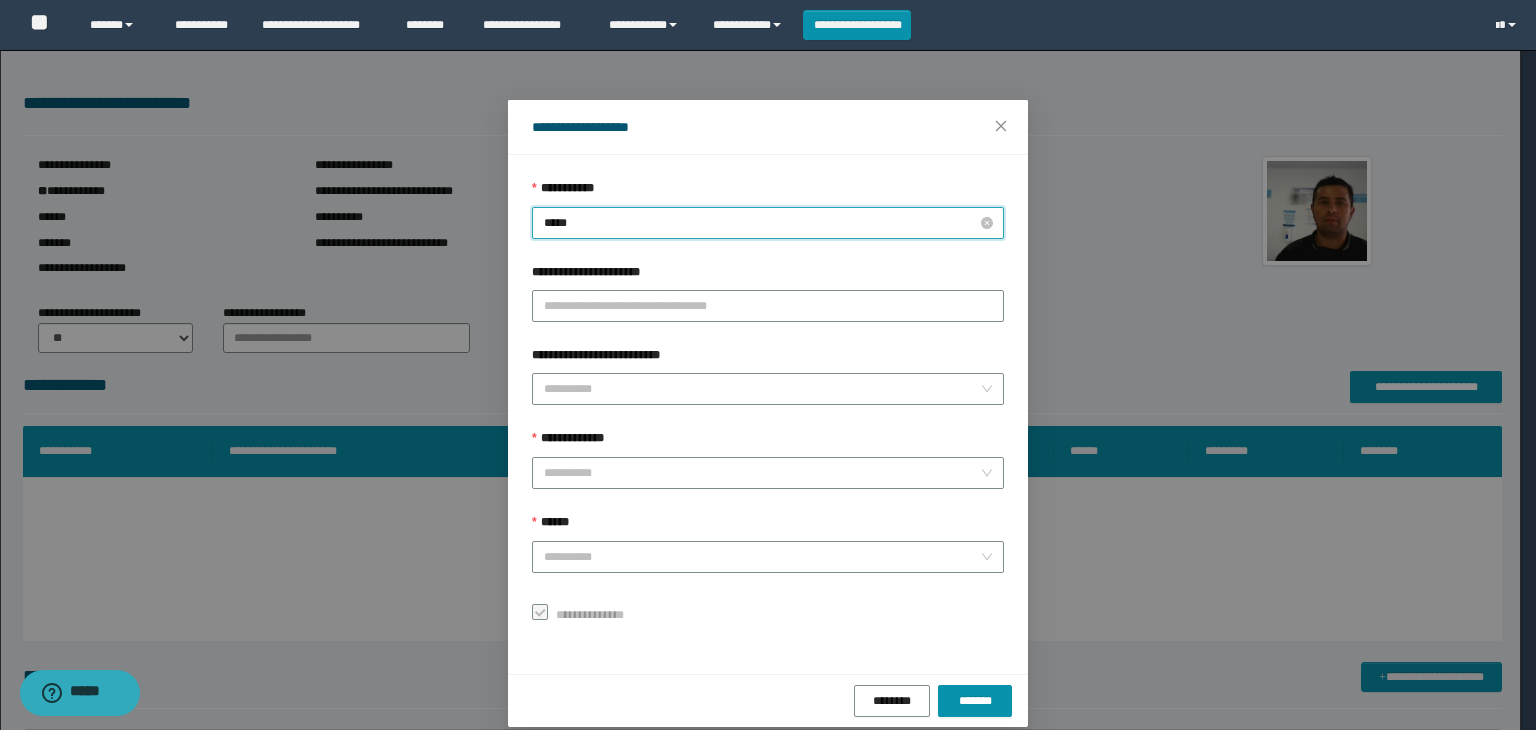 type on "******" 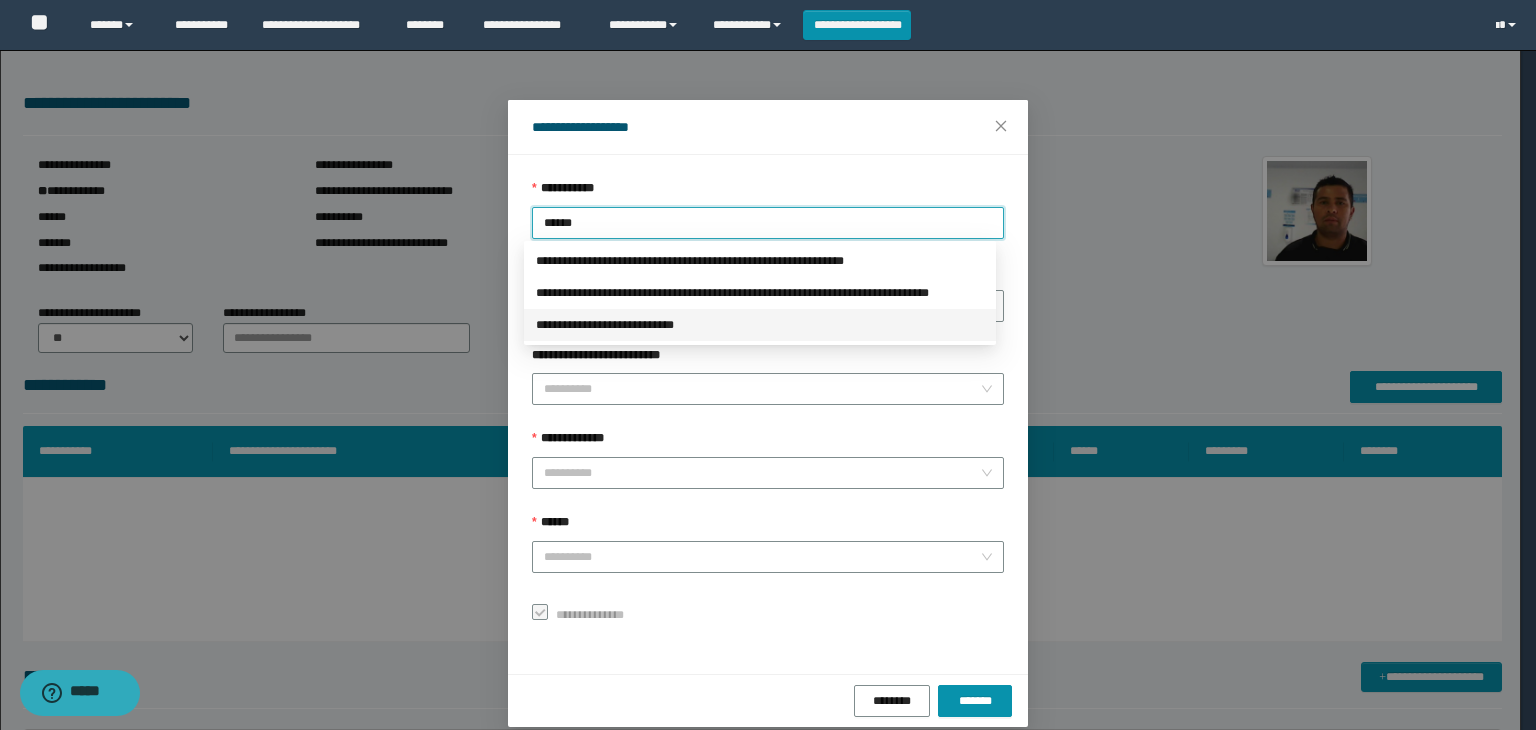 click on "**********" at bounding box center [760, 325] 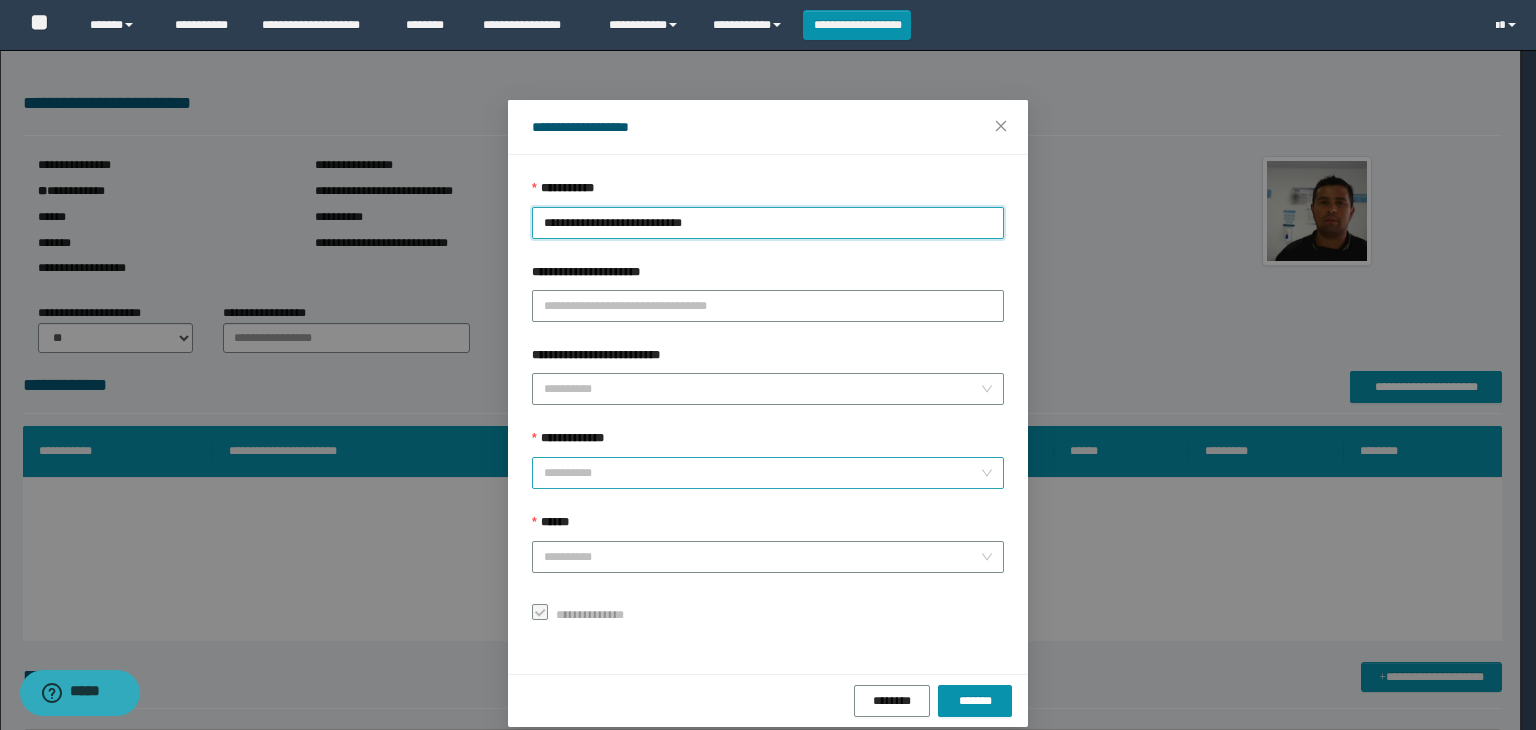 click on "**********" at bounding box center (762, 473) 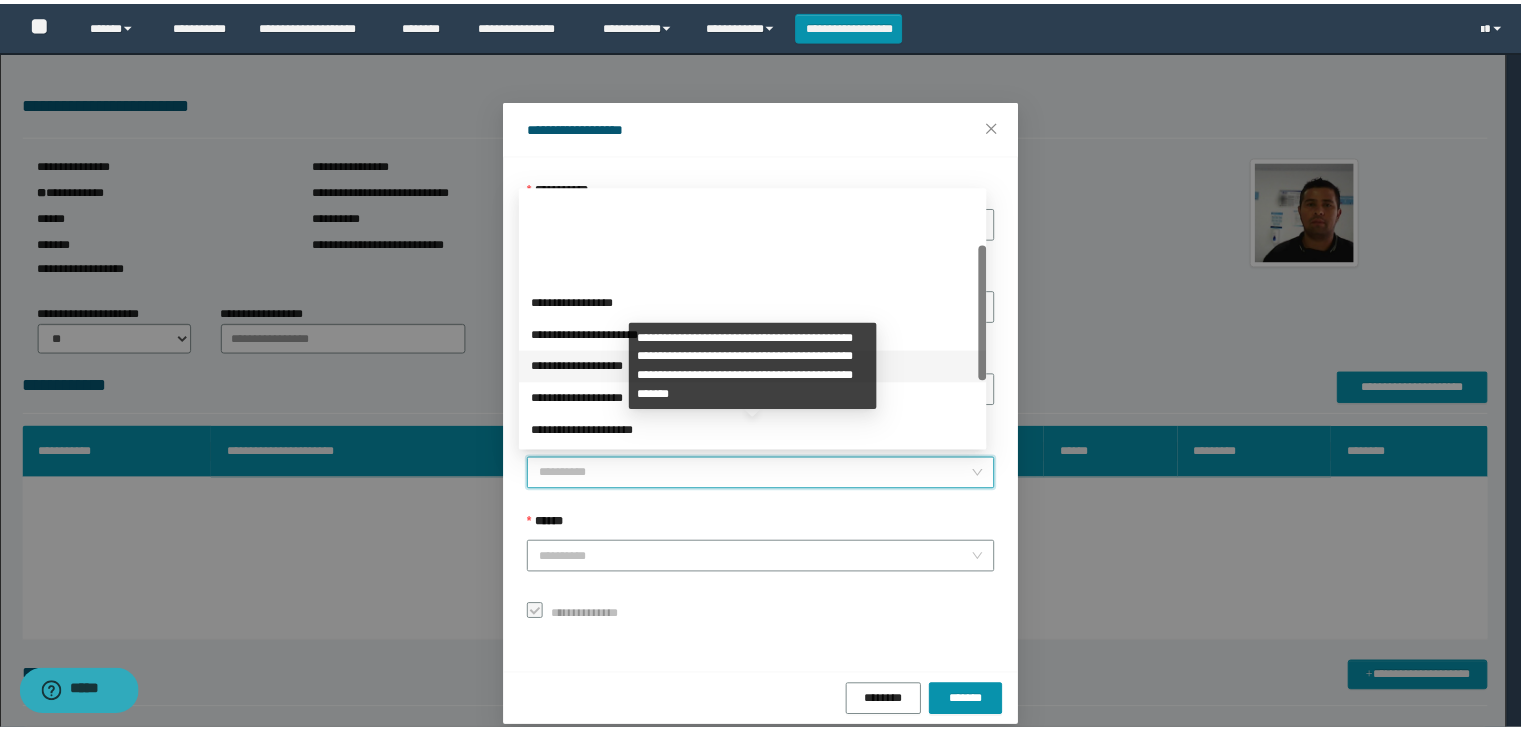 scroll, scrollTop: 224, scrollLeft: 0, axis: vertical 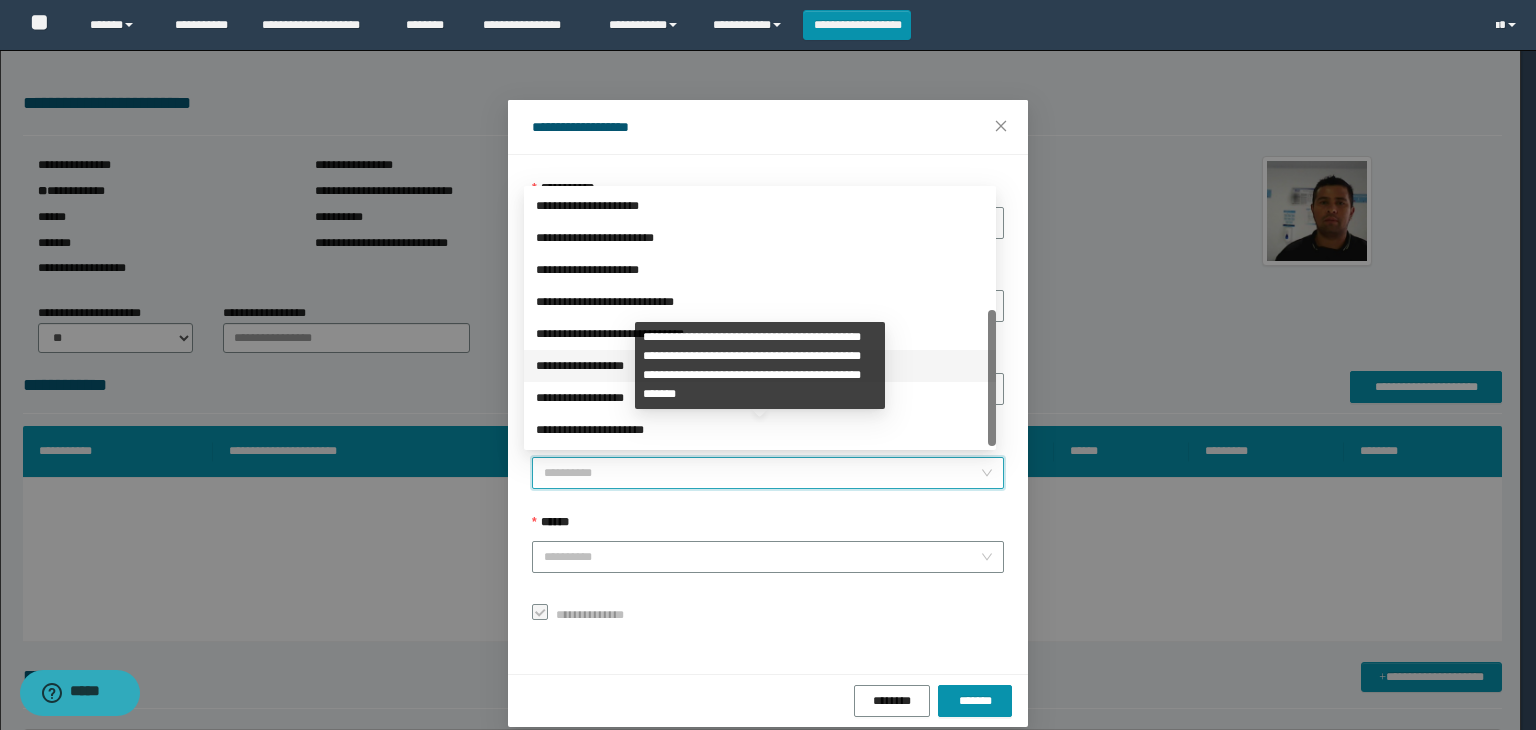 click on "**********" at bounding box center (760, 366) 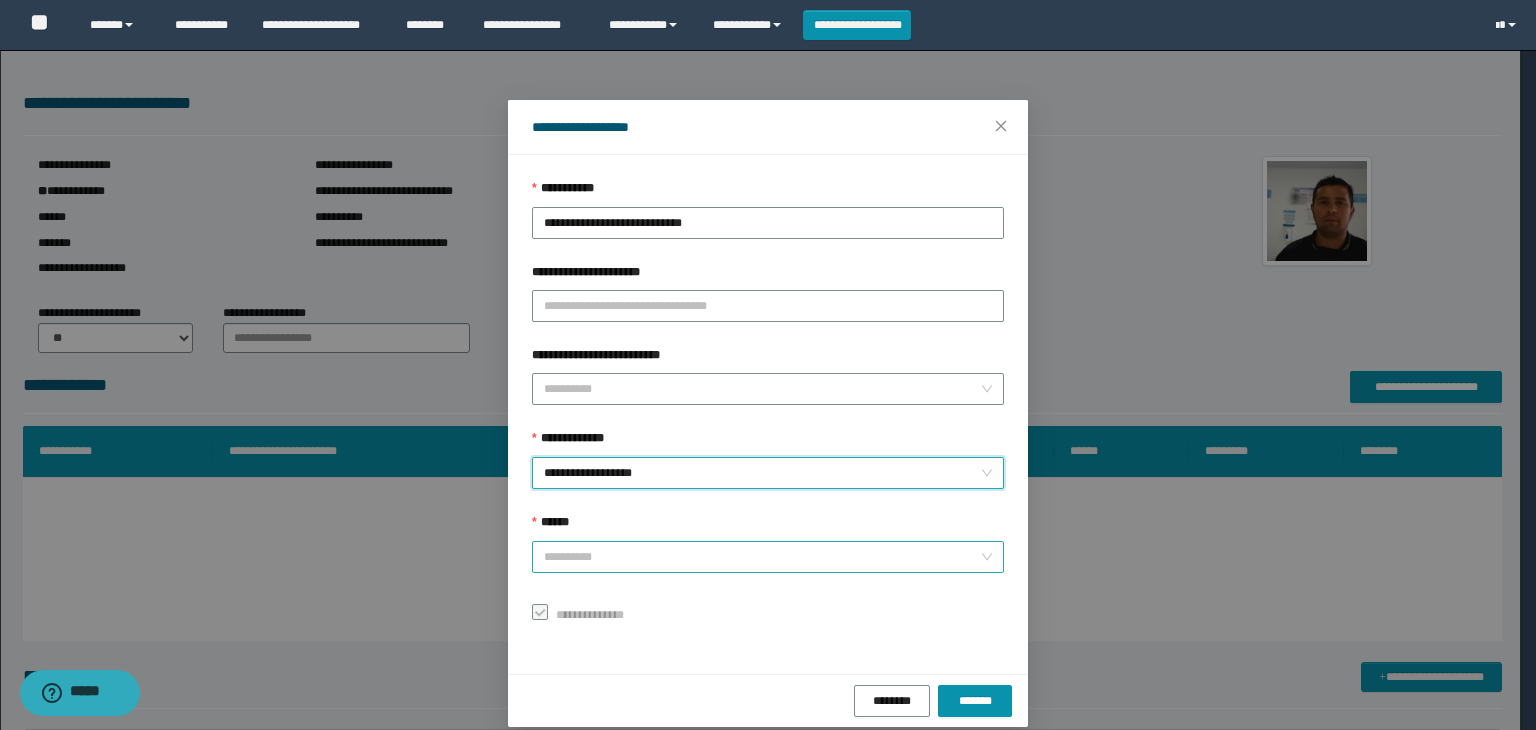 click on "******" at bounding box center [762, 557] 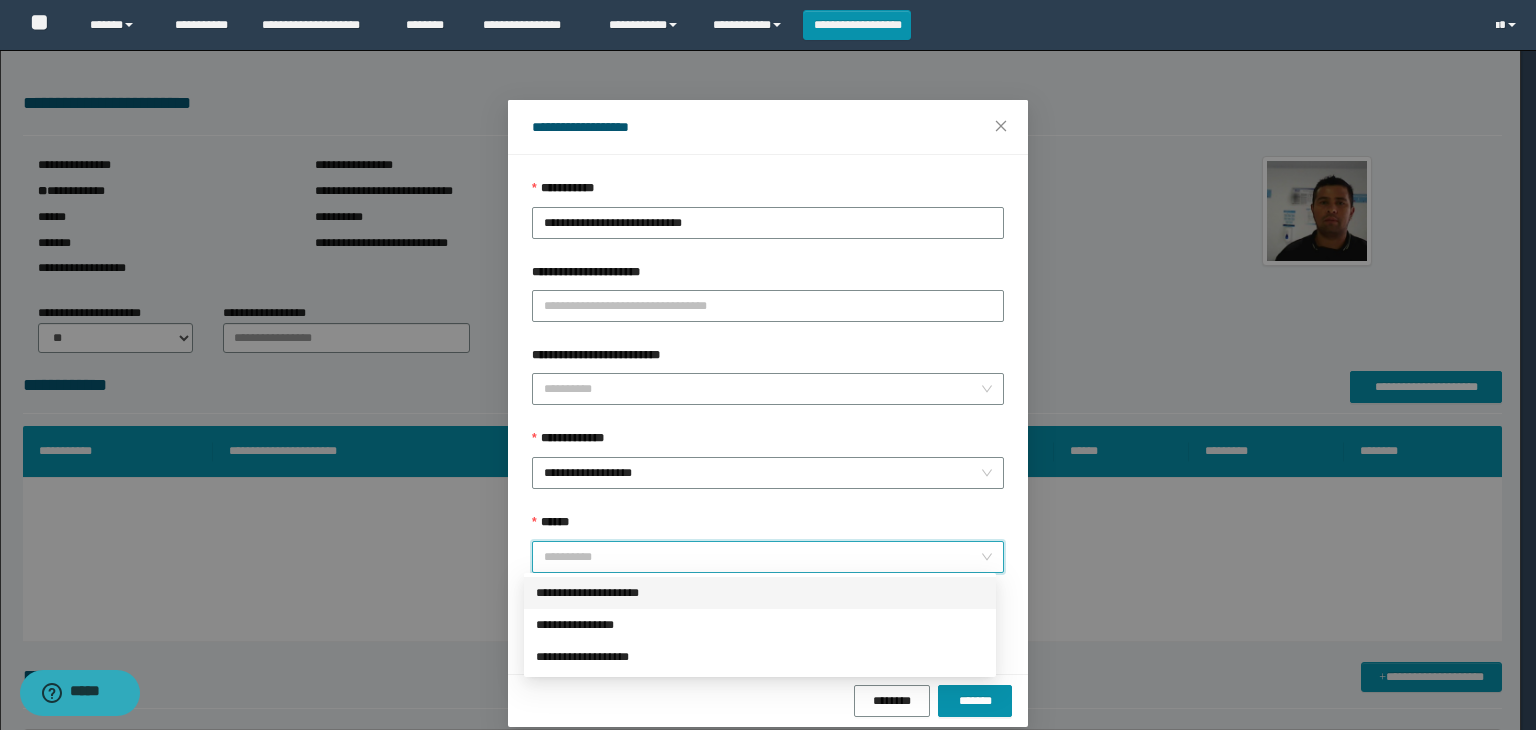 click on "**********" at bounding box center [760, 365] 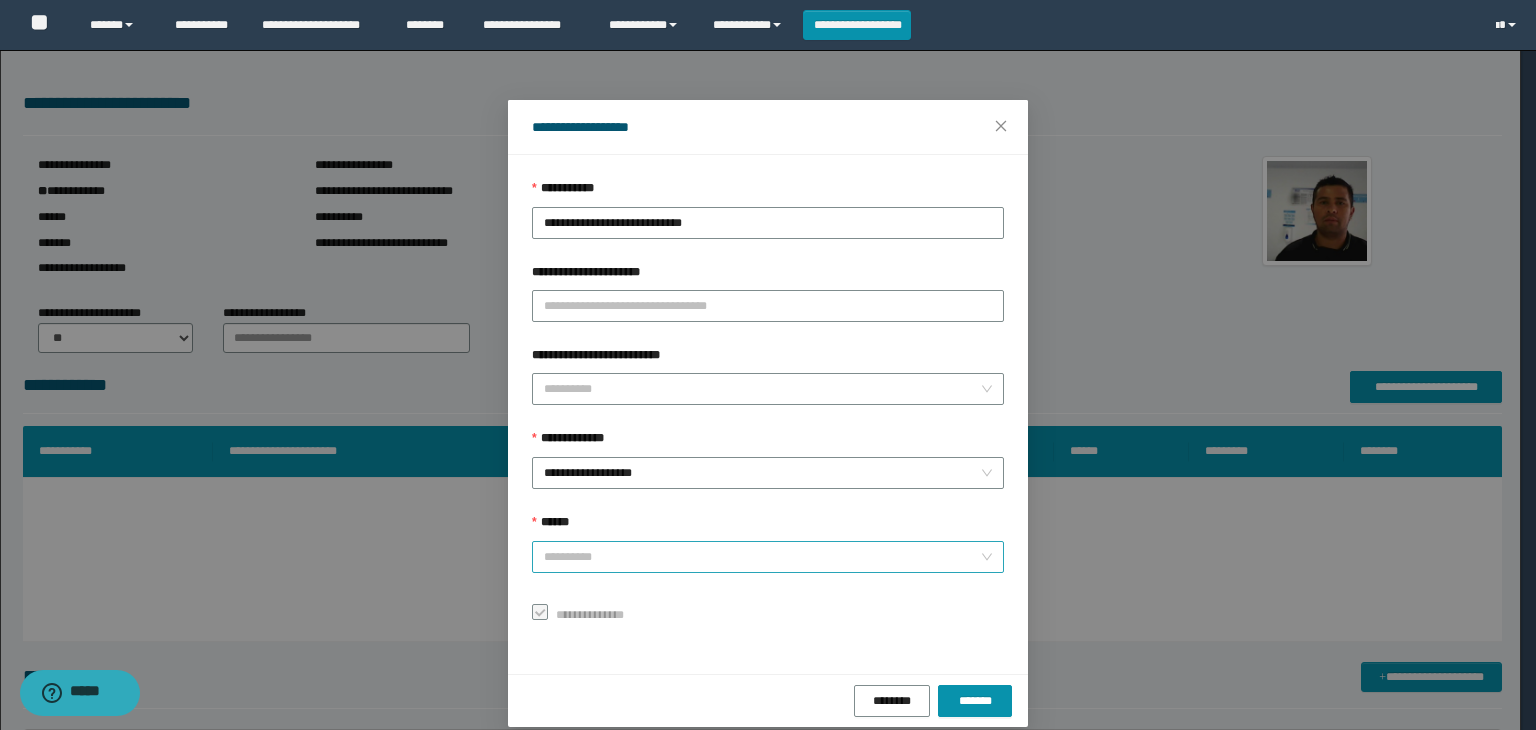 click on "******" at bounding box center (762, 557) 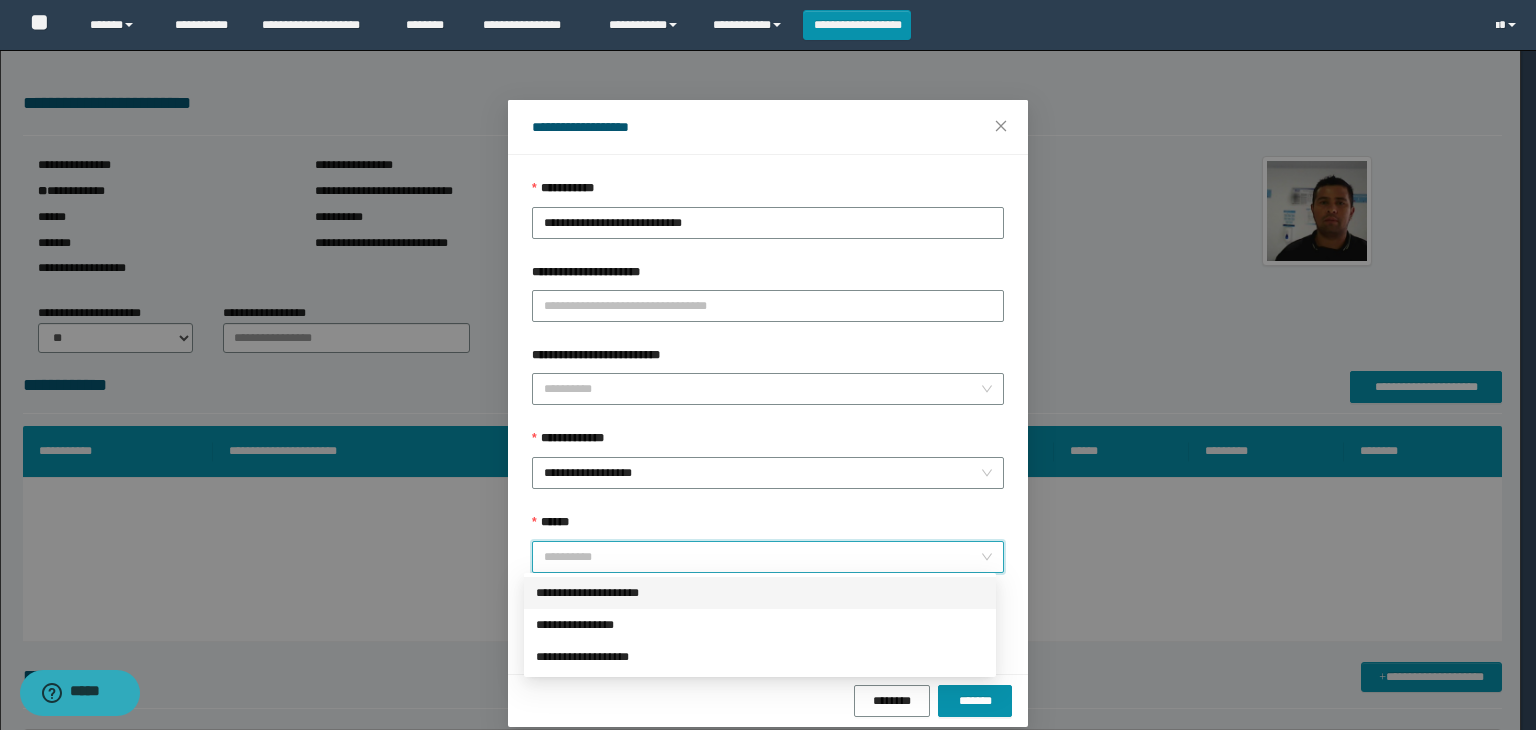 click on "**********" at bounding box center (760, 593) 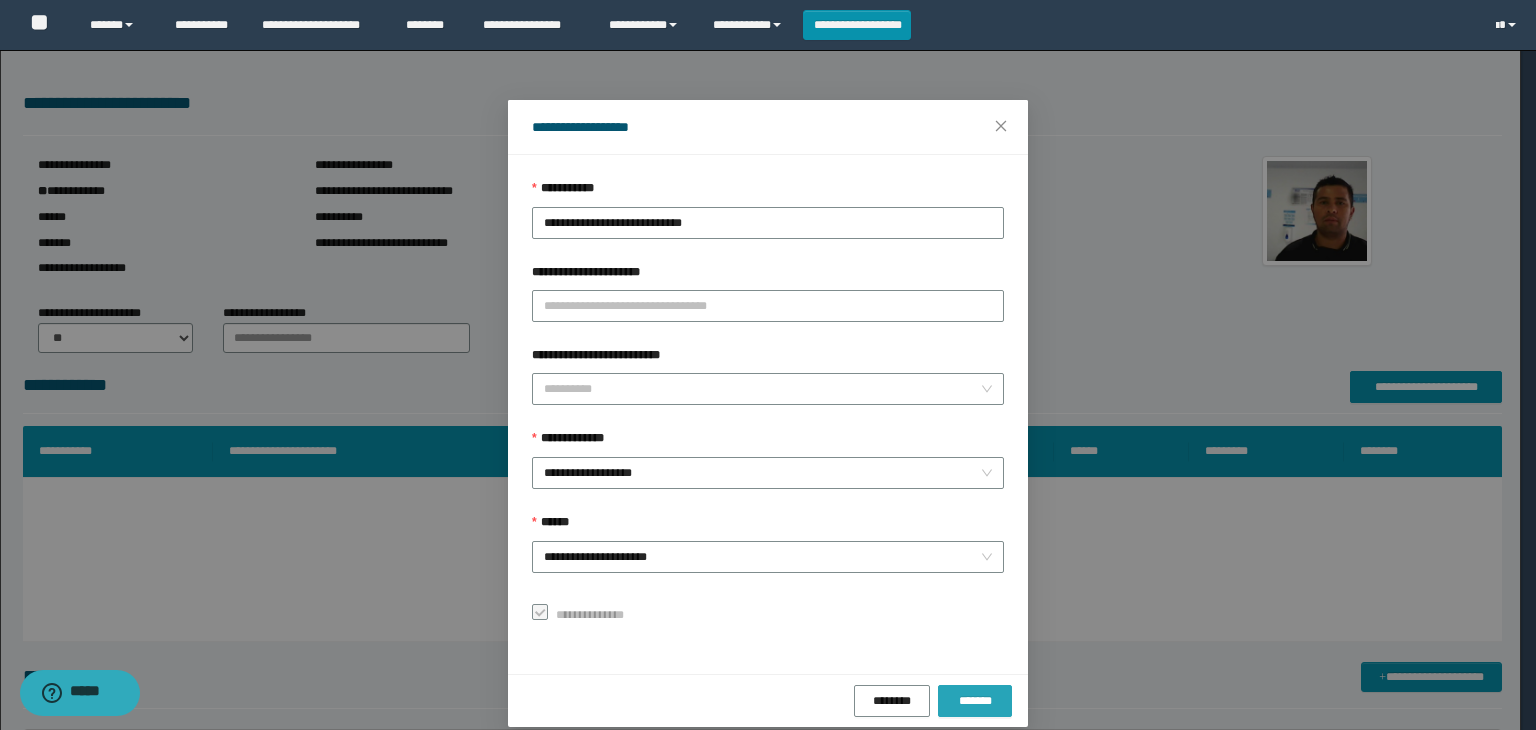 click on "*******" at bounding box center (975, 701) 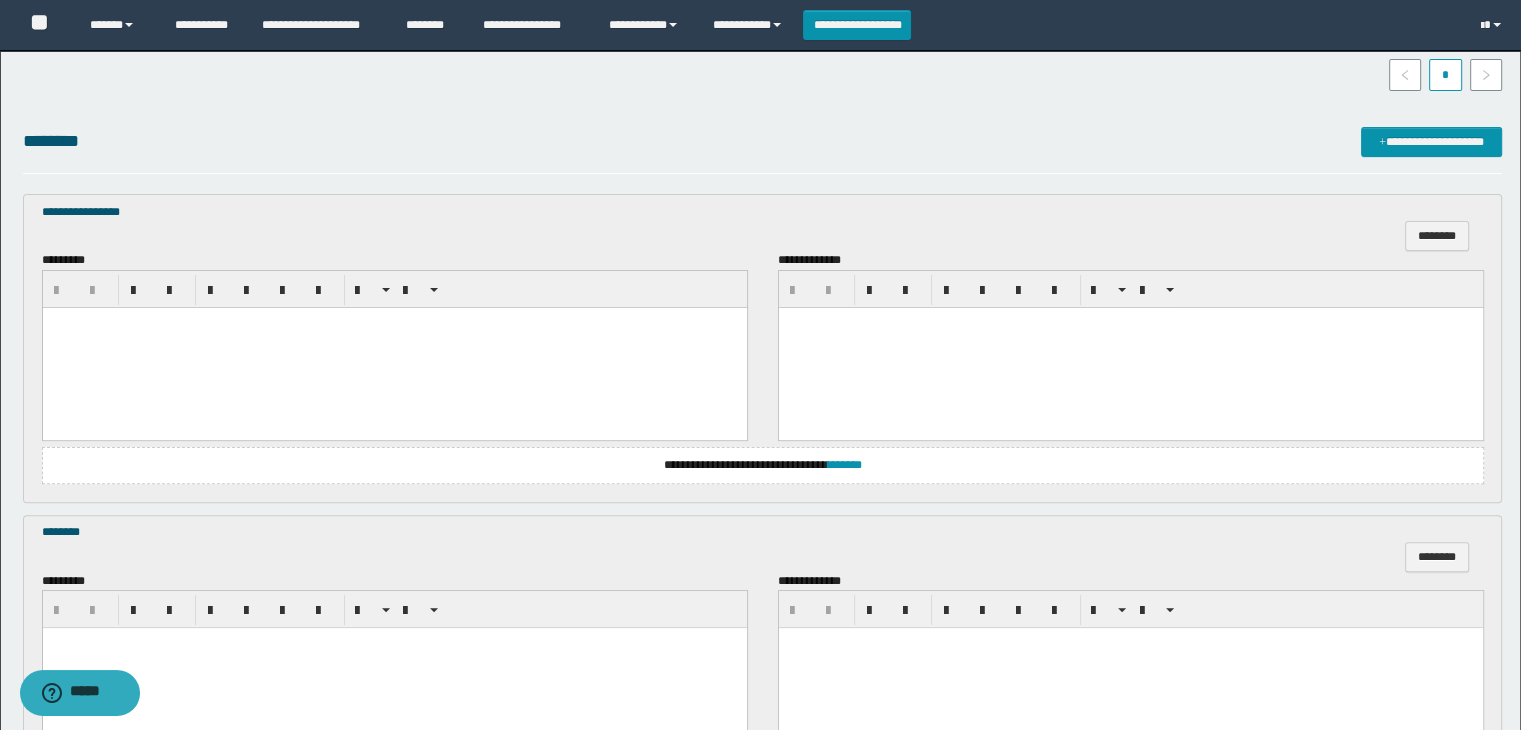 scroll, scrollTop: 600, scrollLeft: 0, axis: vertical 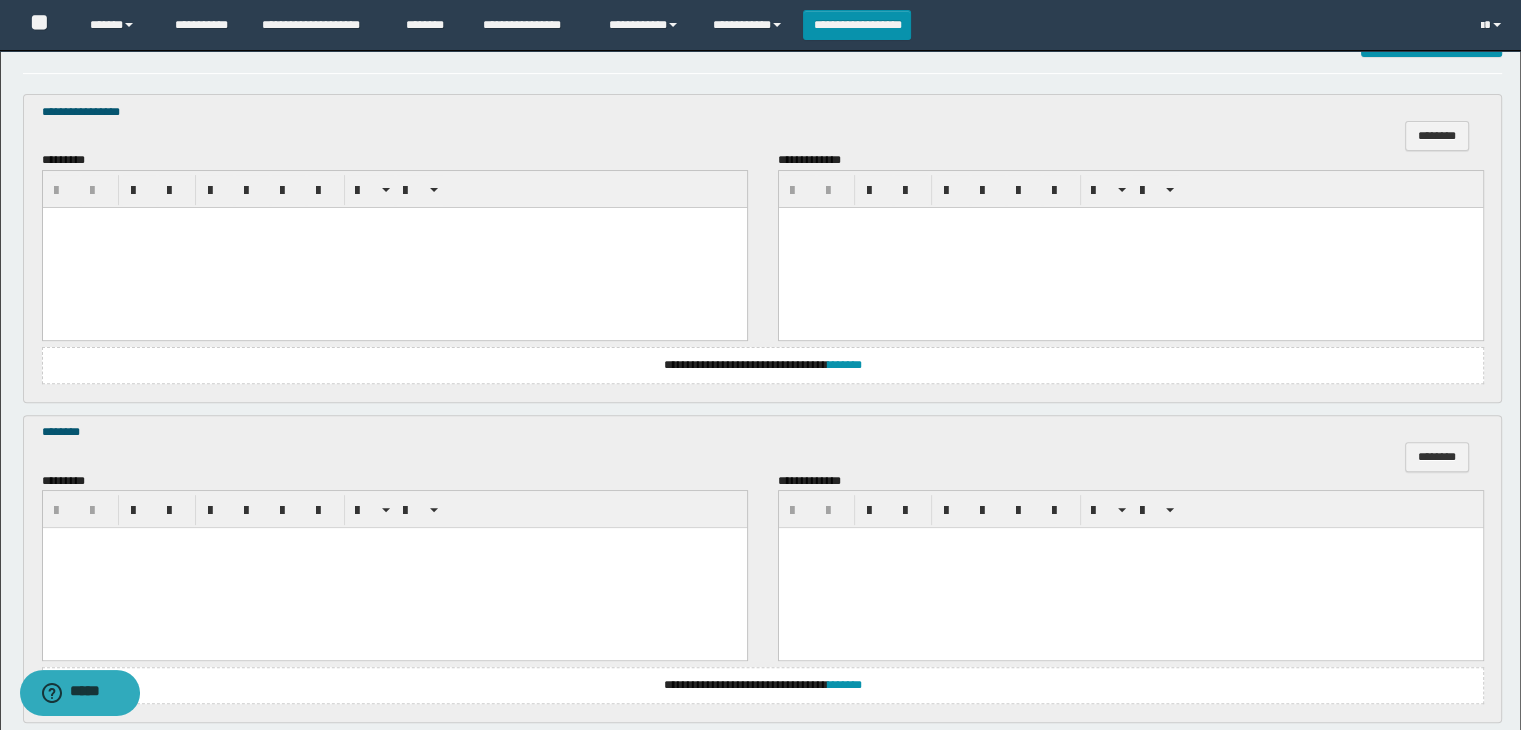 click at bounding box center [394, 247] 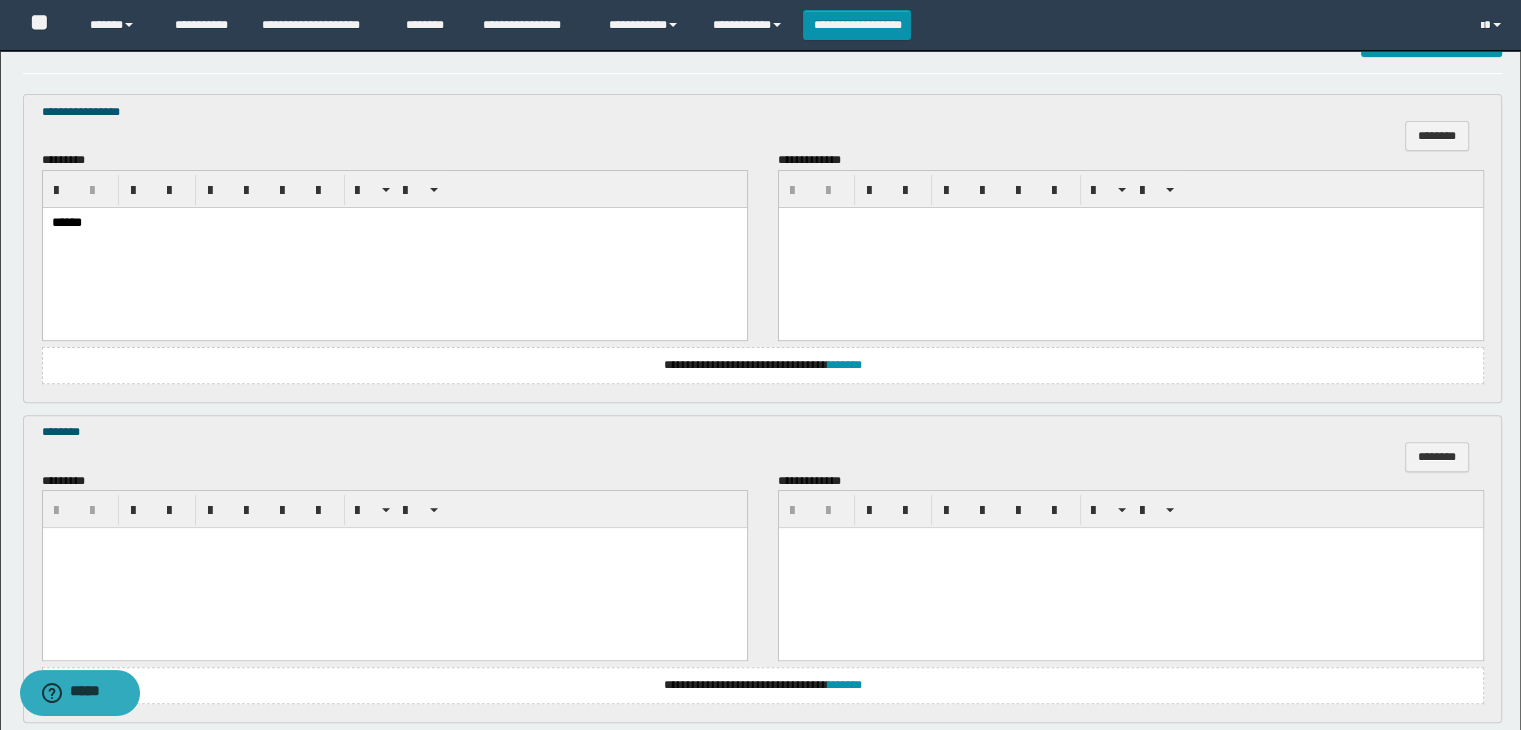 scroll, scrollTop: 800, scrollLeft: 0, axis: vertical 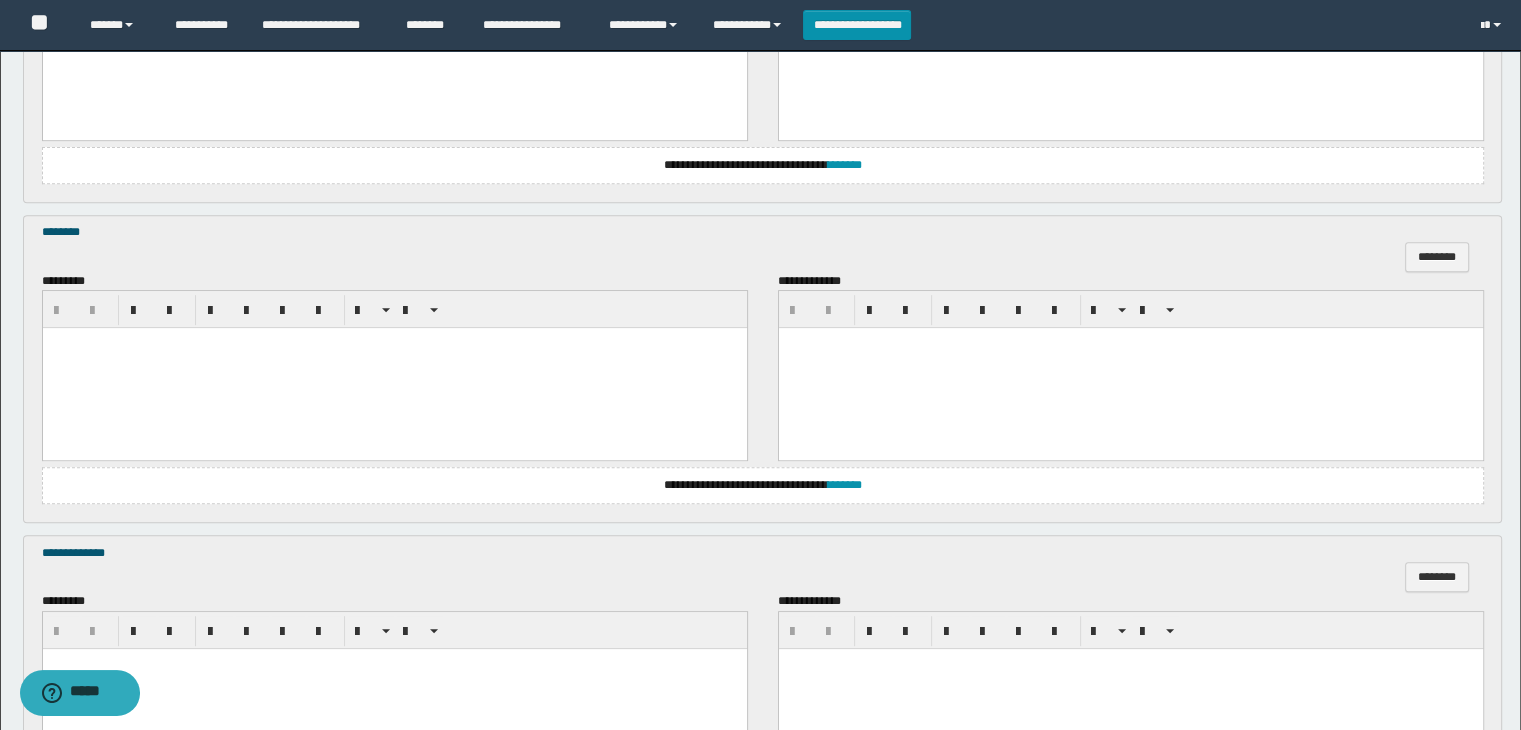 click at bounding box center [394, 368] 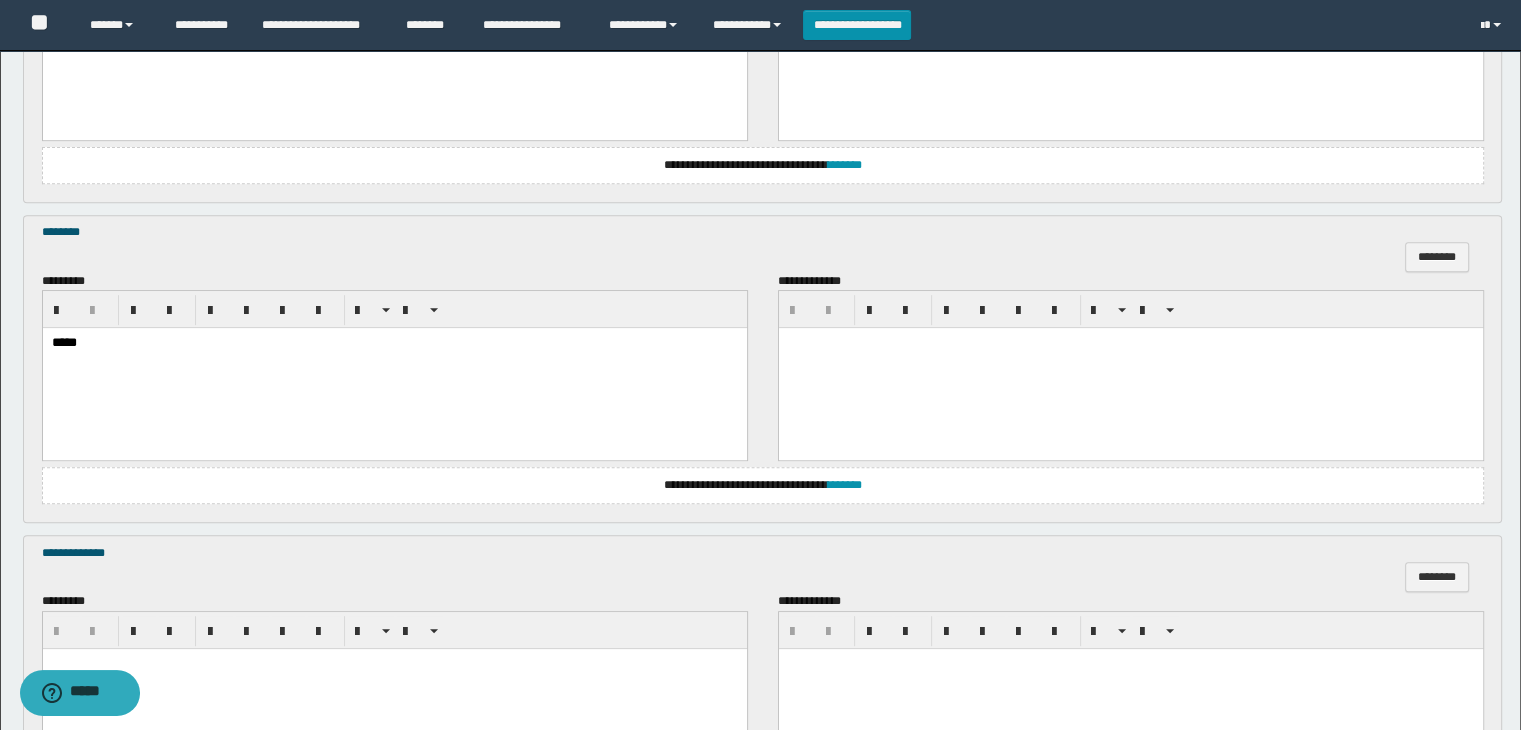 scroll, scrollTop: 1064, scrollLeft: 0, axis: vertical 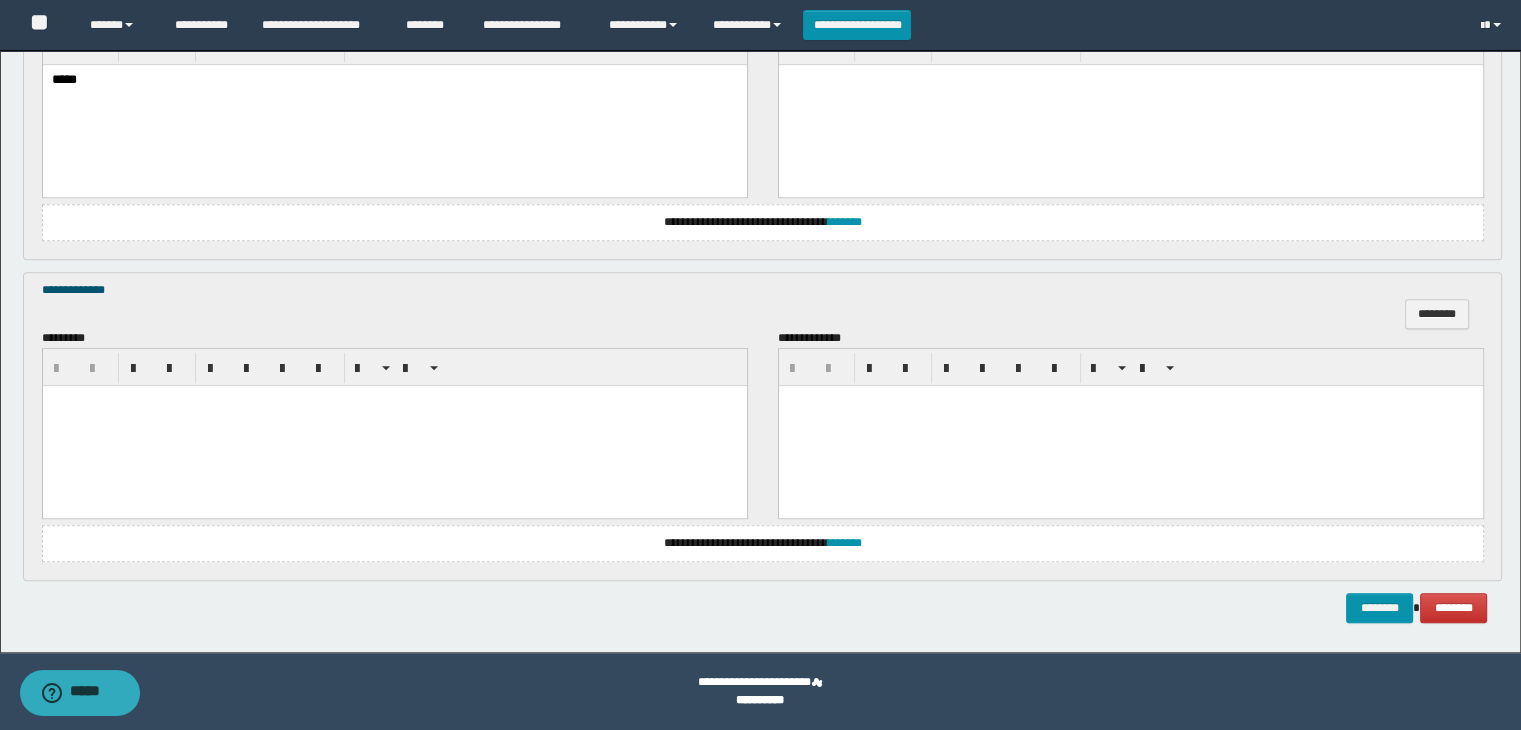 click at bounding box center [394, 425] 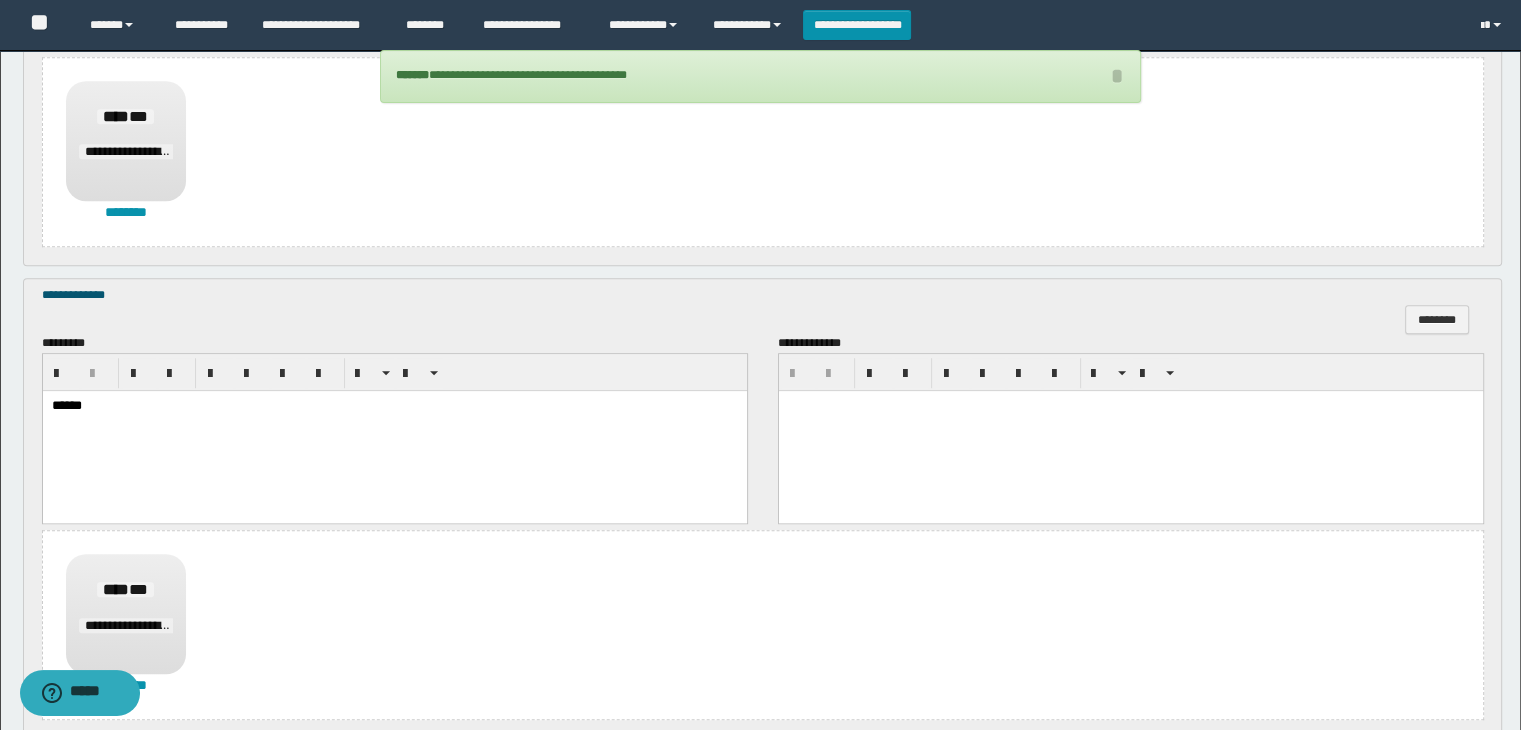 scroll, scrollTop: 1523, scrollLeft: 0, axis: vertical 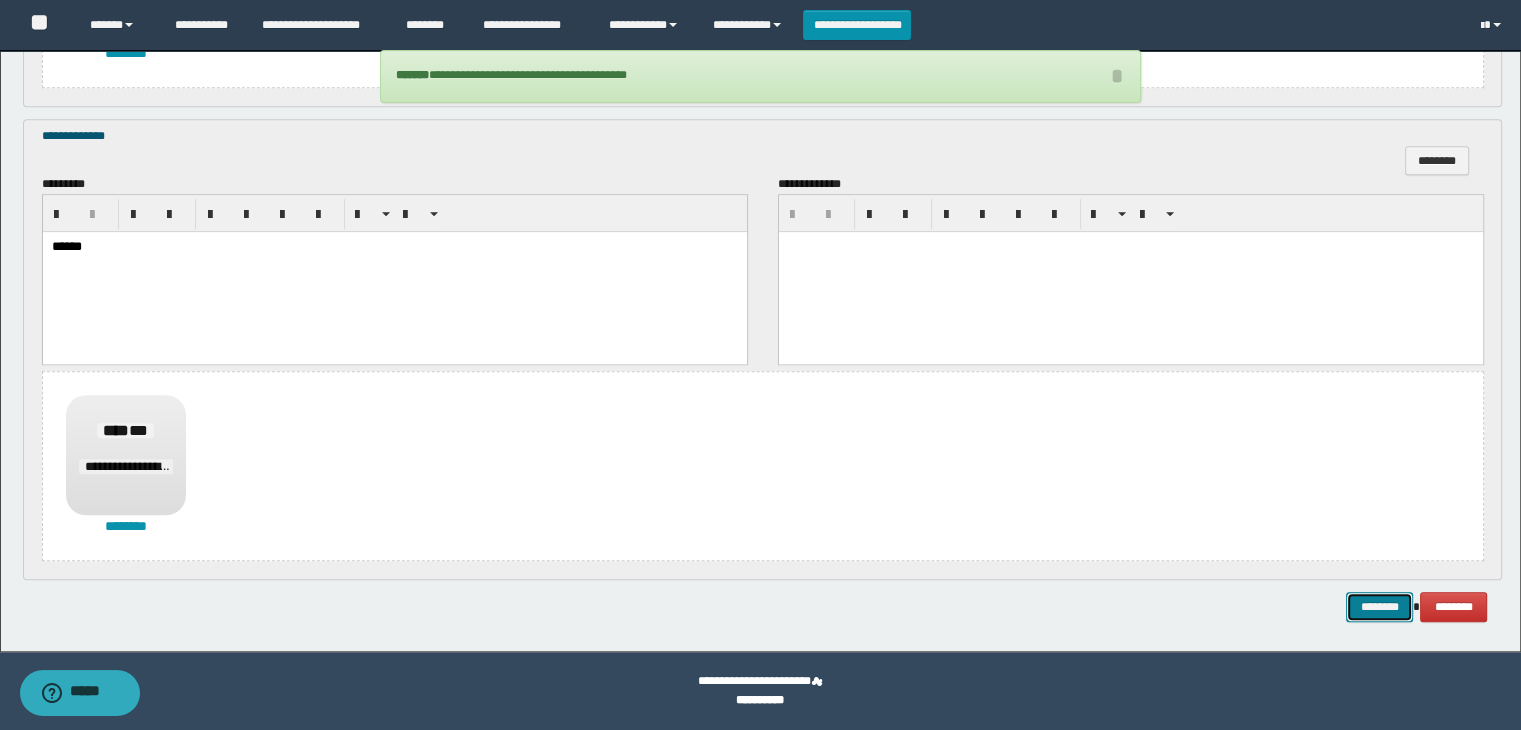 click on "********" at bounding box center [1379, 607] 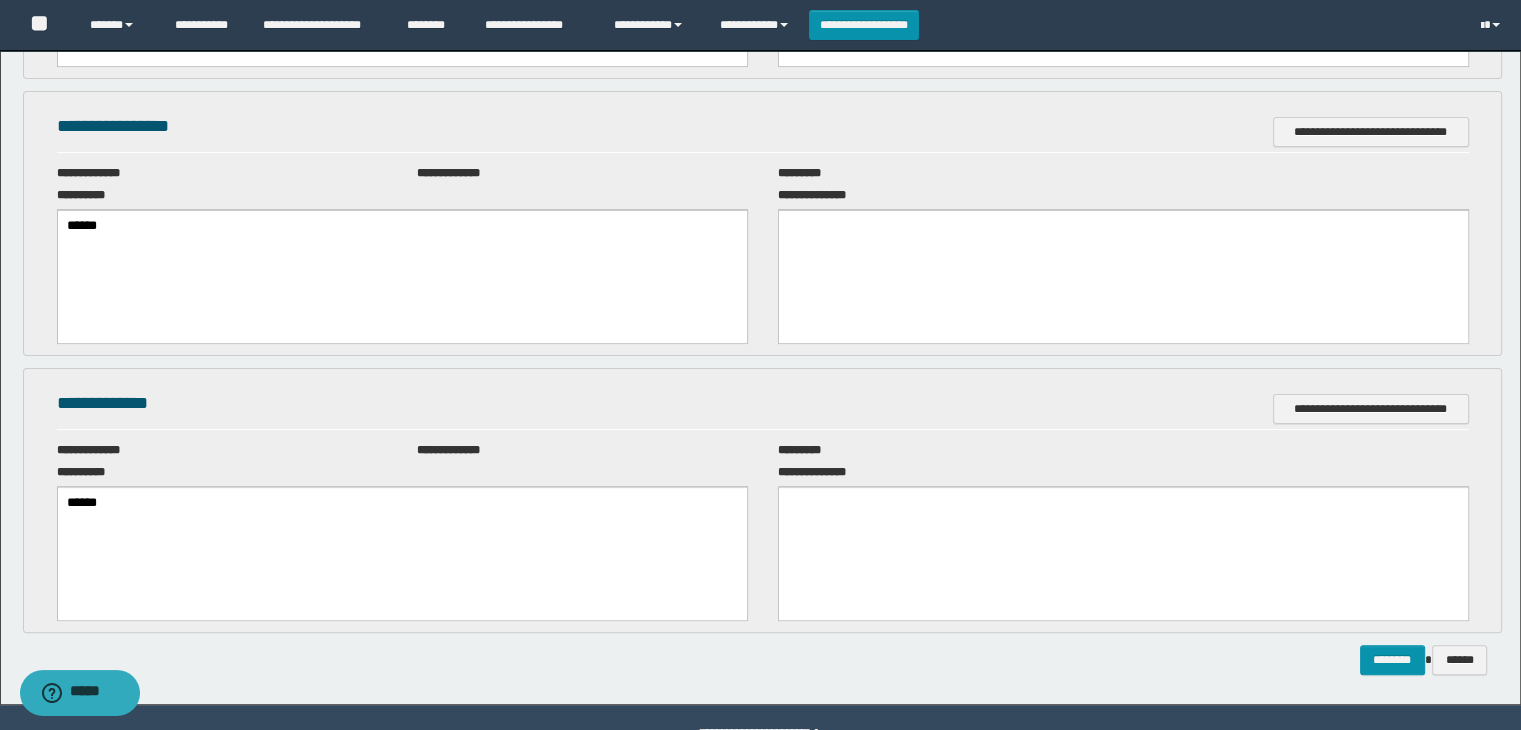 scroll, scrollTop: 0, scrollLeft: 0, axis: both 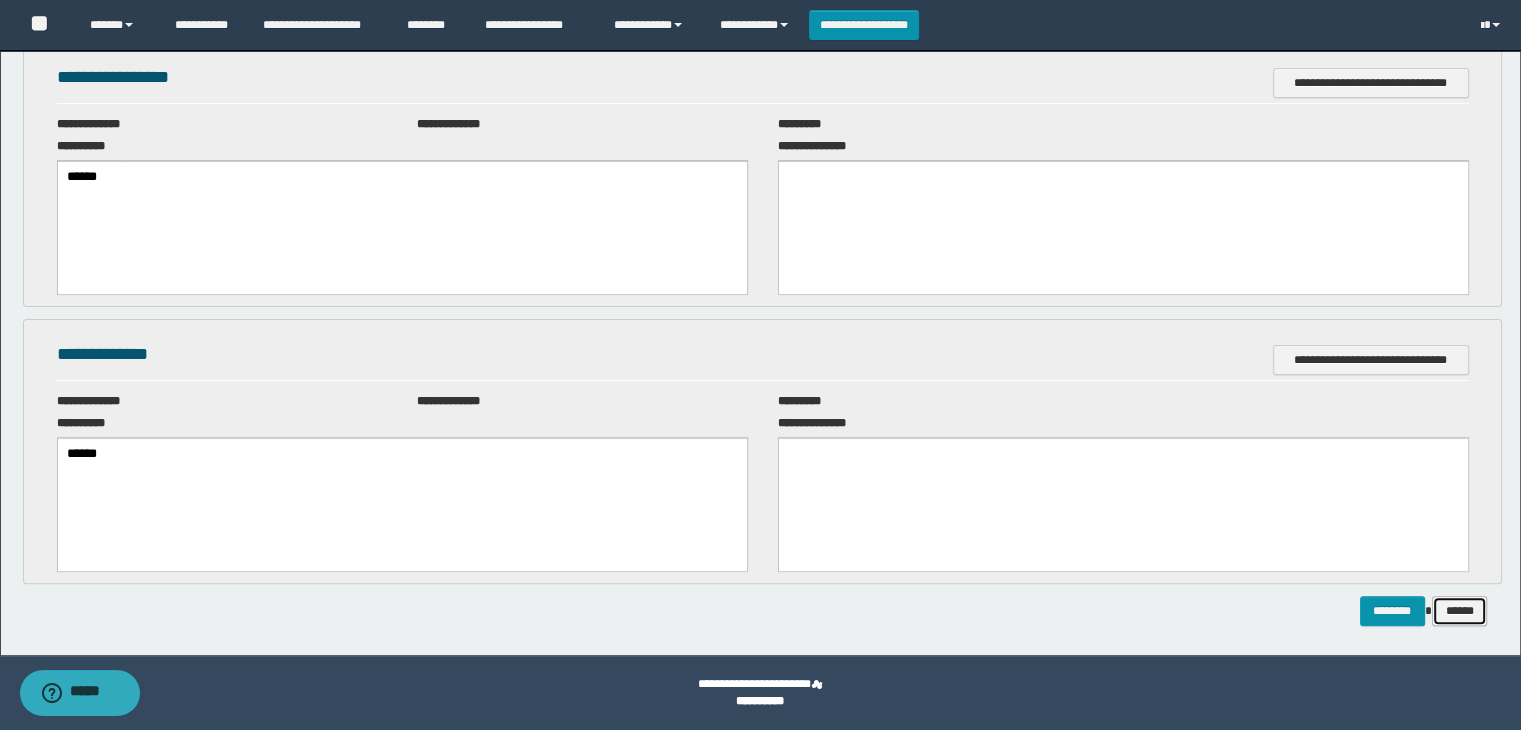 click on "******" at bounding box center (1460, 611) 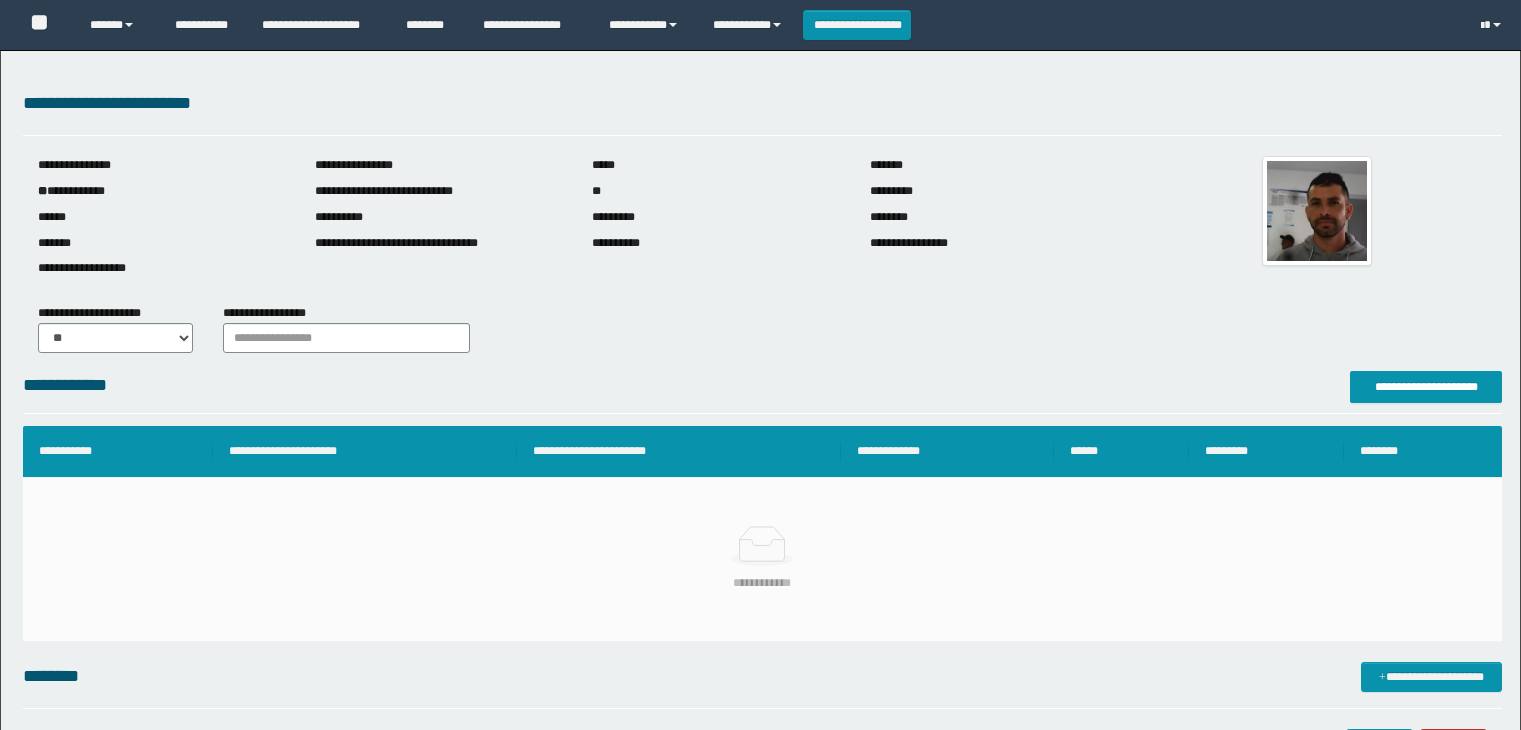 scroll, scrollTop: 0, scrollLeft: 0, axis: both 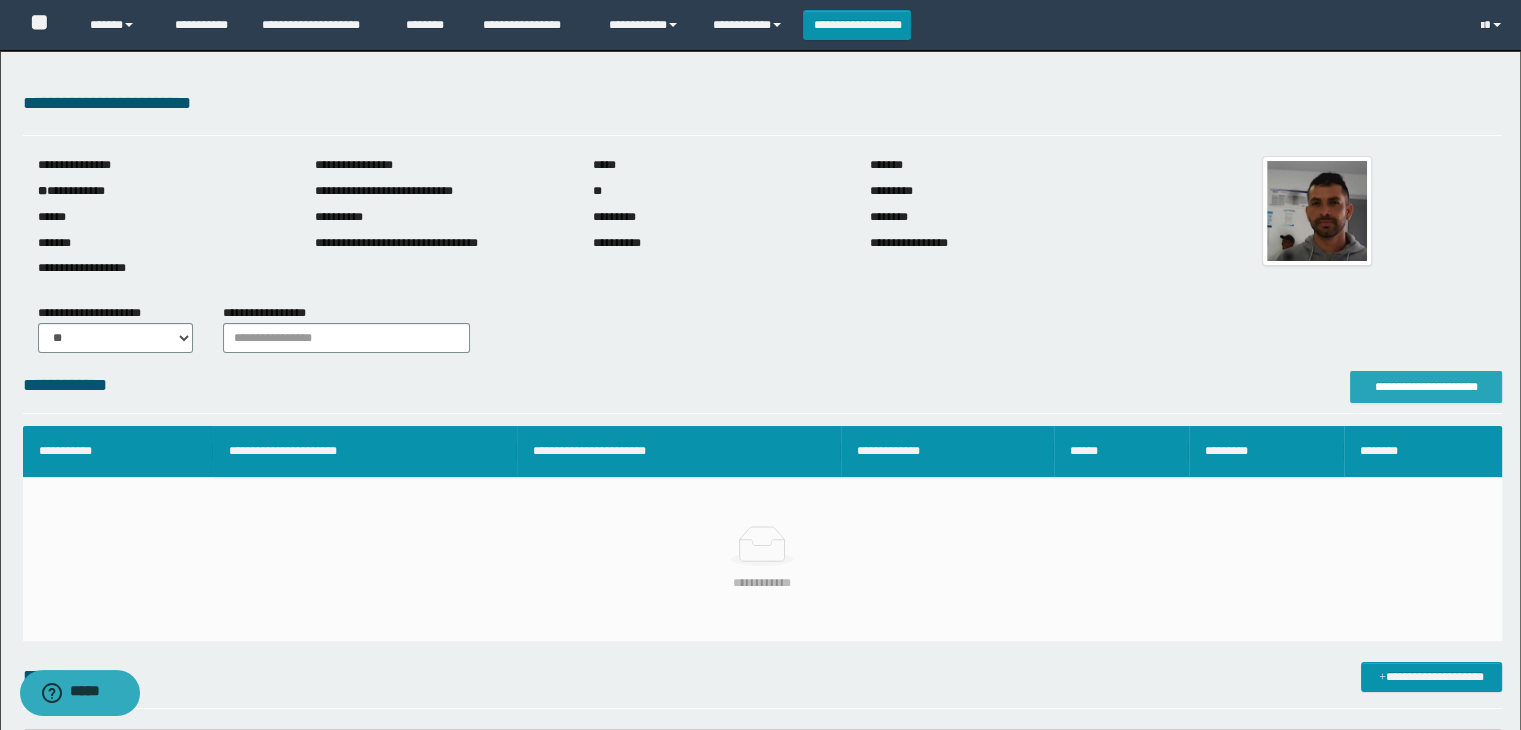 click on "**********" at bounding box center [1426, 387] 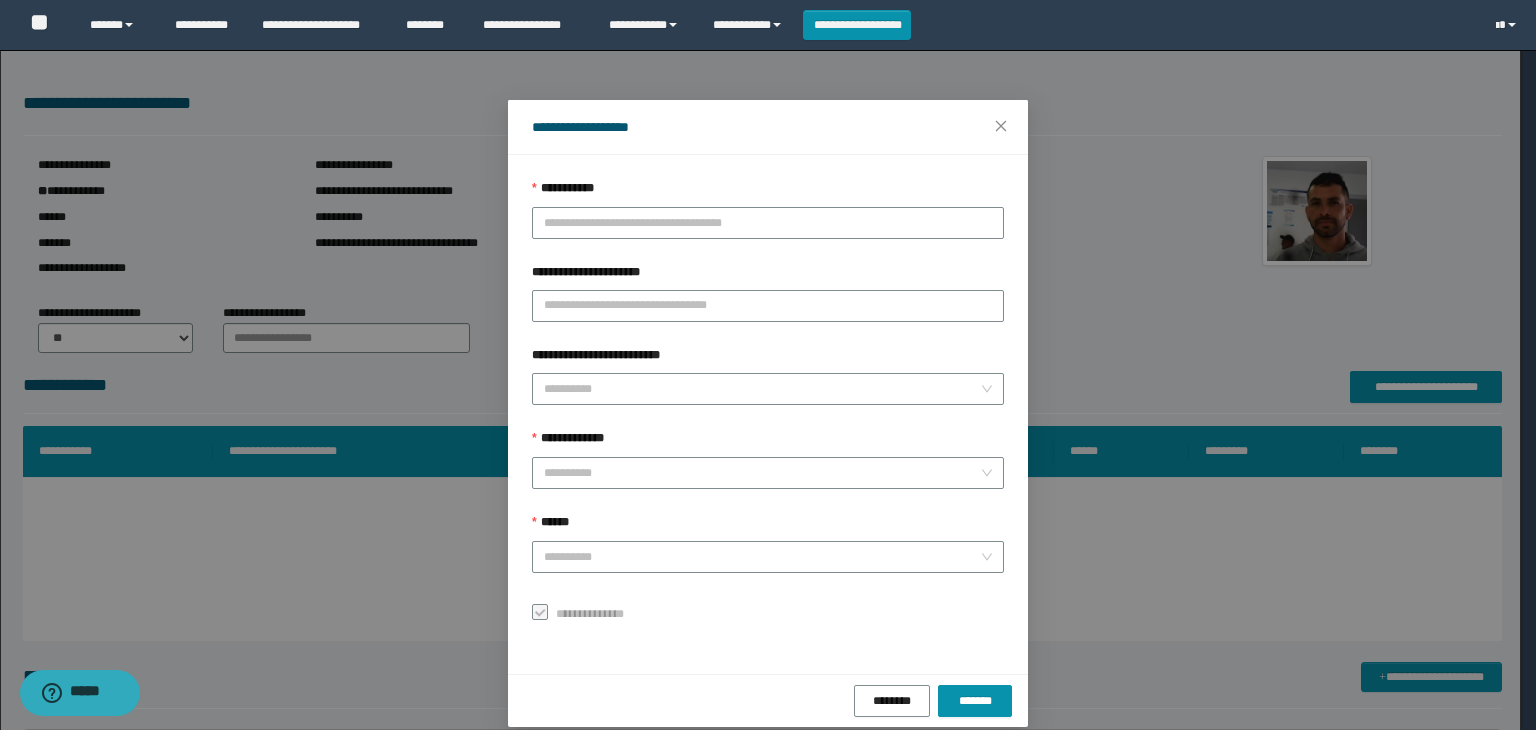 click on "**********" at bounding box center (768, 404) 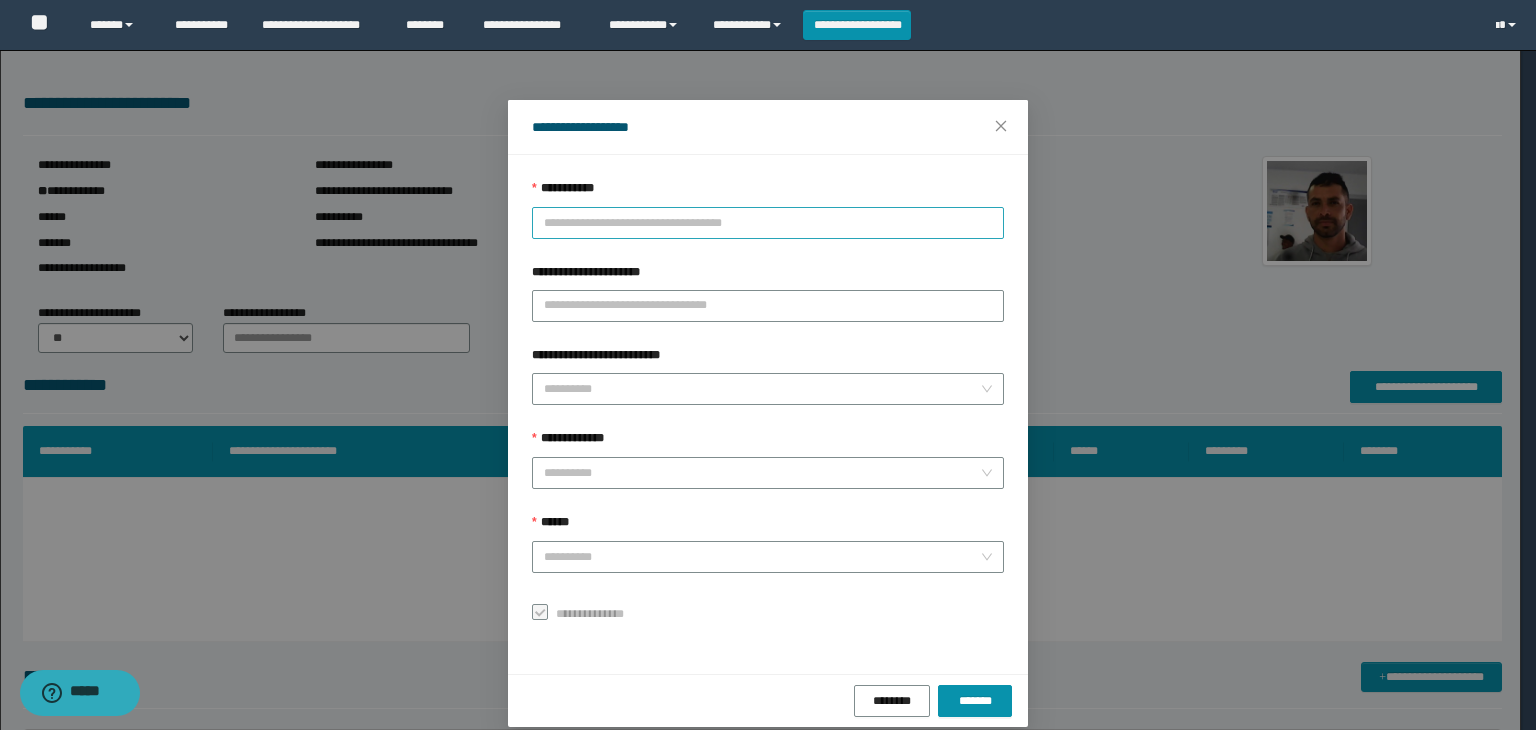 click on "**********" at bounding box center (768, 404) 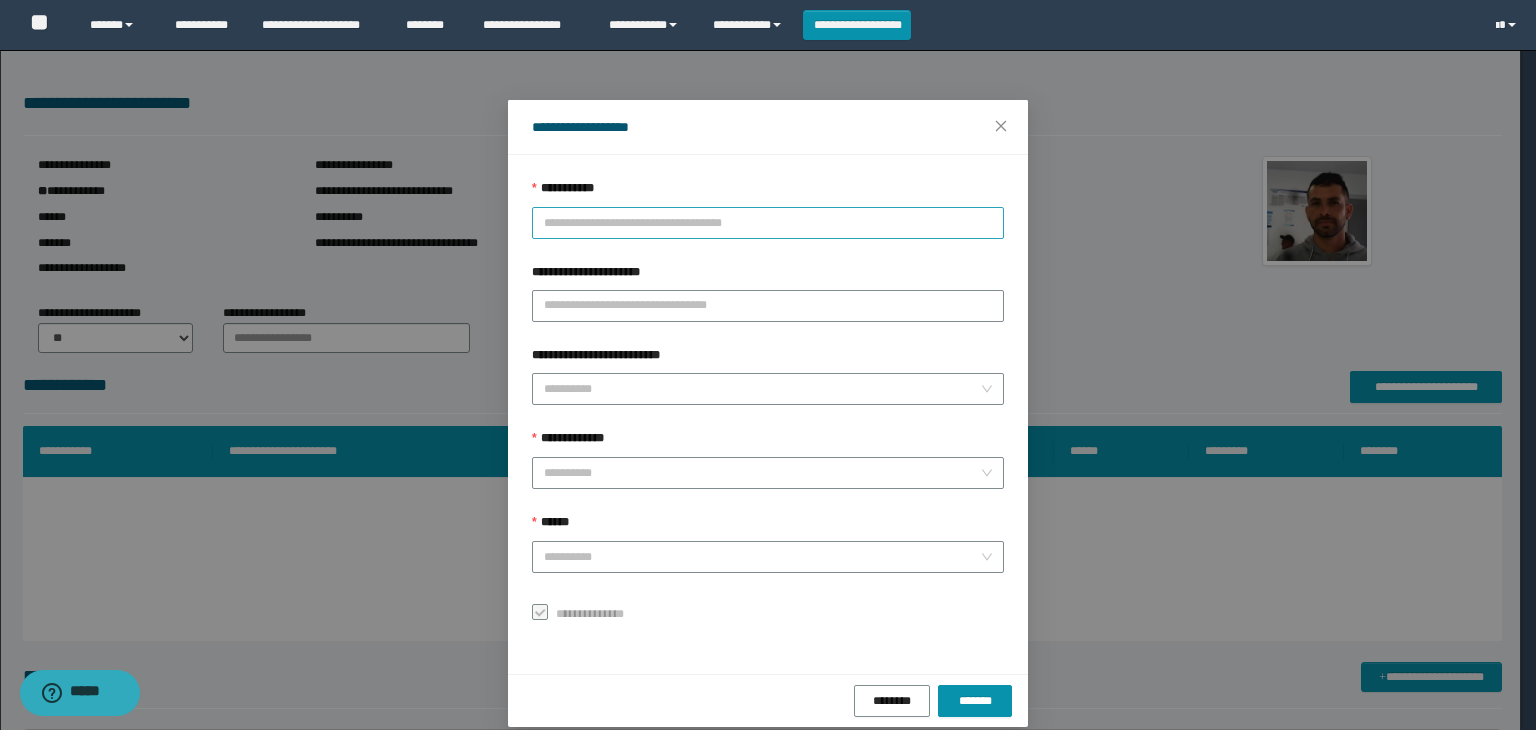 click on "**********" at bounding box center (768, 223) 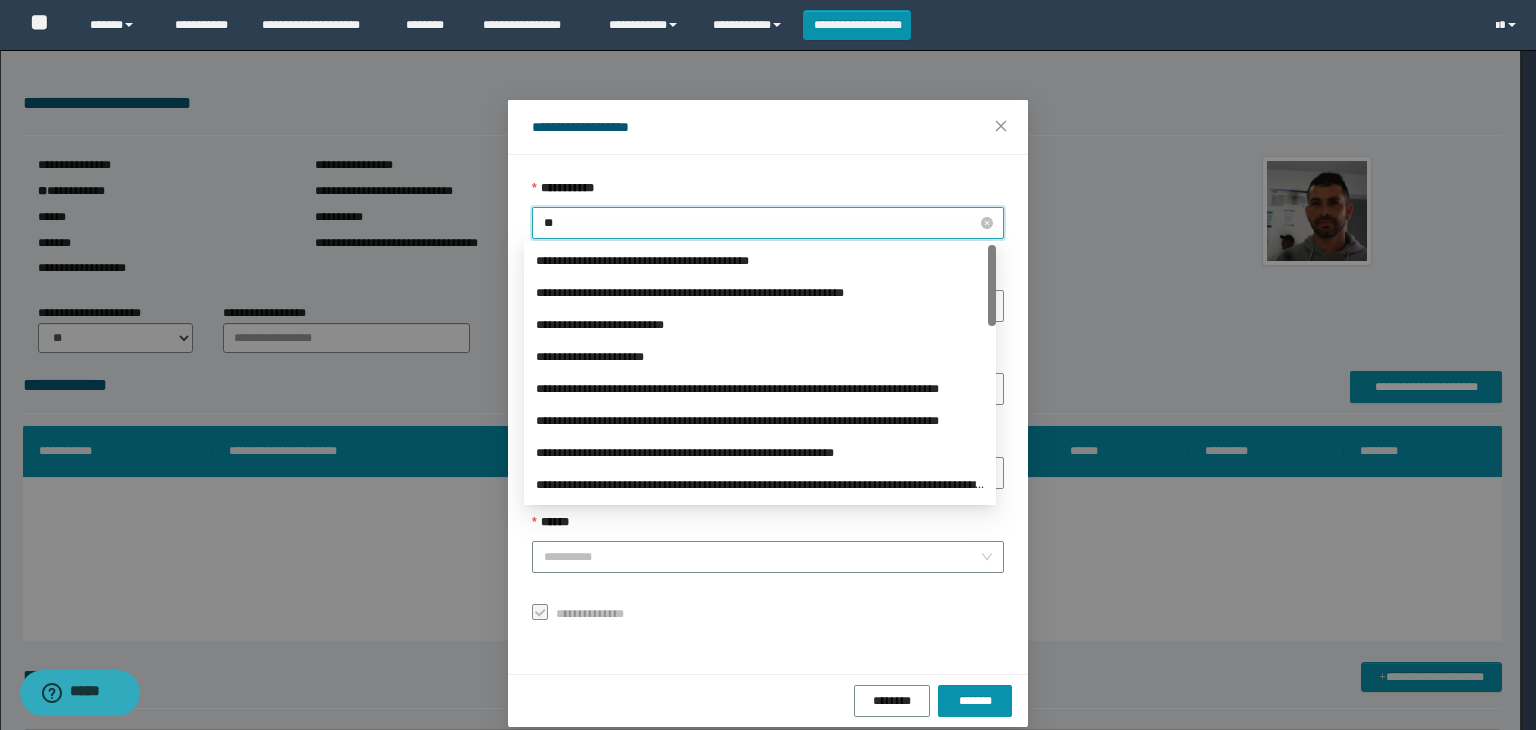 type on "*" 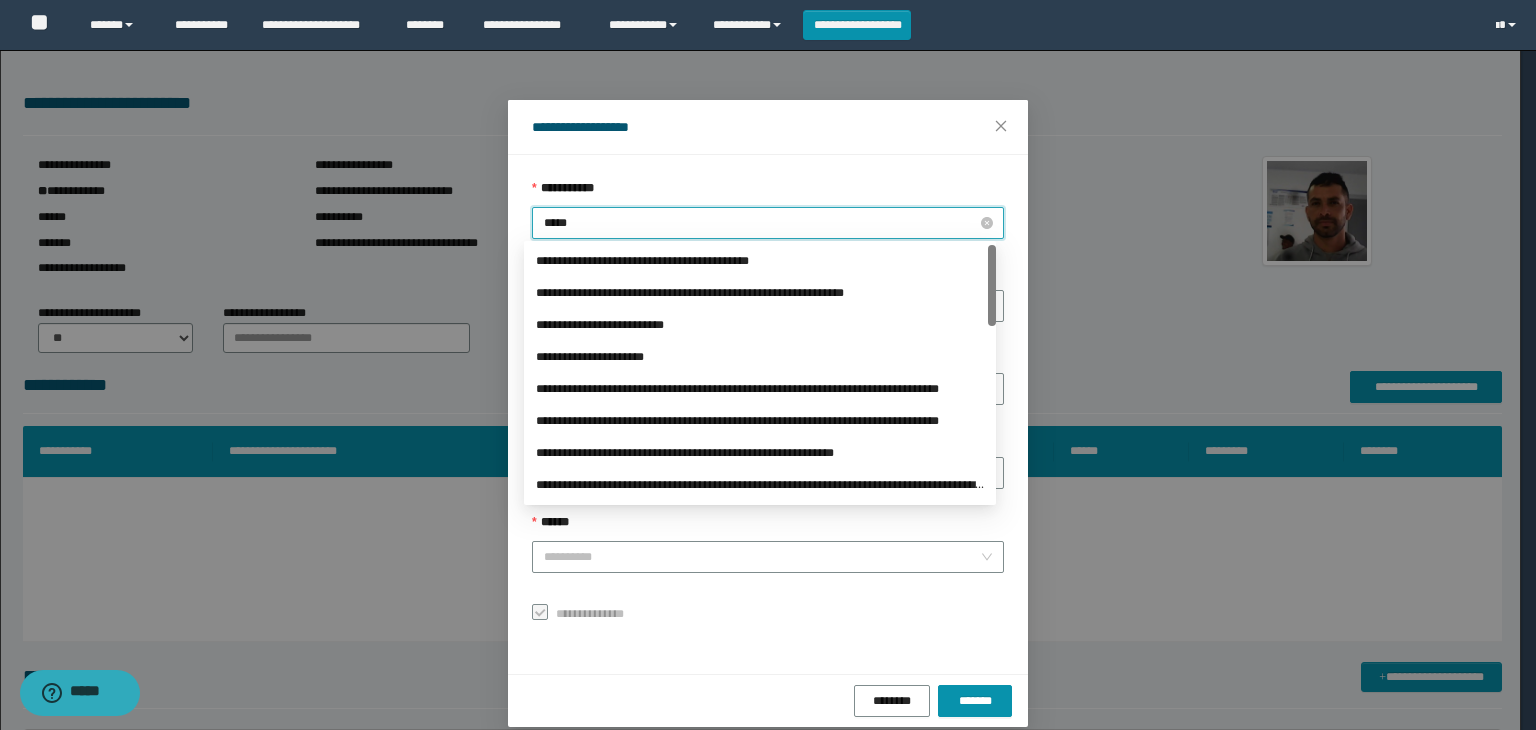 type on "******" 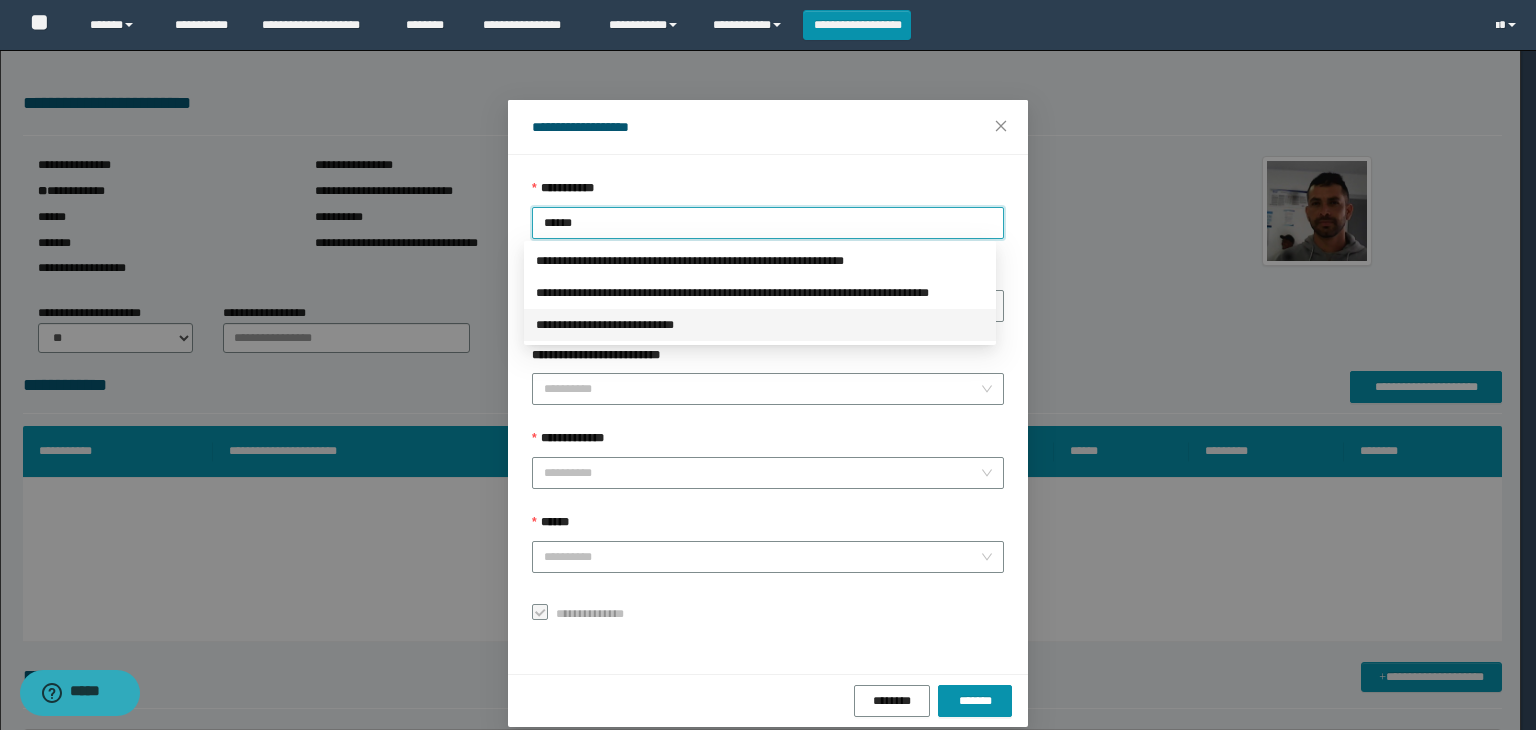 click on "**********" at bounding box center [760, 325] 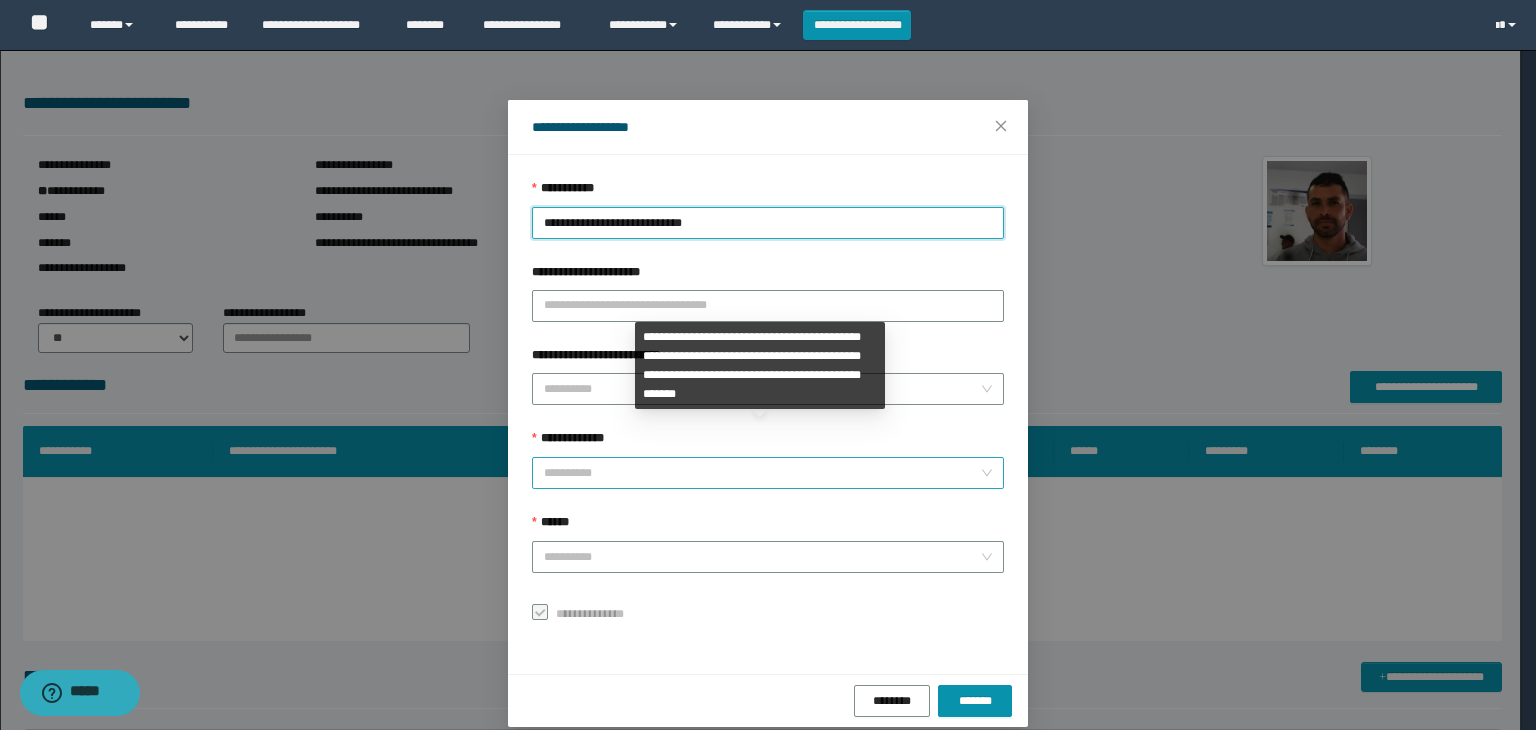 click on "**********" at bounding box center [762, 473] 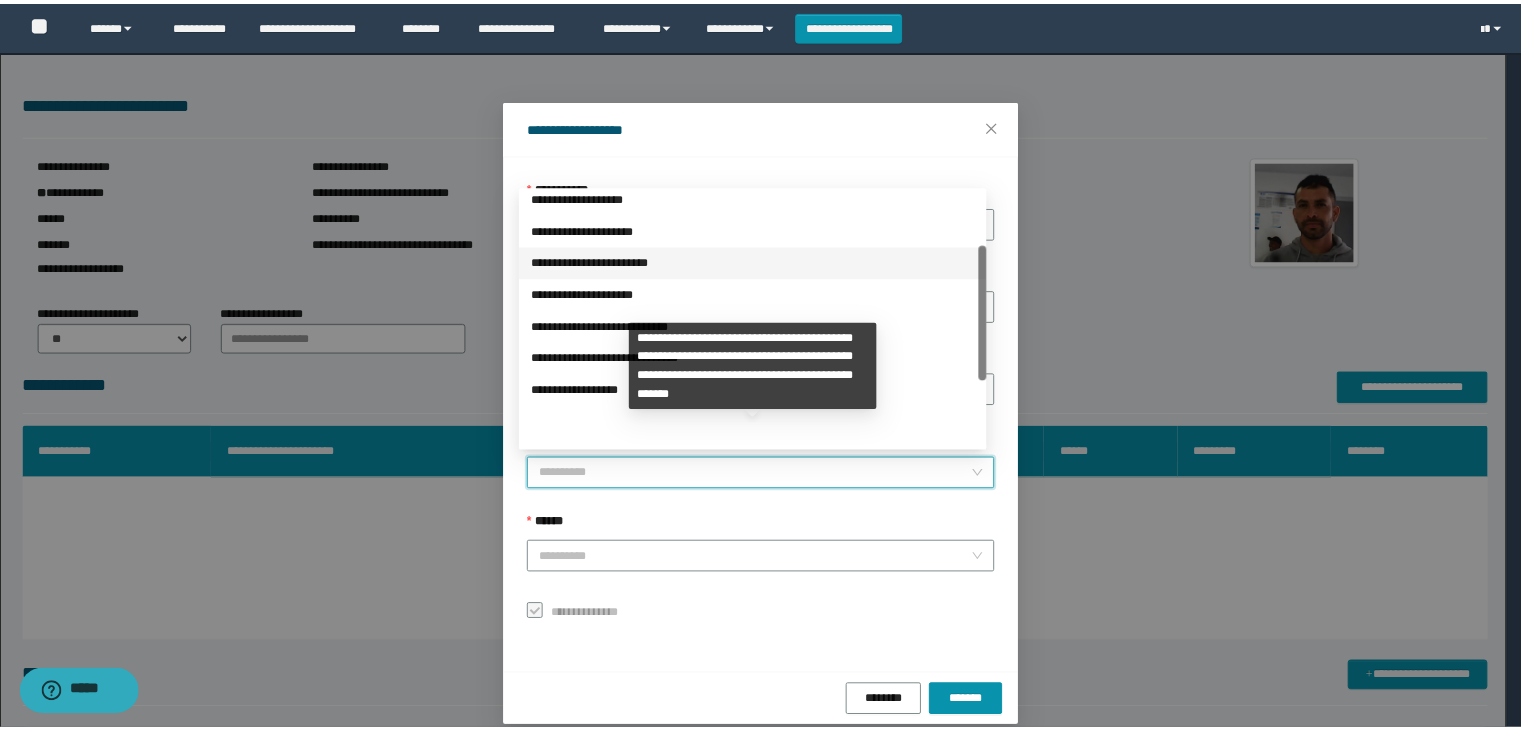 scroll, scrollTop: 224, scrollLeft: 0, axis: vertical 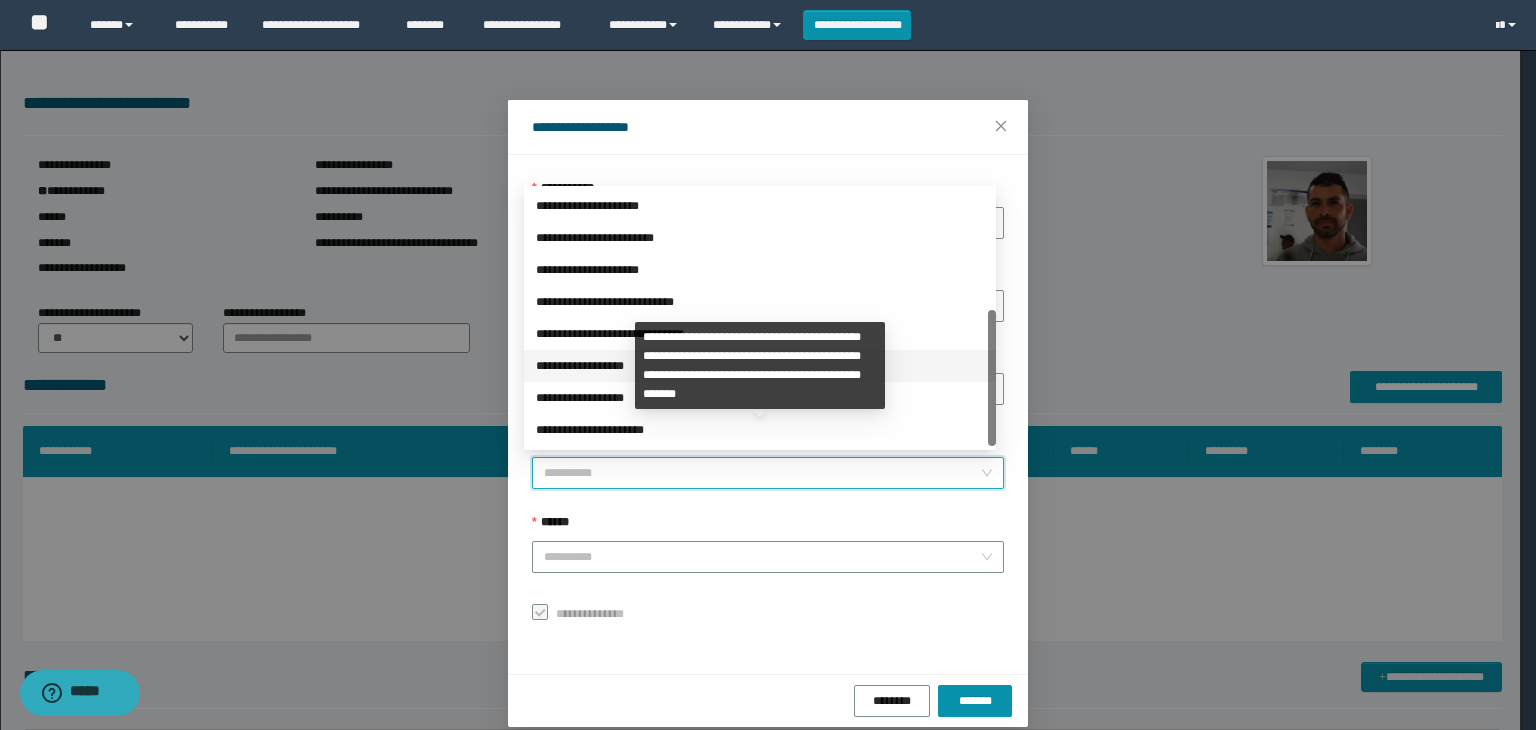 click on "**********" at bounding box center [760, 366] 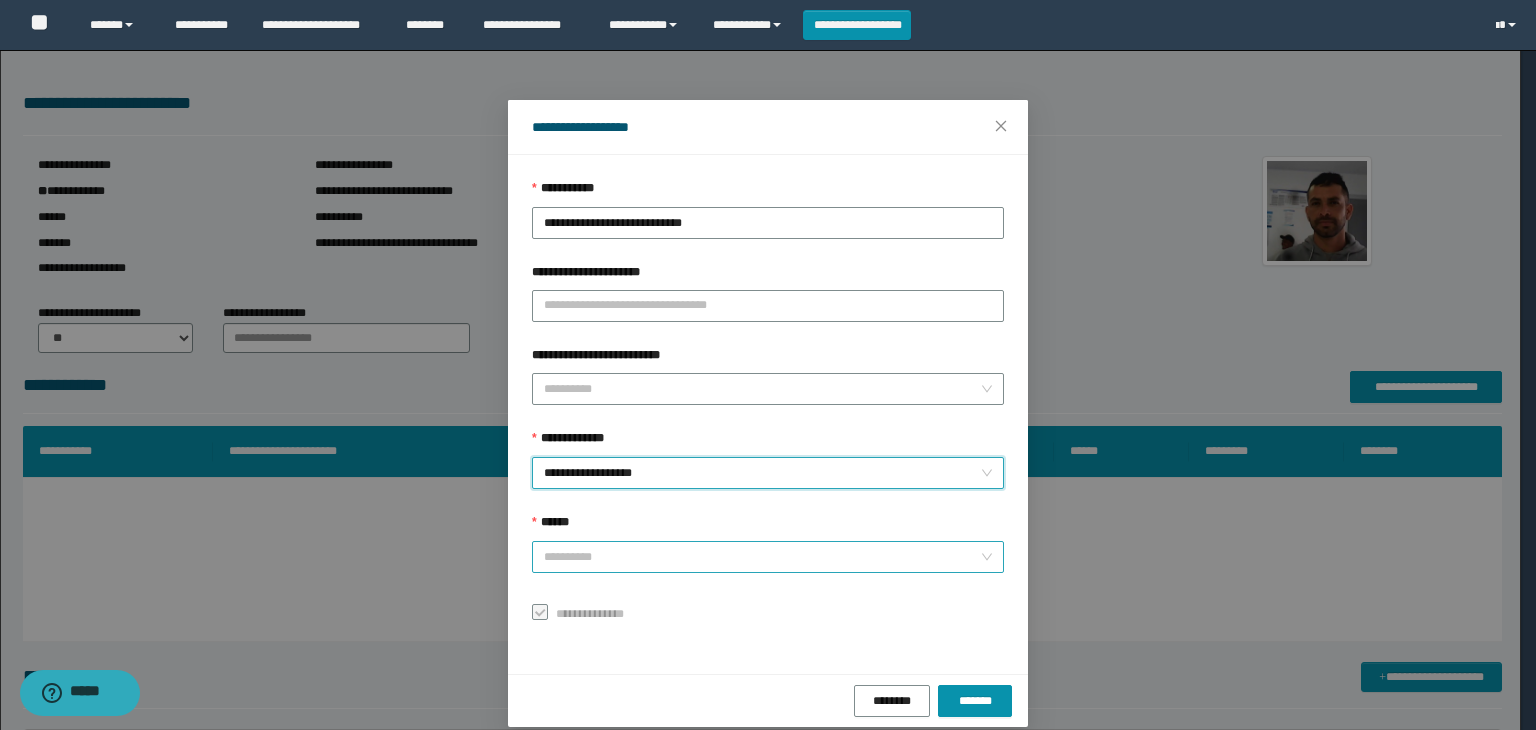 click on "******" at bounding box center [762, 557] 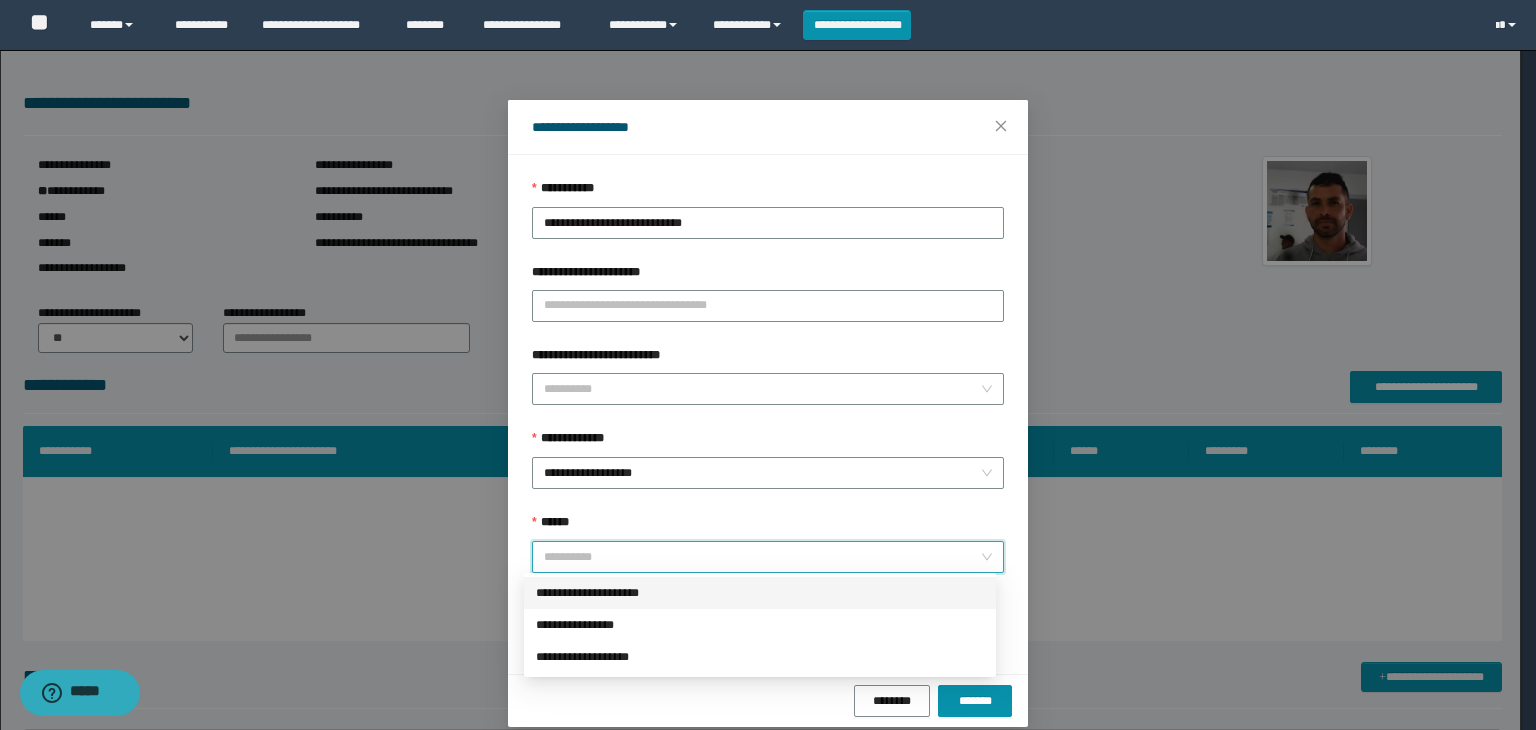 click on "**********" at bounding box center (760, 365) 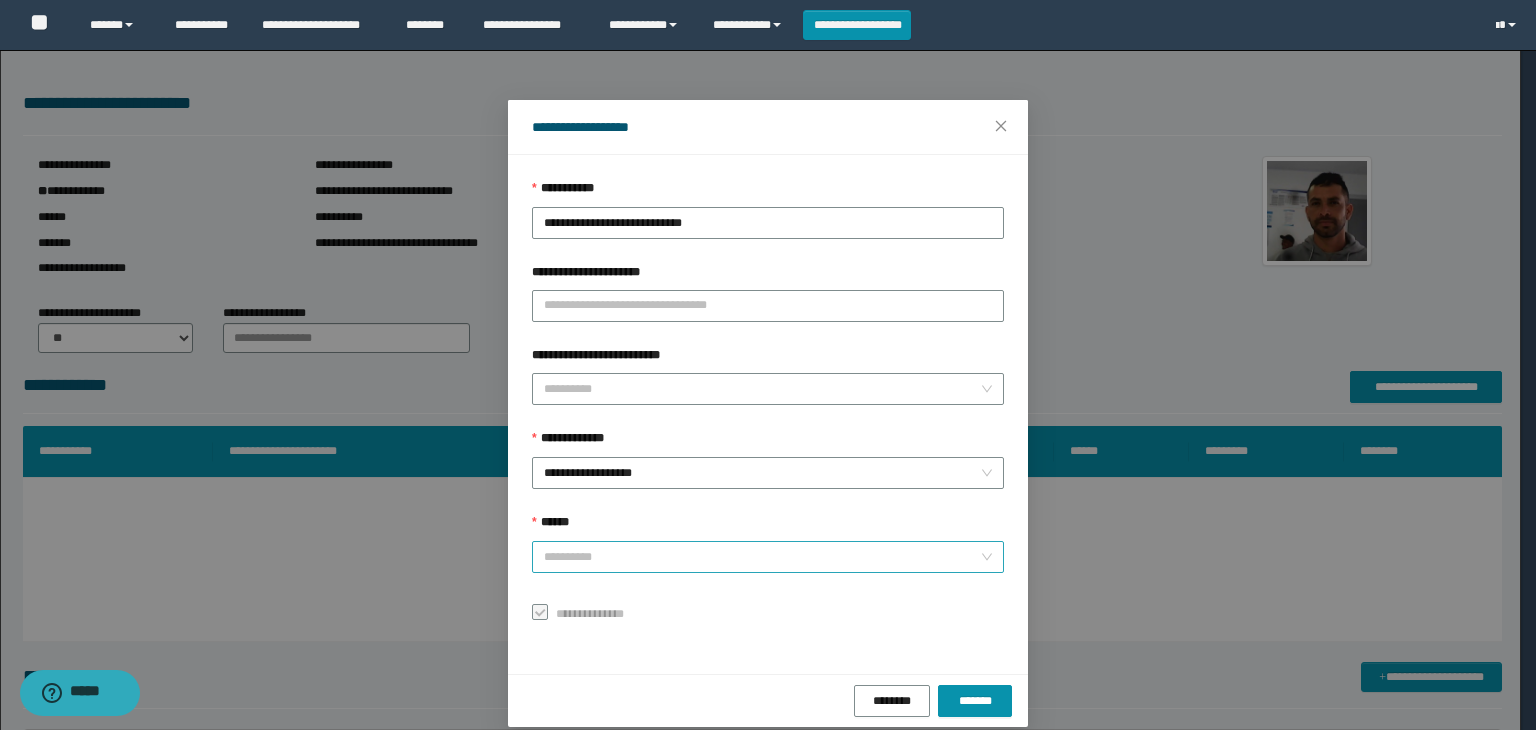 drag, startPoint x: 587, startPoint y: 585, endPoint x: 593, endPoint y: 561, distance: 24.738634 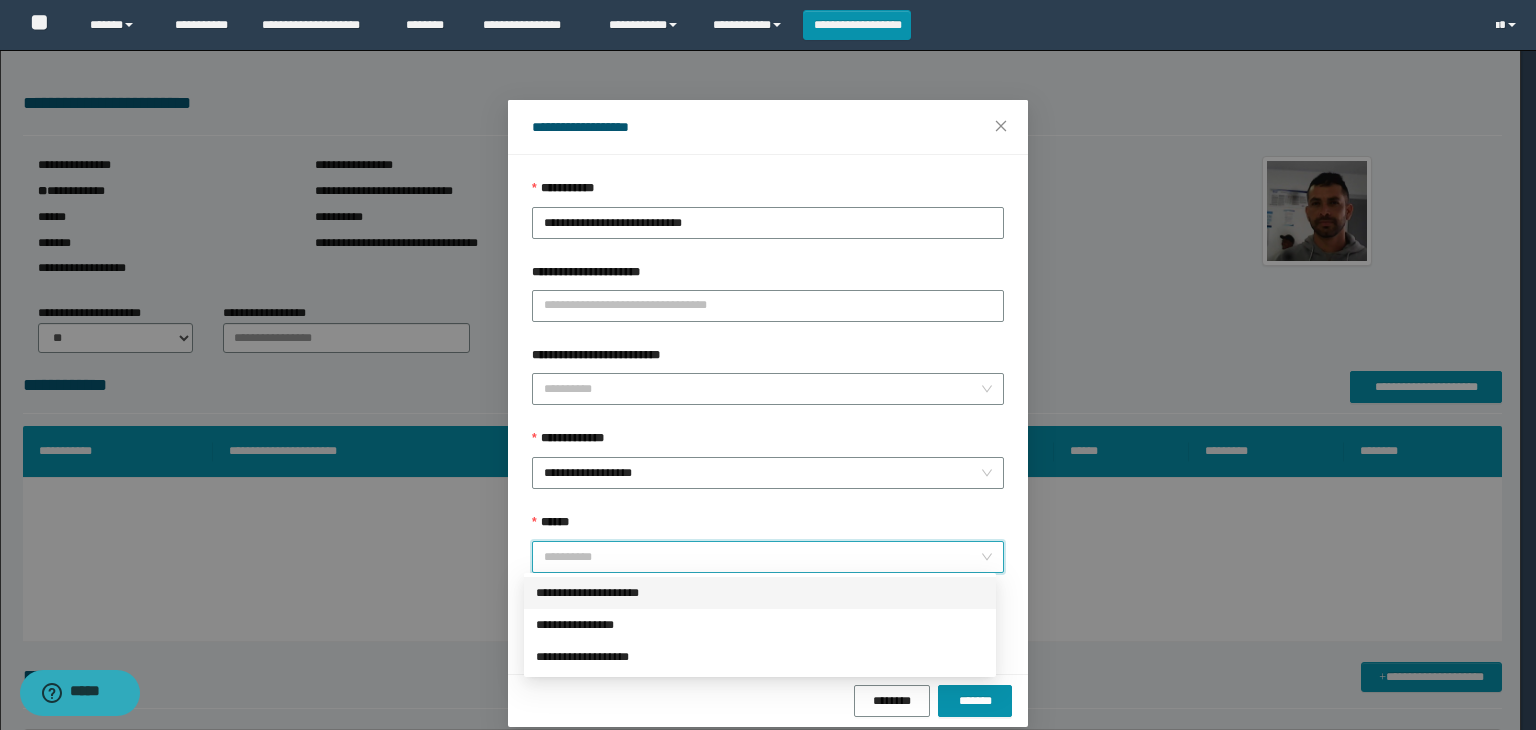 click on "**********" at bounding box center (760, 593) 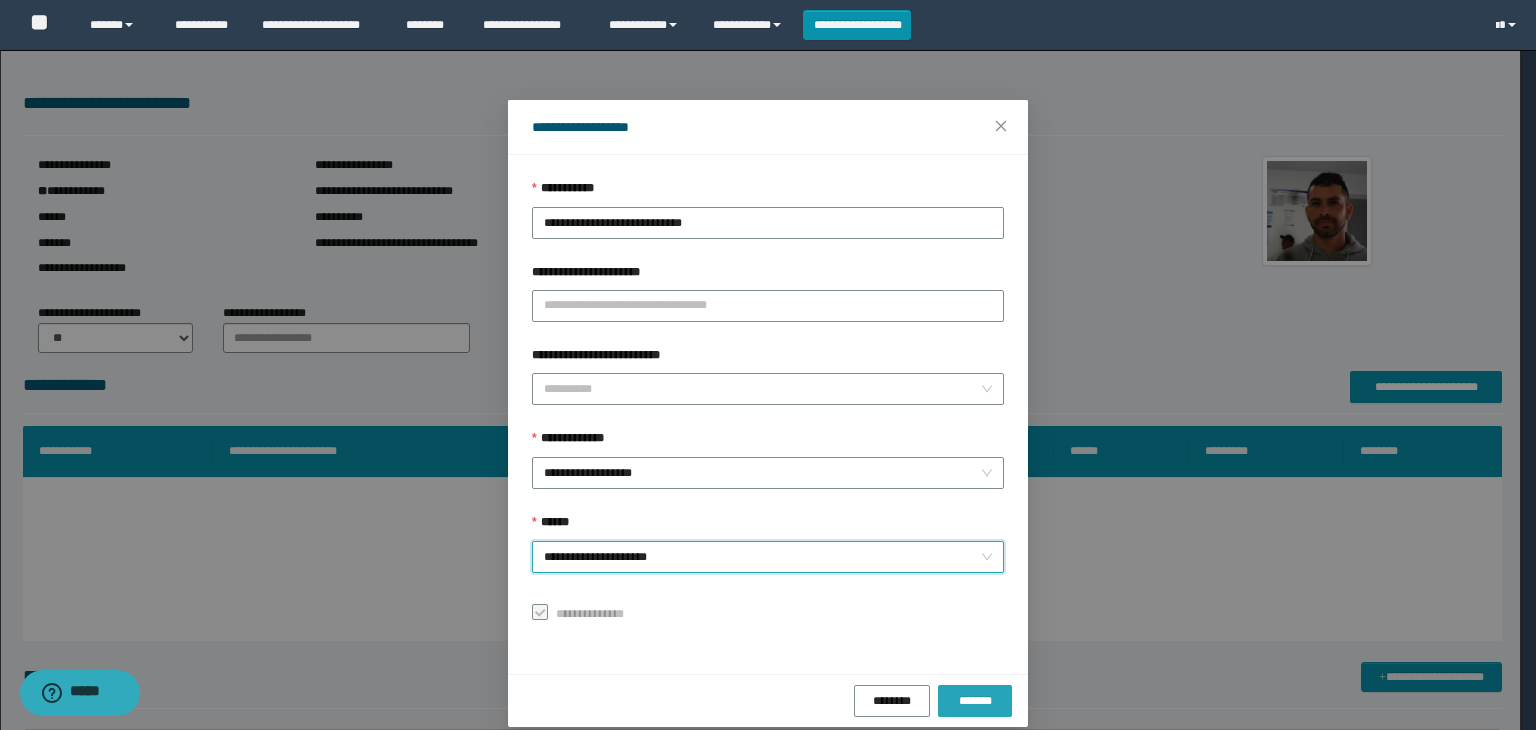 click on "*******" at bounding box center (975, 701) 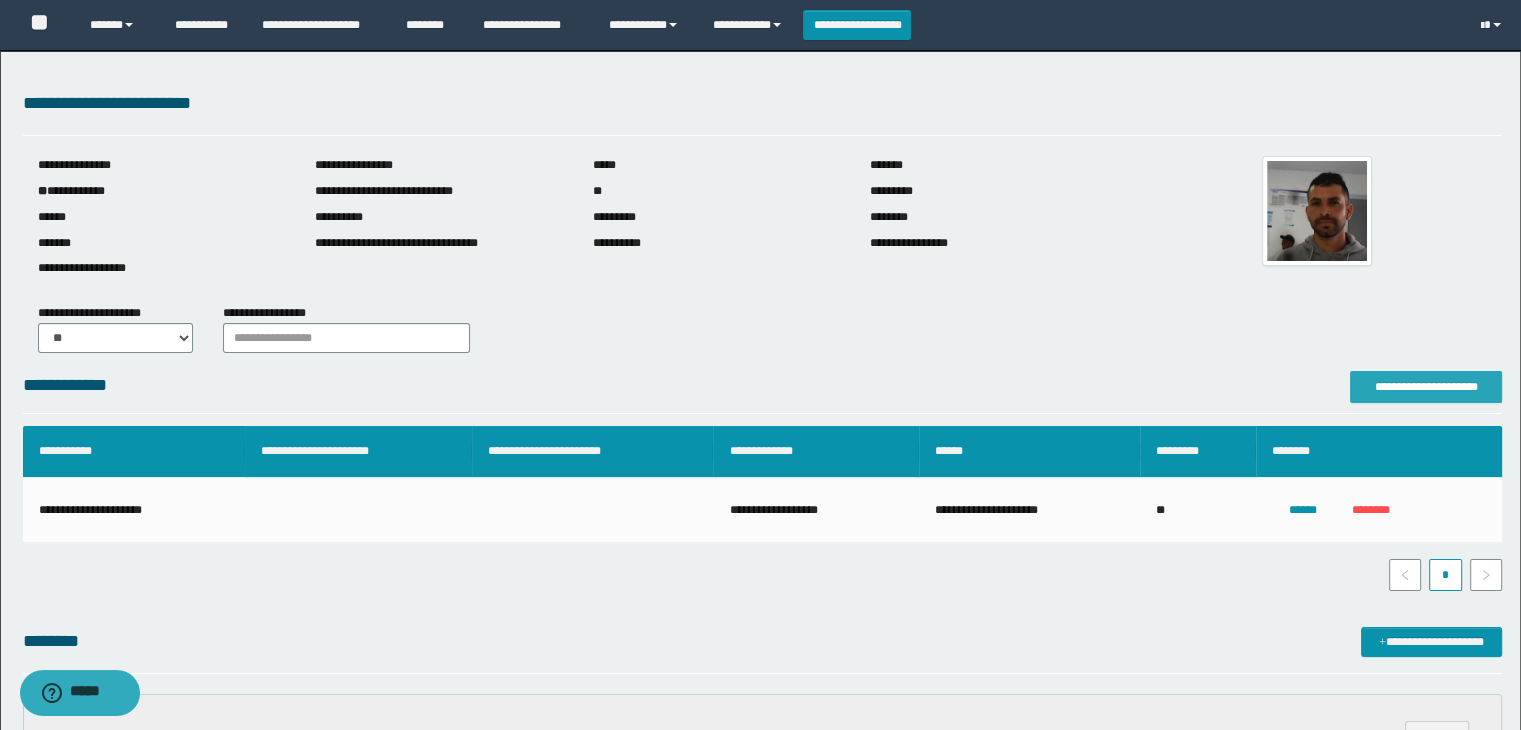 scroll, scrollTop: 500, scrollLeft: 0, axis: vertical 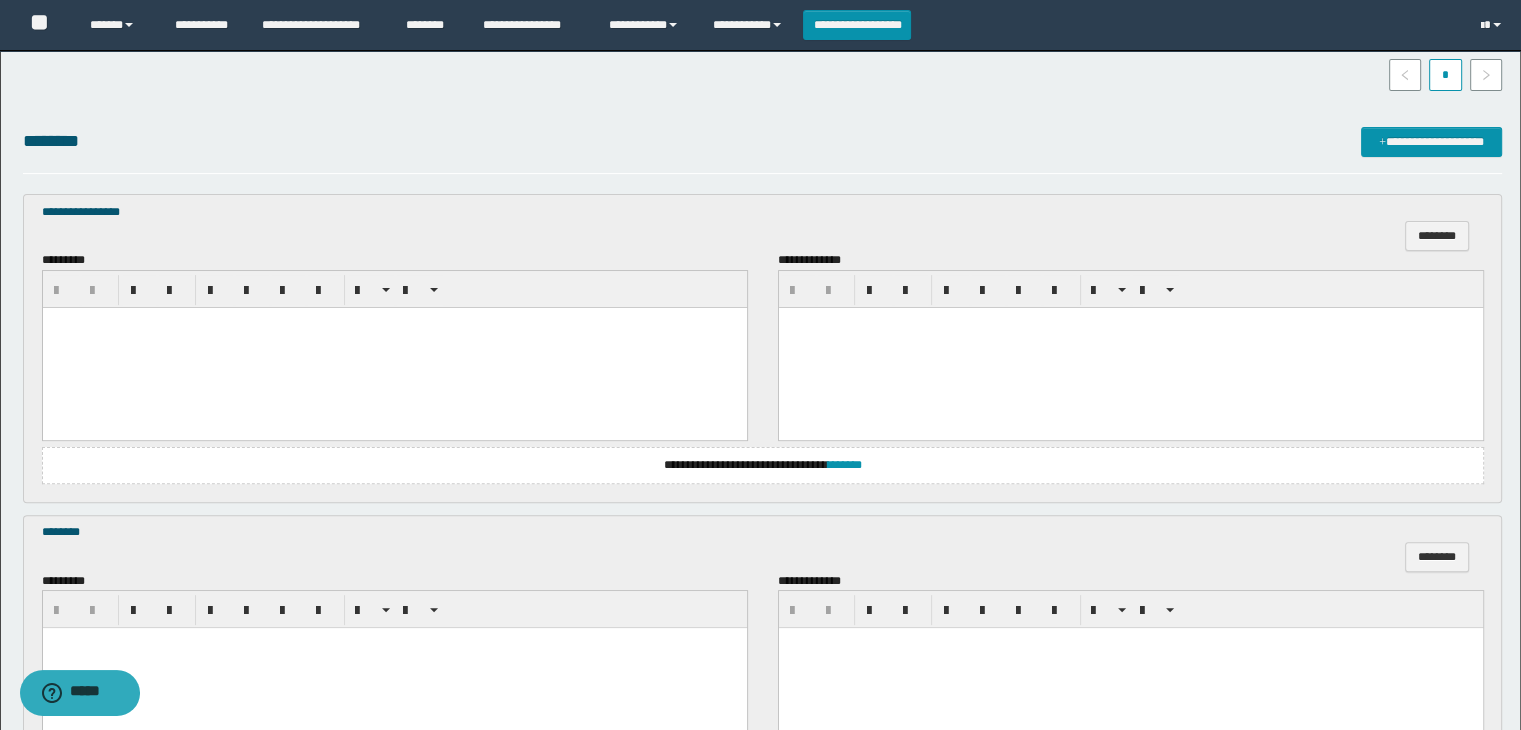 click at bounding box center (394, 347) 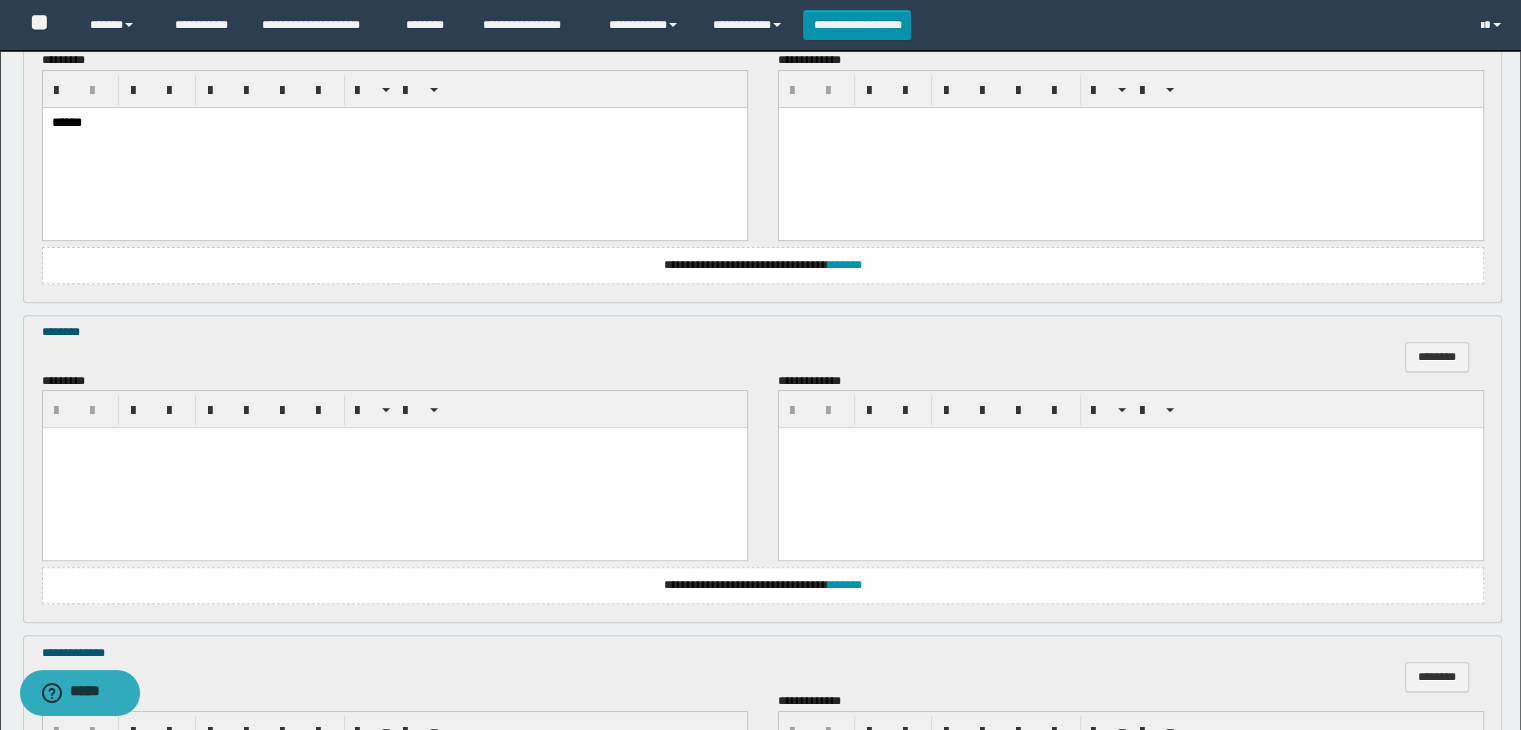scroll, scrollTop: 800, scrollLeft: 0, axis: vertical 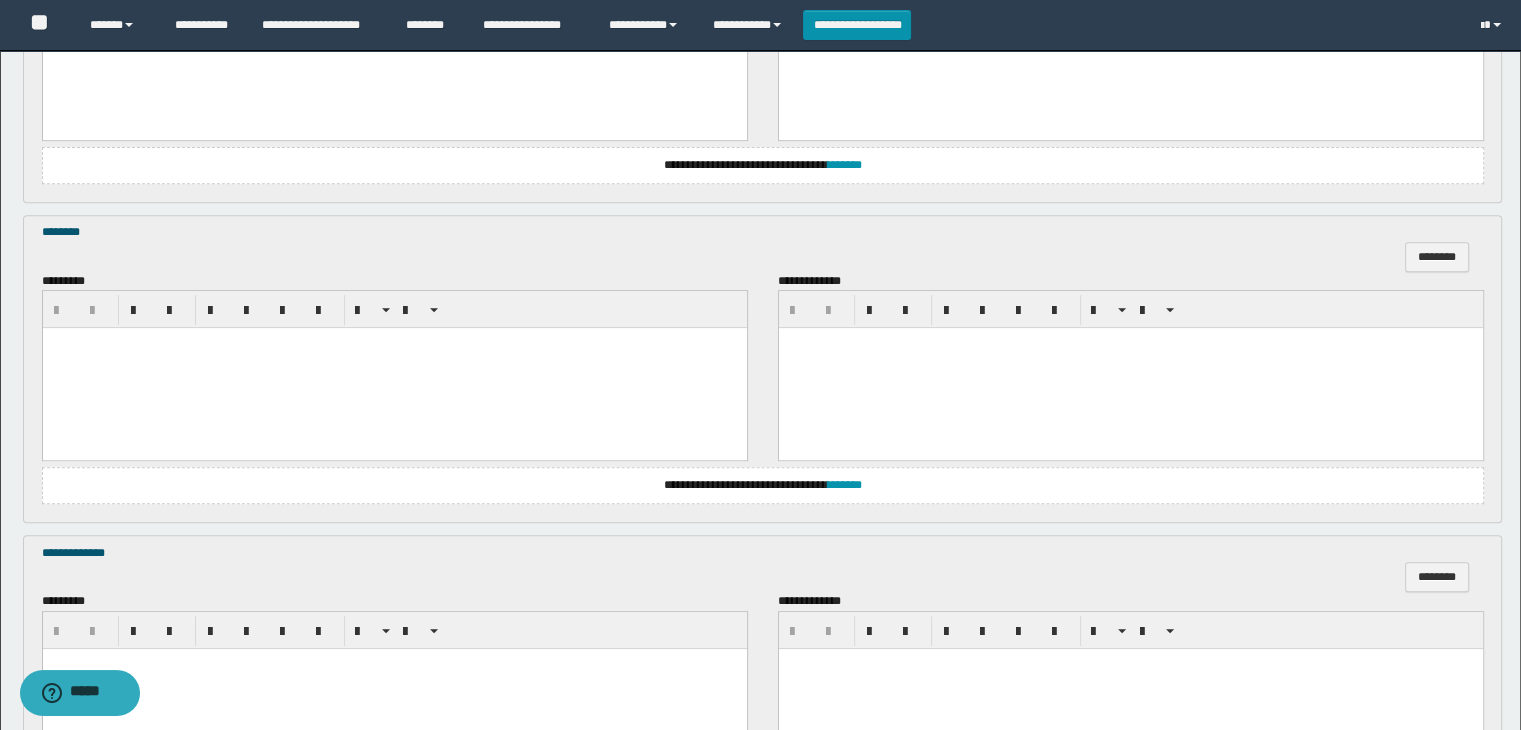 click at bounding box center [394, 368] 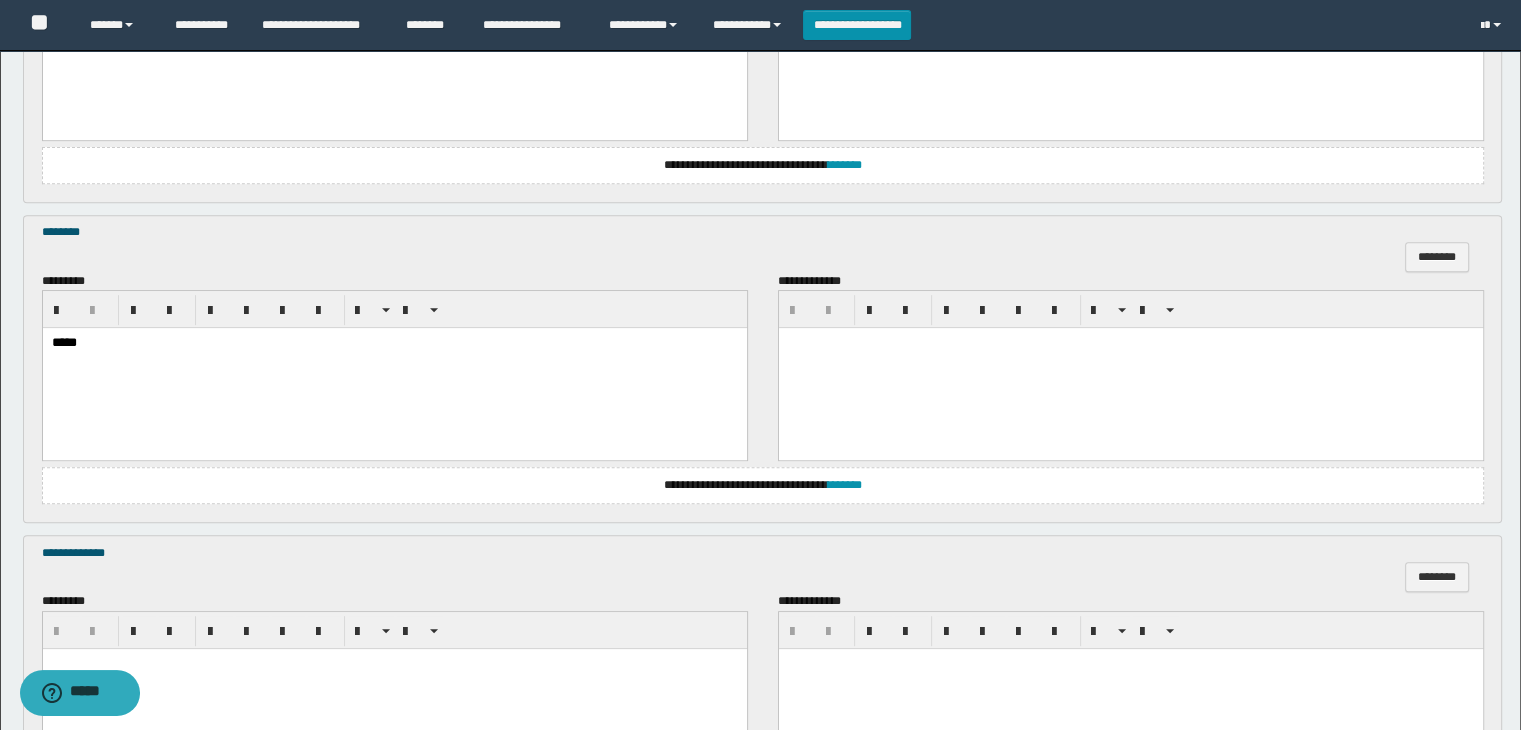 scroll, scrollTop: 1064, scrollLeft: 0, axis: vertical 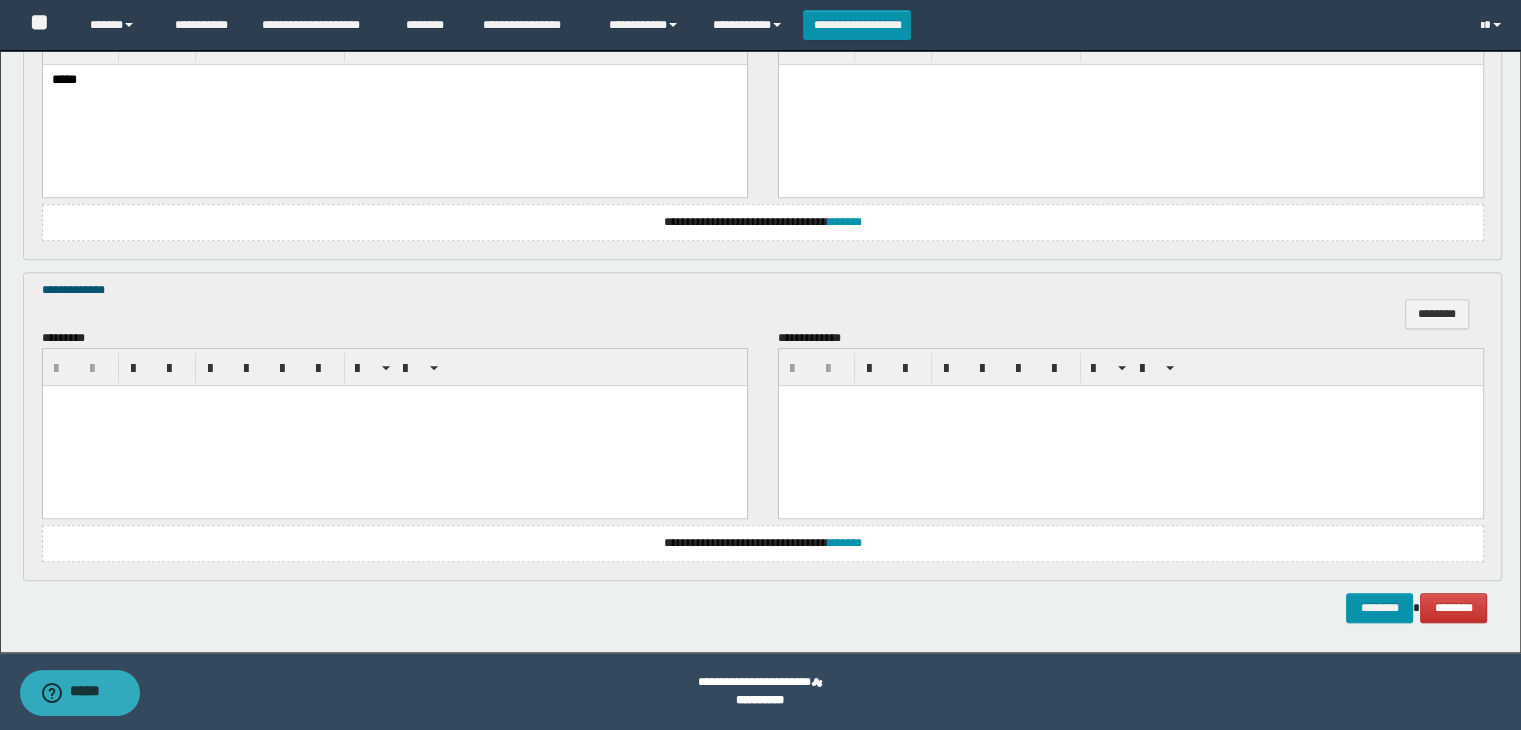 click at bounding box center [394, 425] 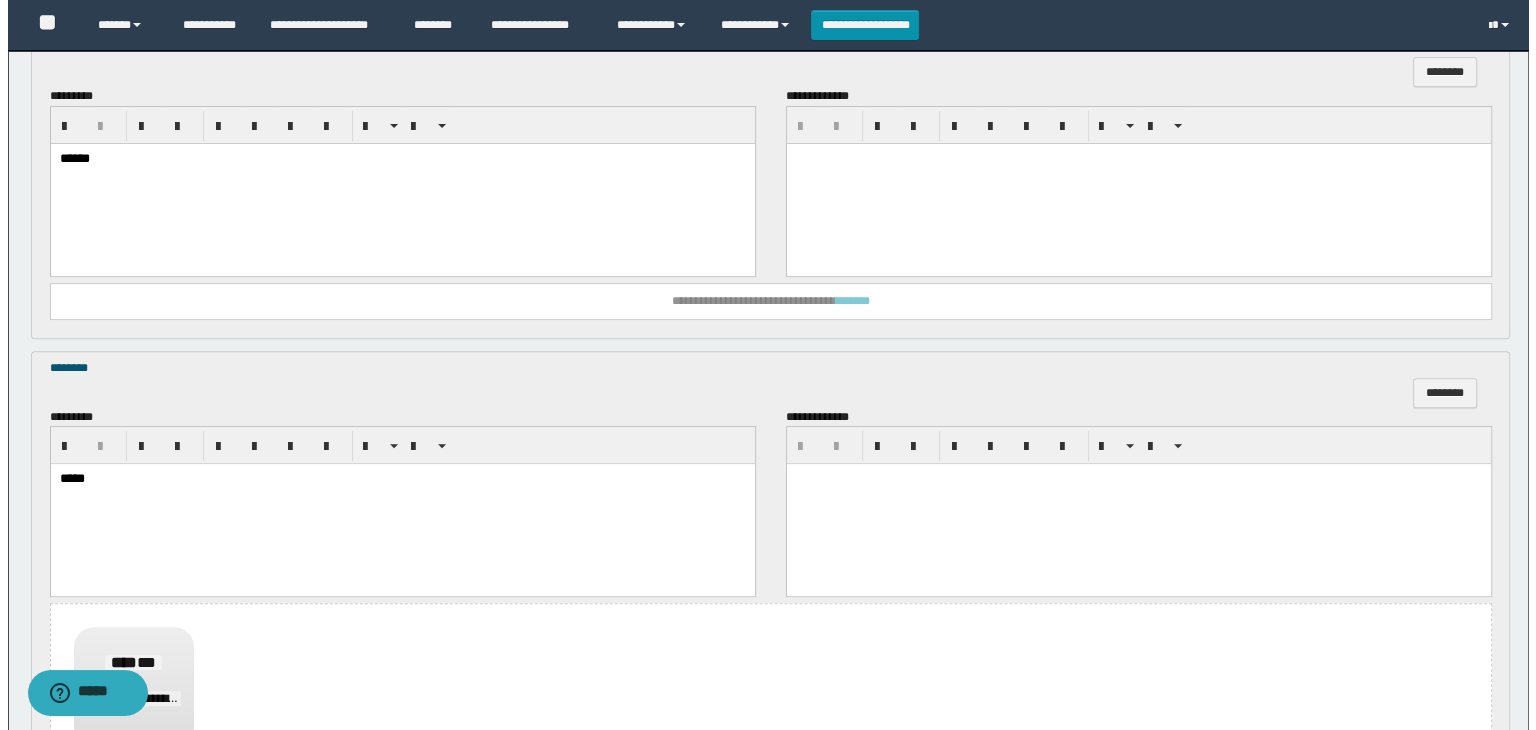 scroll, scrollTop: 464, scrollLeft: 0, axis: vertical 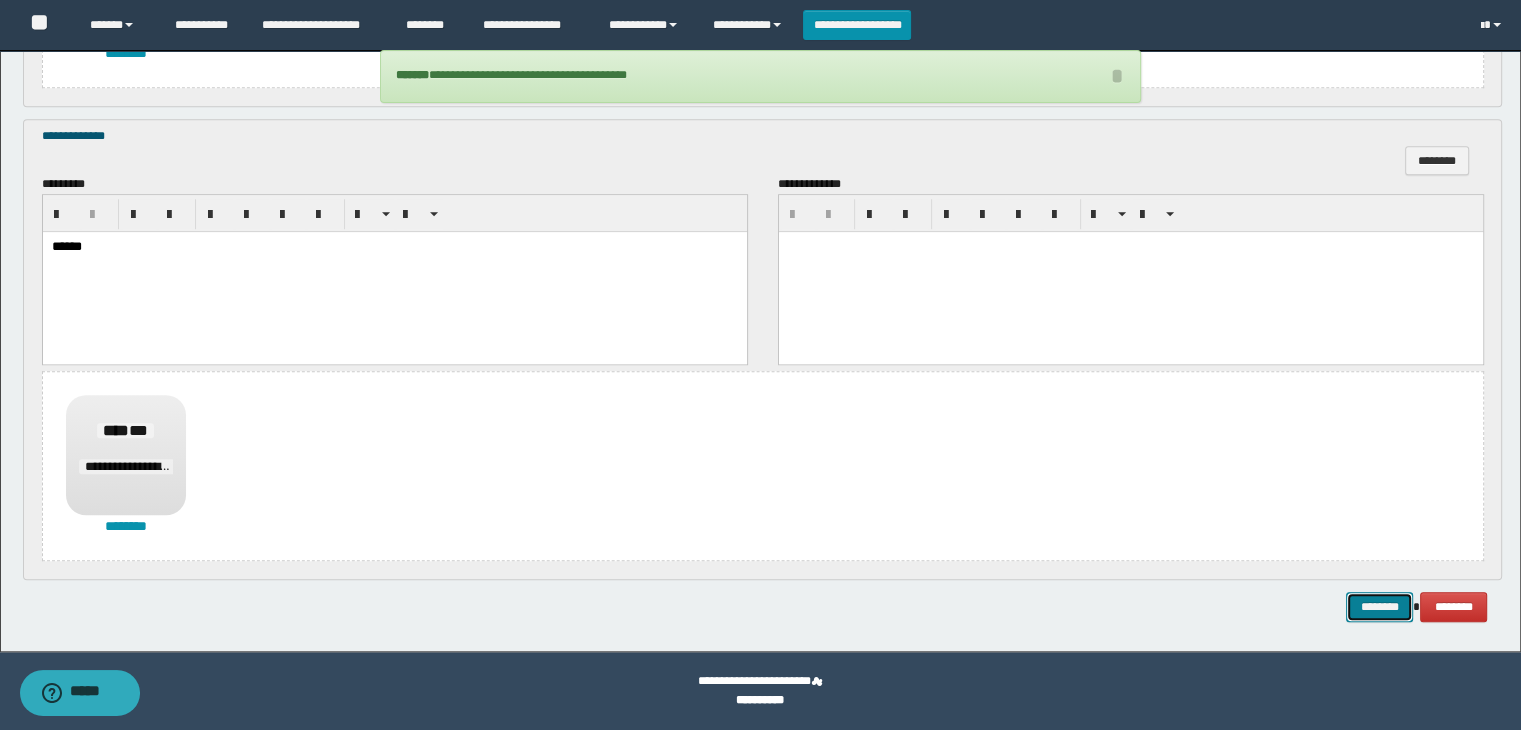 click on "********" at bounding box center (1379, 607) 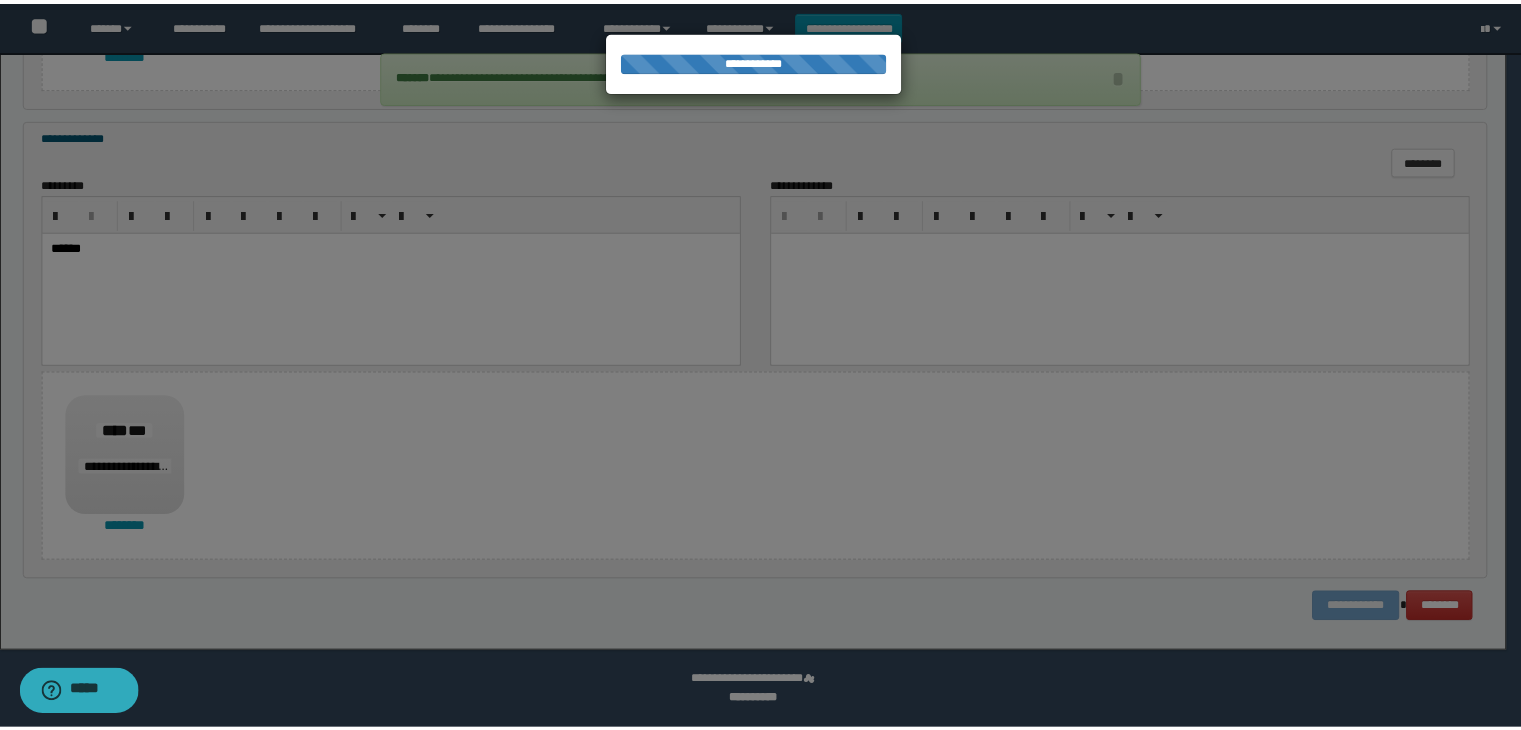 scroll, scrollTop: 0, scrollLeft: 0, axis: both 